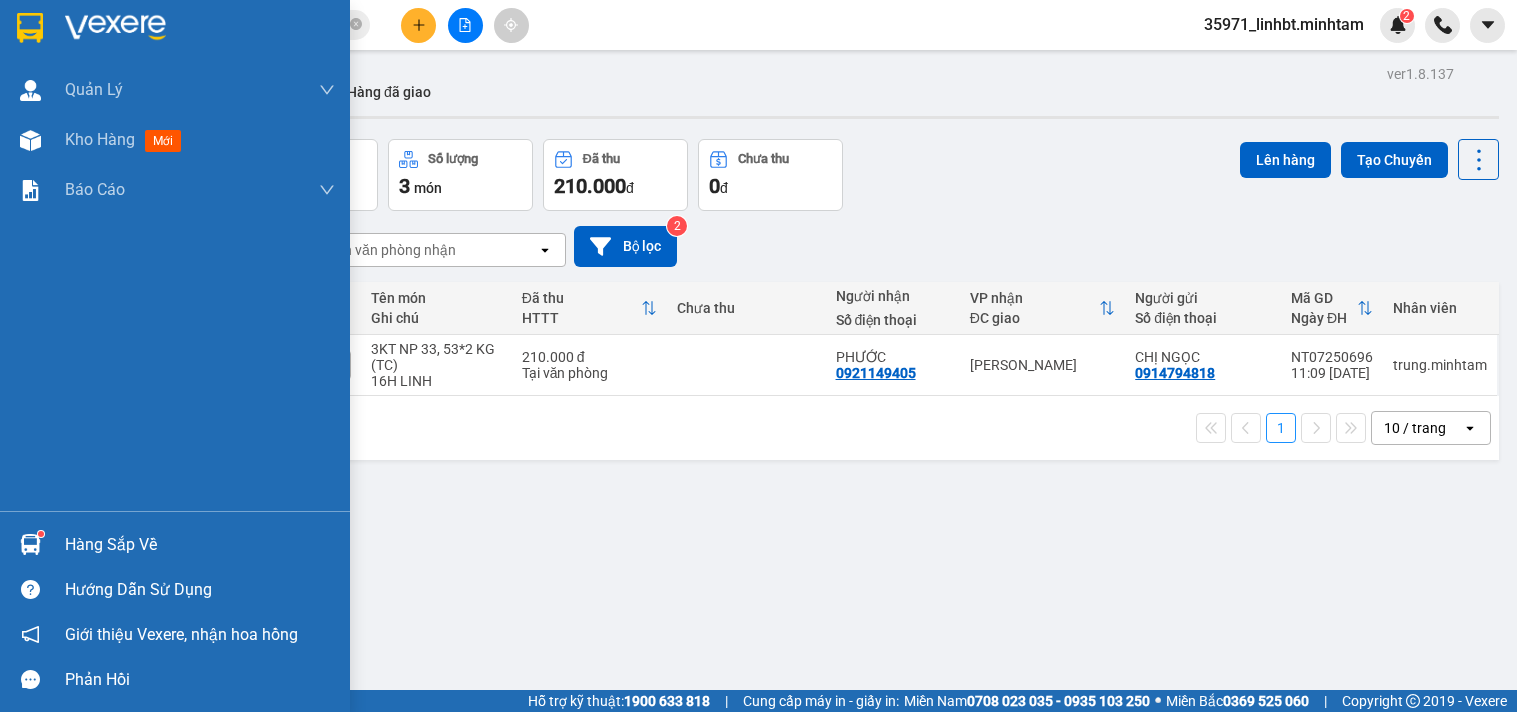 scroll, scrollTop: 0, scrollLeft: 0, axis: both 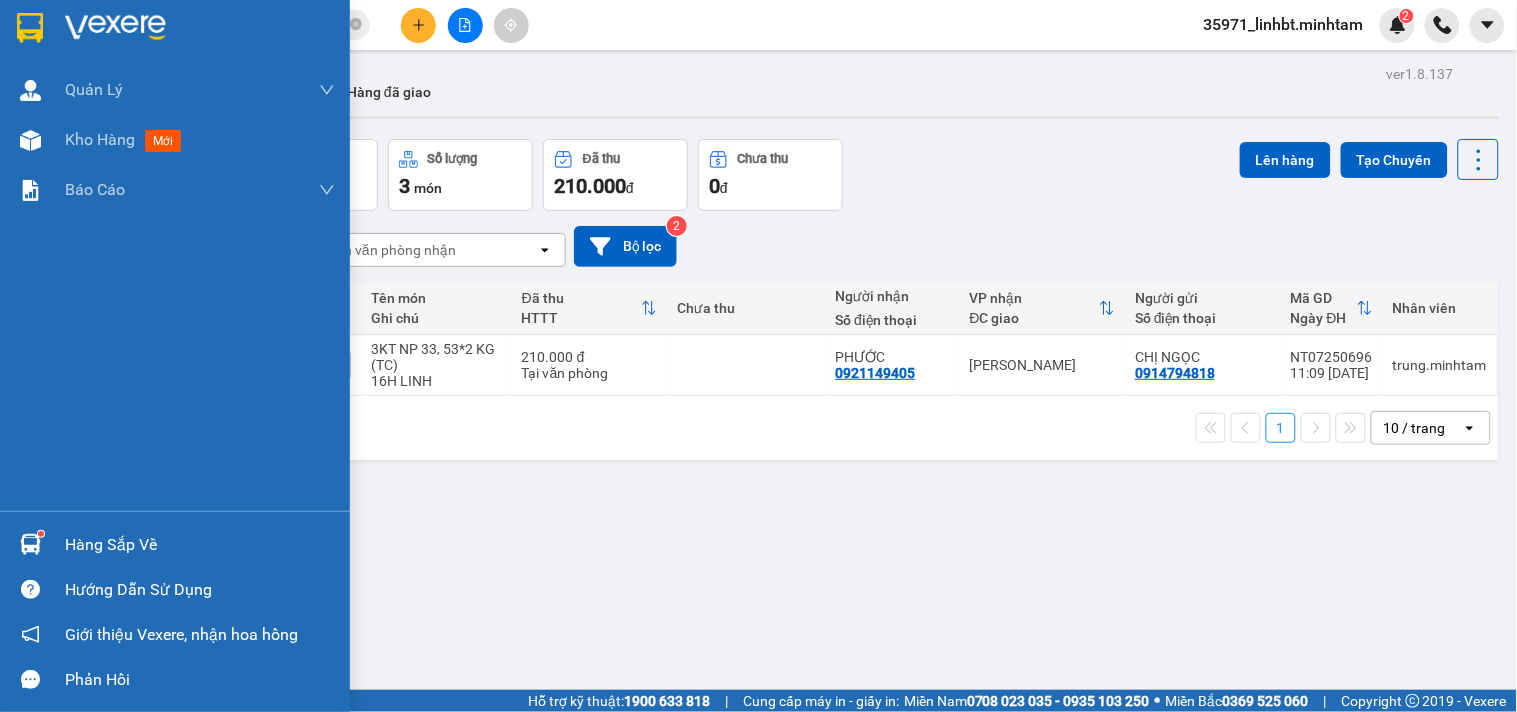 click on "Hàng sắp về" at bounding box center [200, 545] 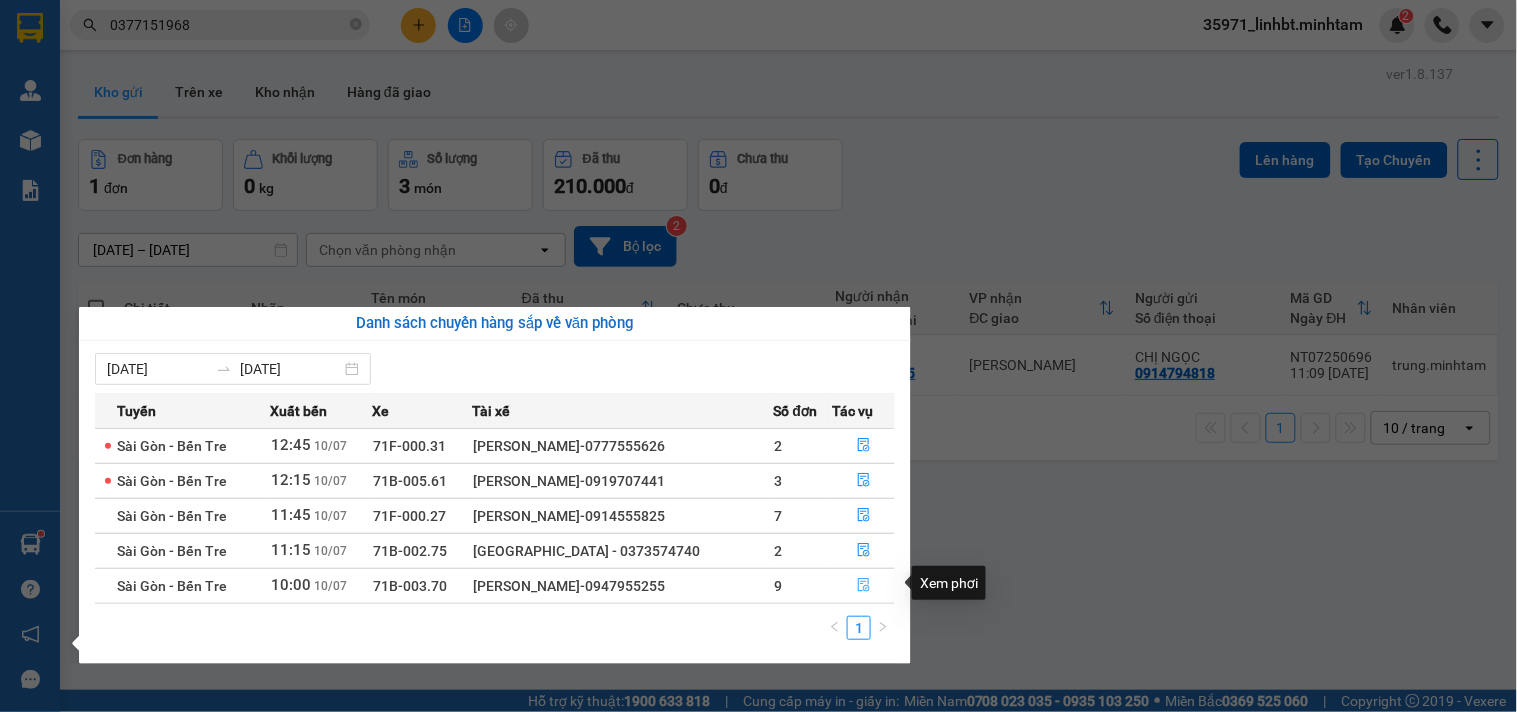 click at bounding box center [863, 586] 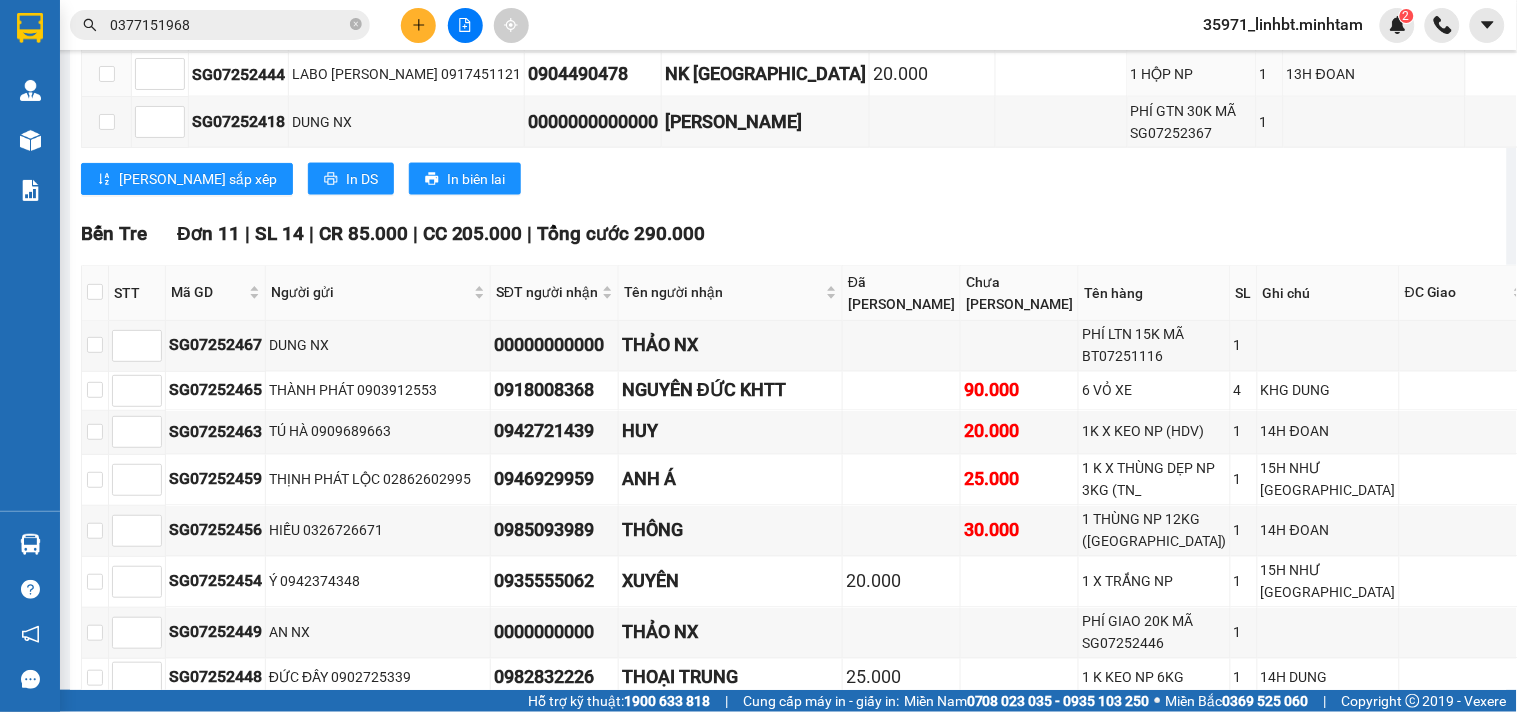 scroll, scrollTop: 1481, scrollLeft: 0, axis: vertical 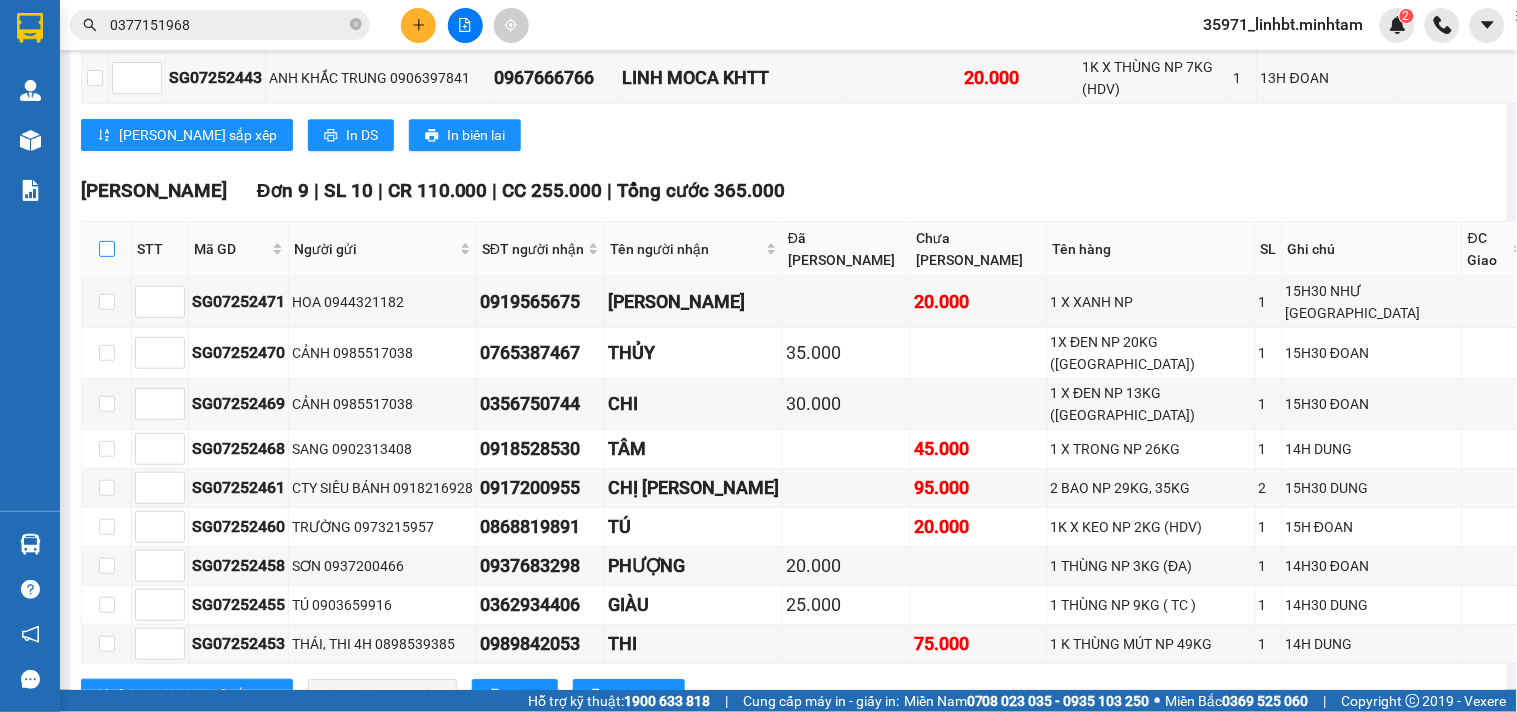 click at bounding box center (107, 249) 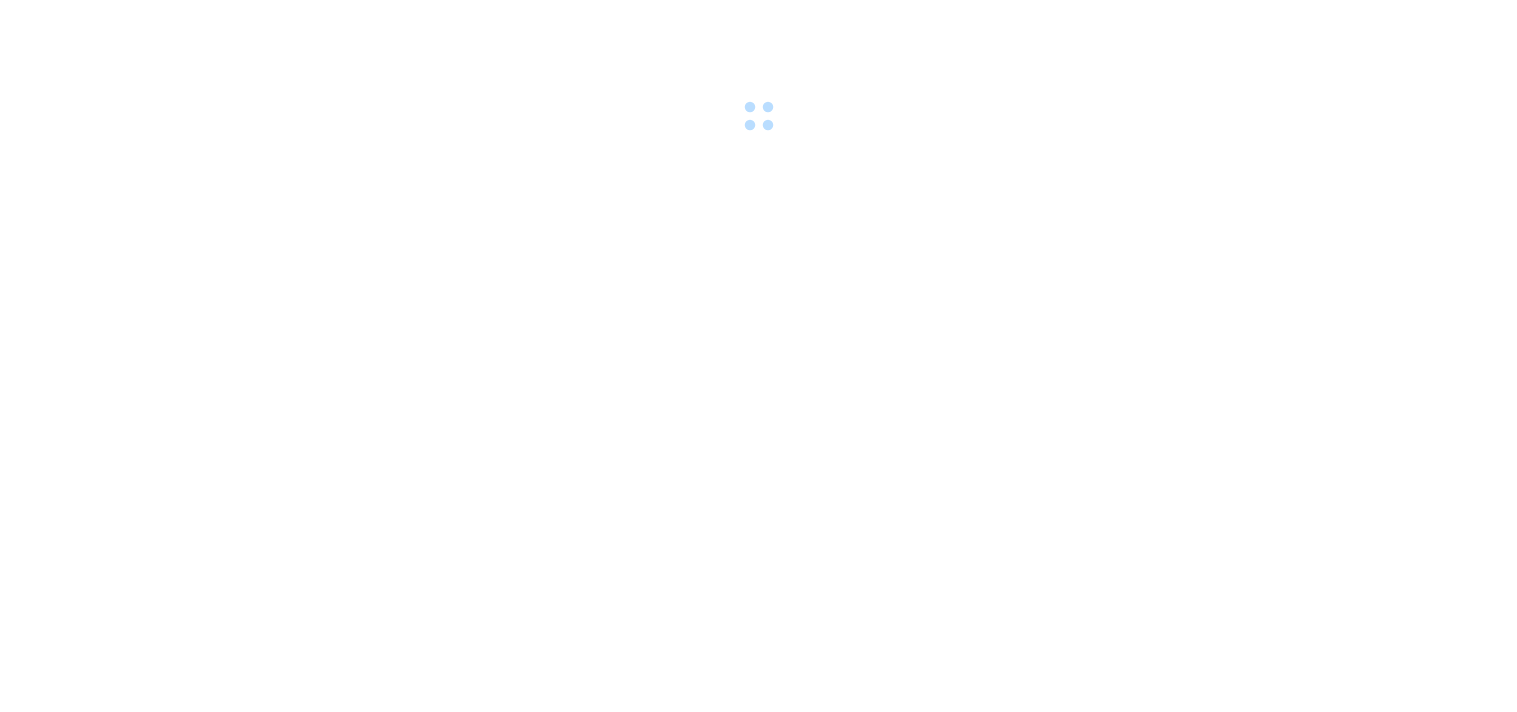 scroll, scrollTop: 0, scrollLeft: 0, axis: both 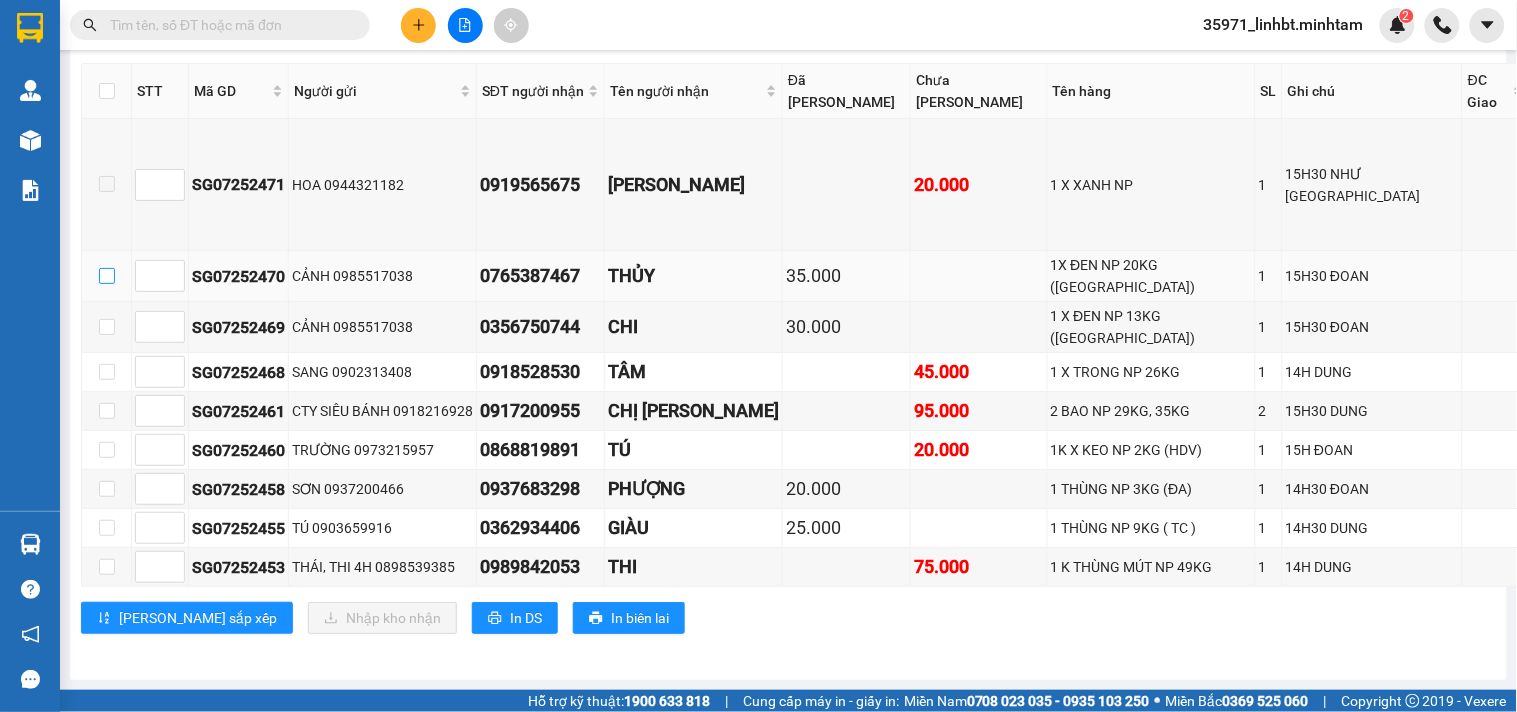 click at bounding box center (107, 276) 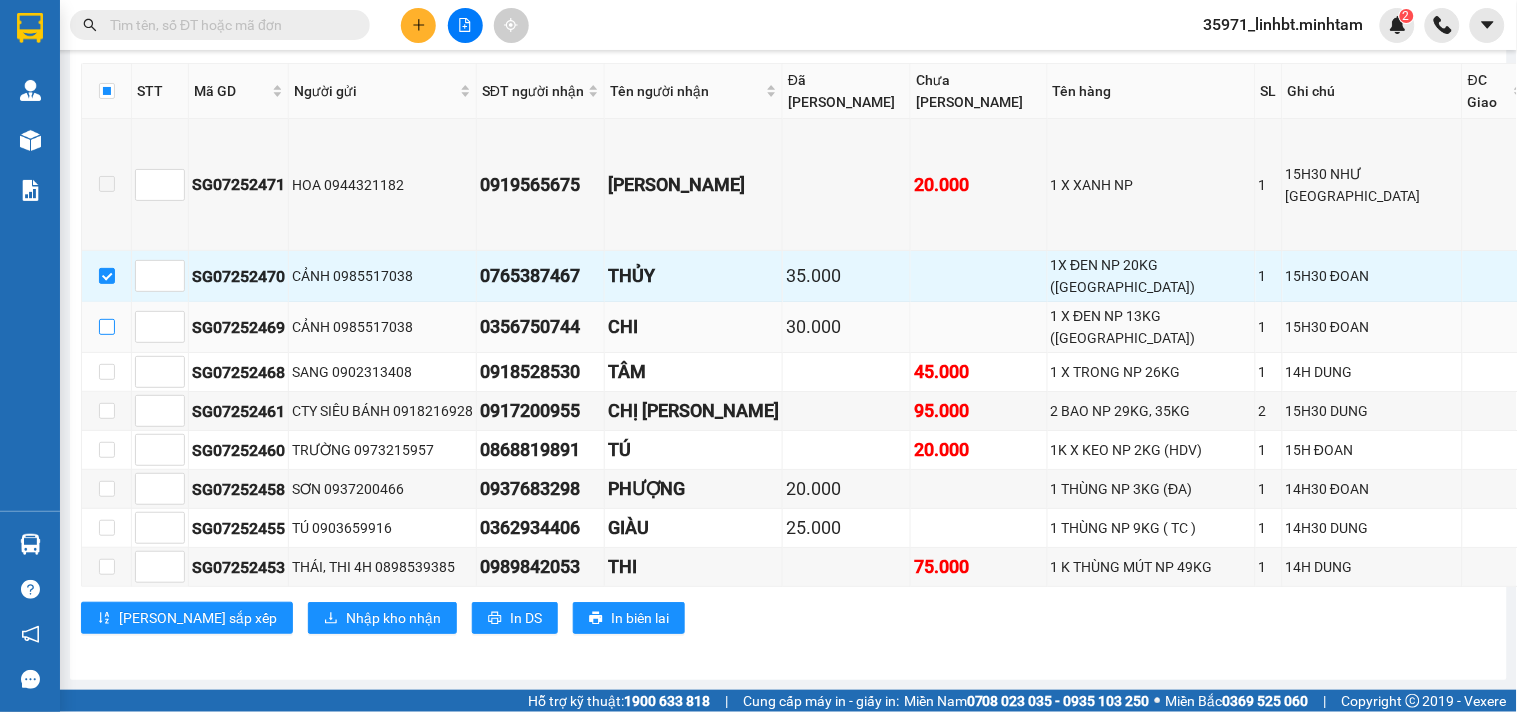 click at bounding box center [107, 327] 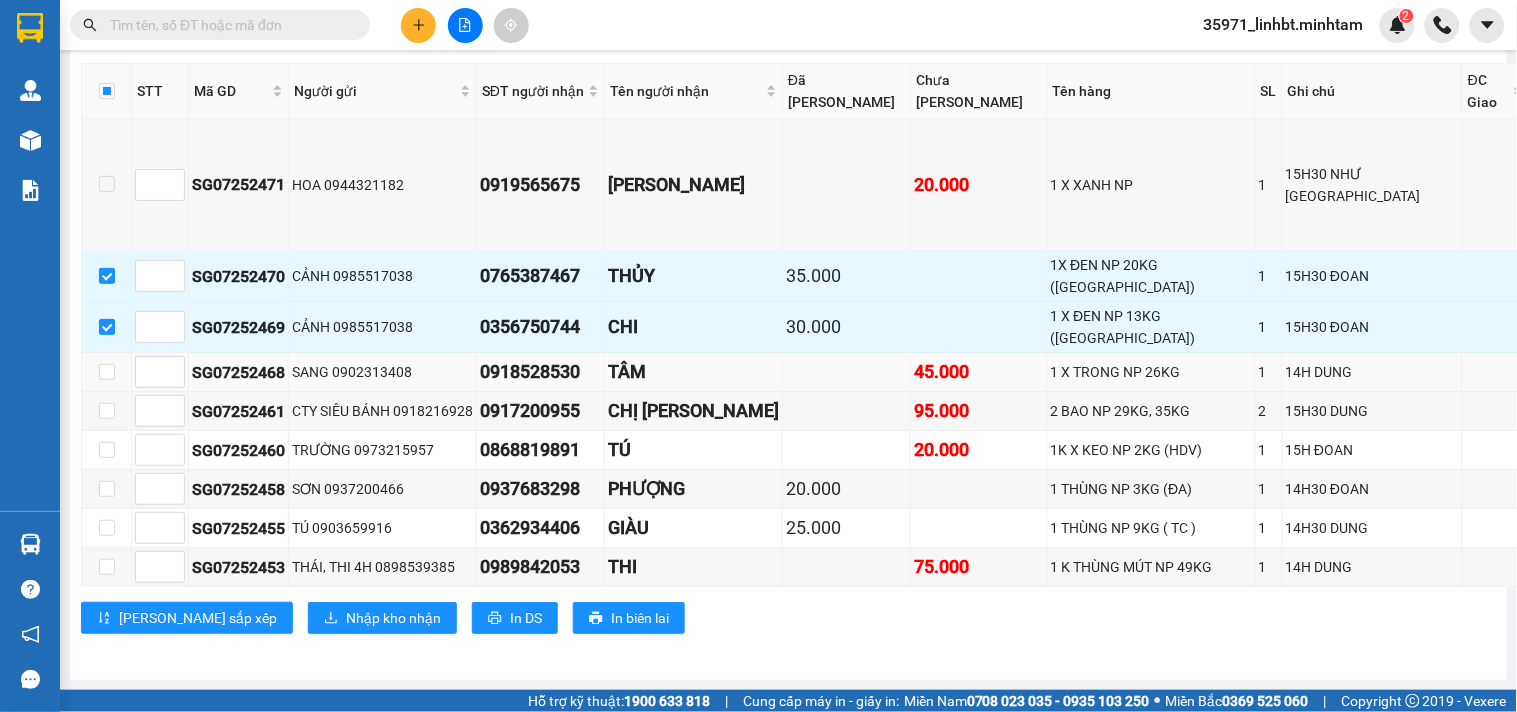 click at bounding box center [107, 372] 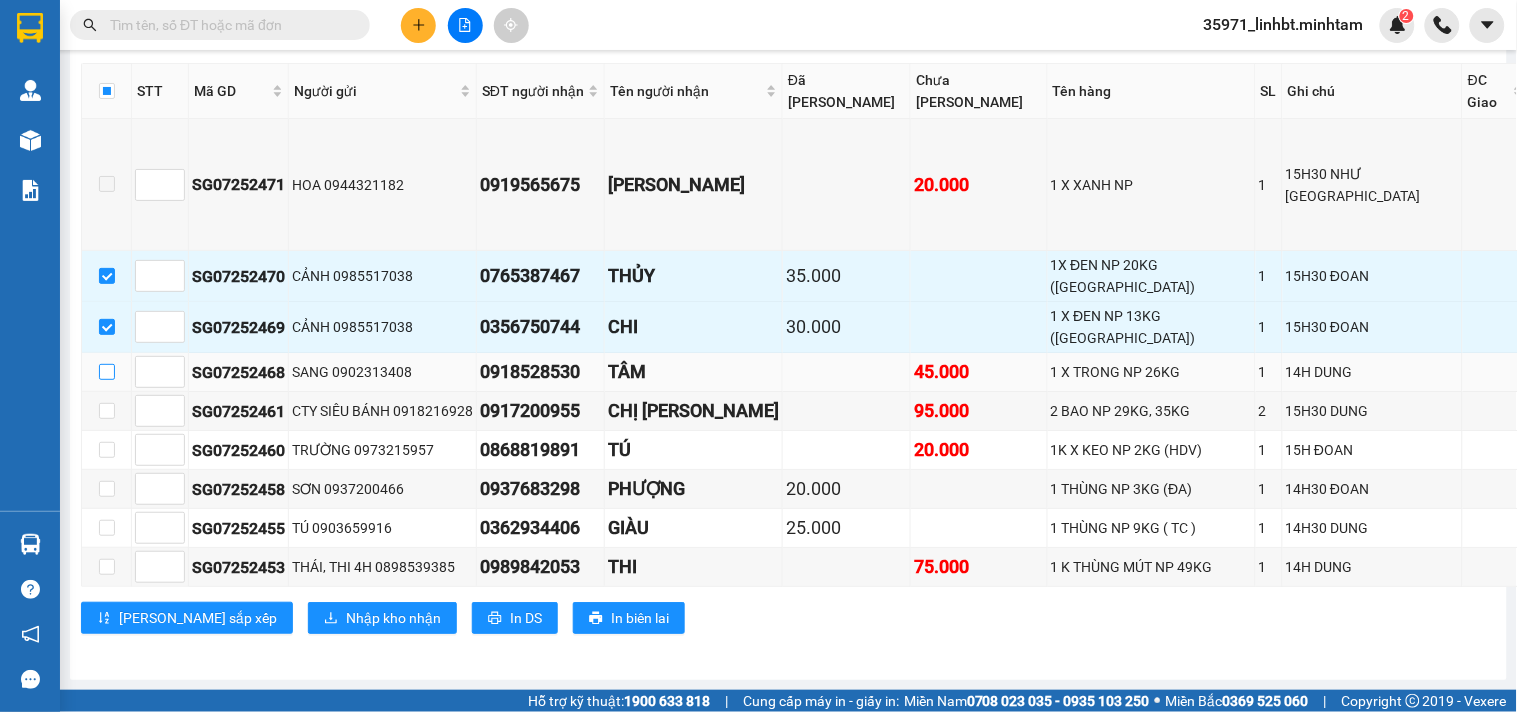 click at bounding box center (107, 372) 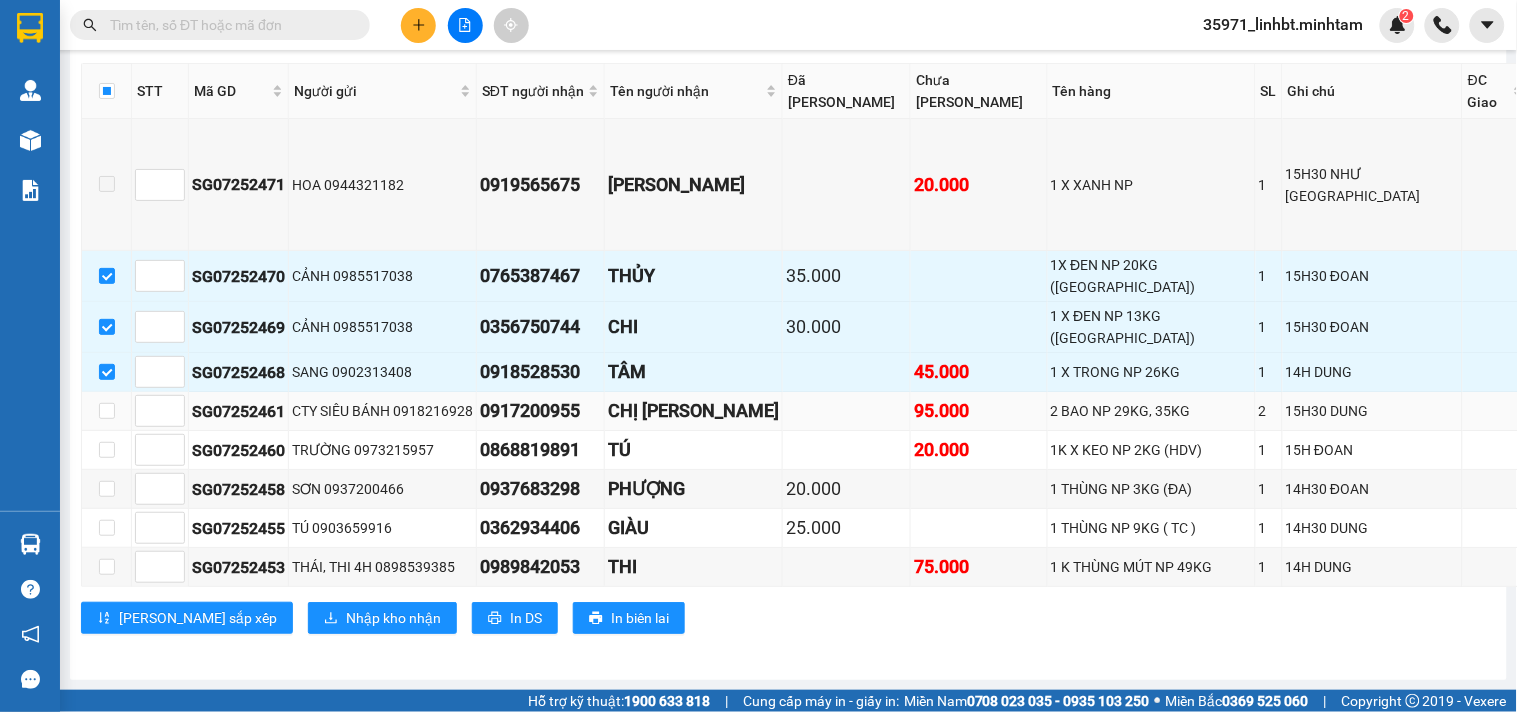 click at bounding box center [107, 411] 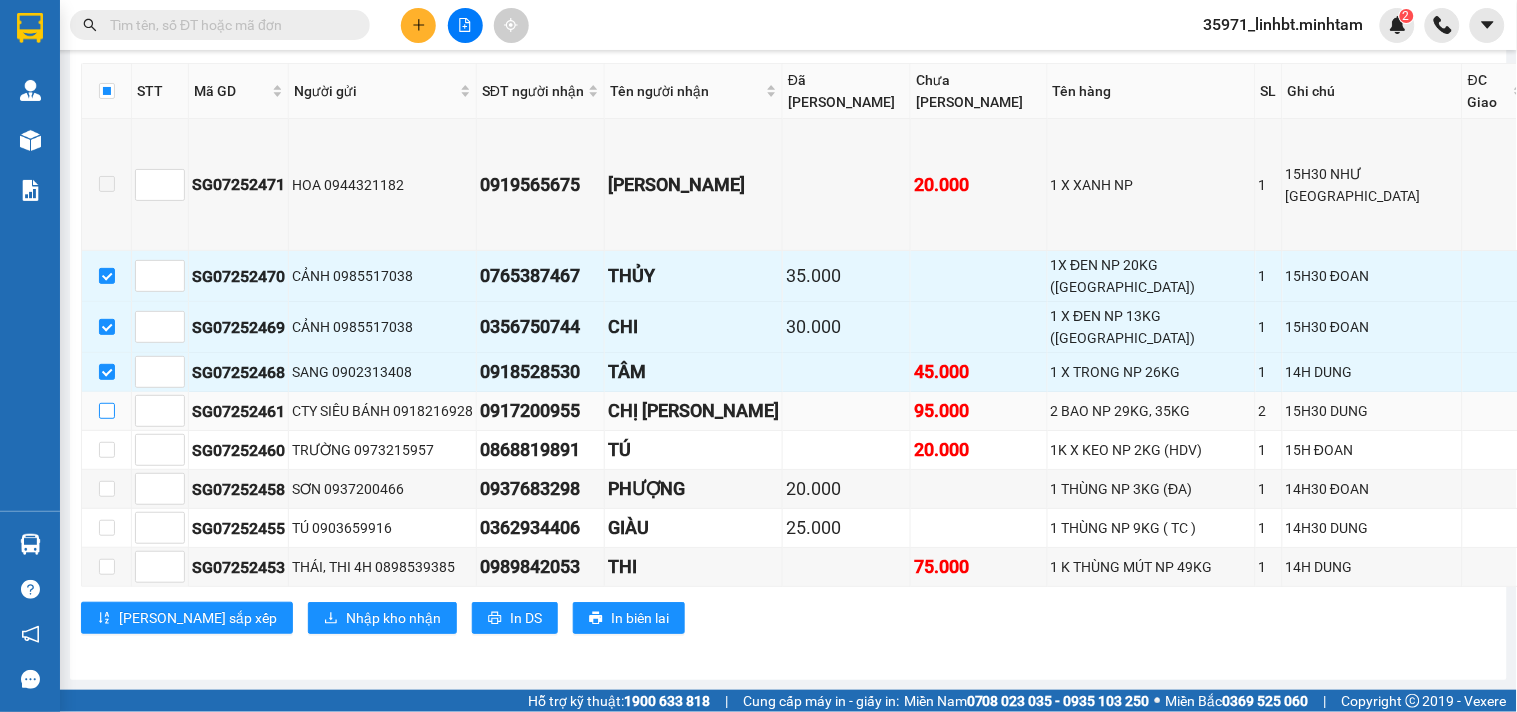 click at bounding box center [107, 411] 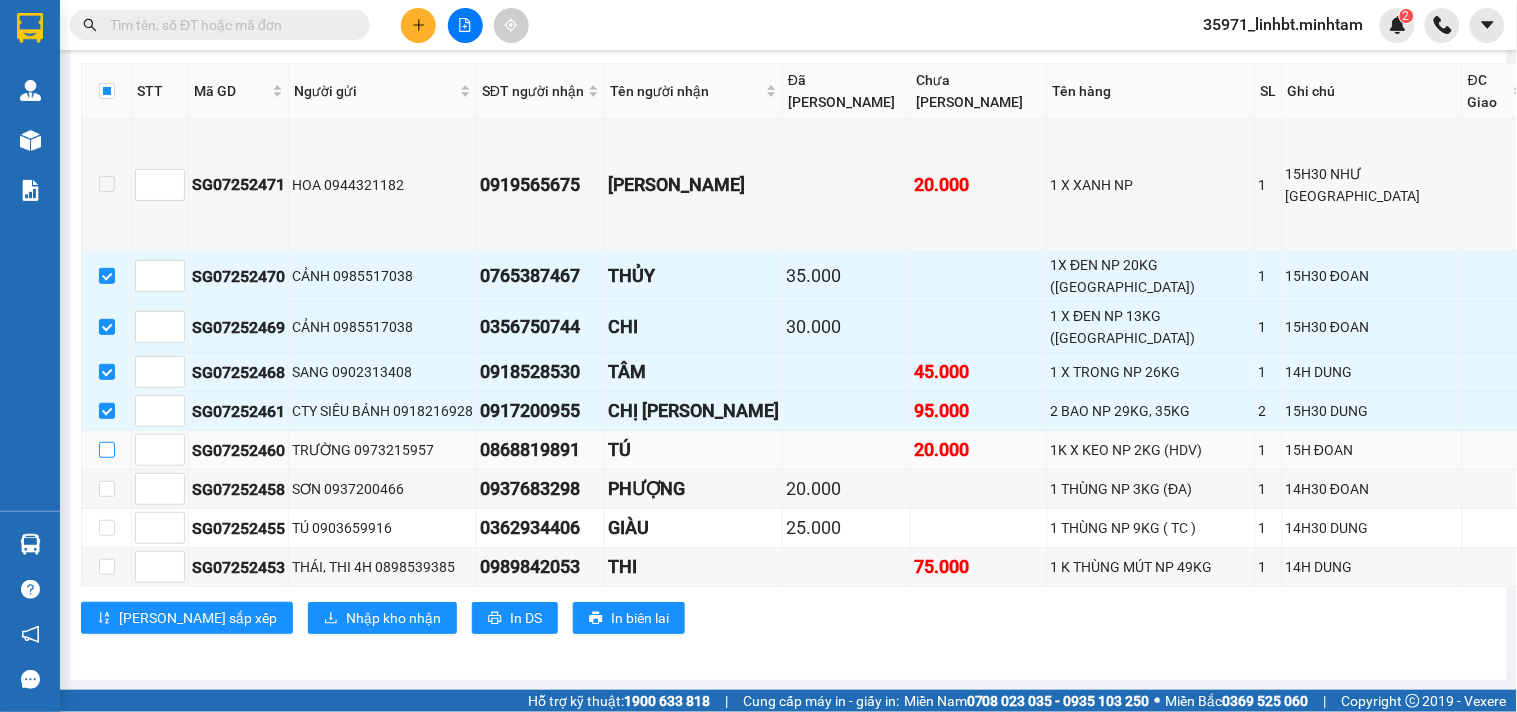 click at bounding box center (107, 450) 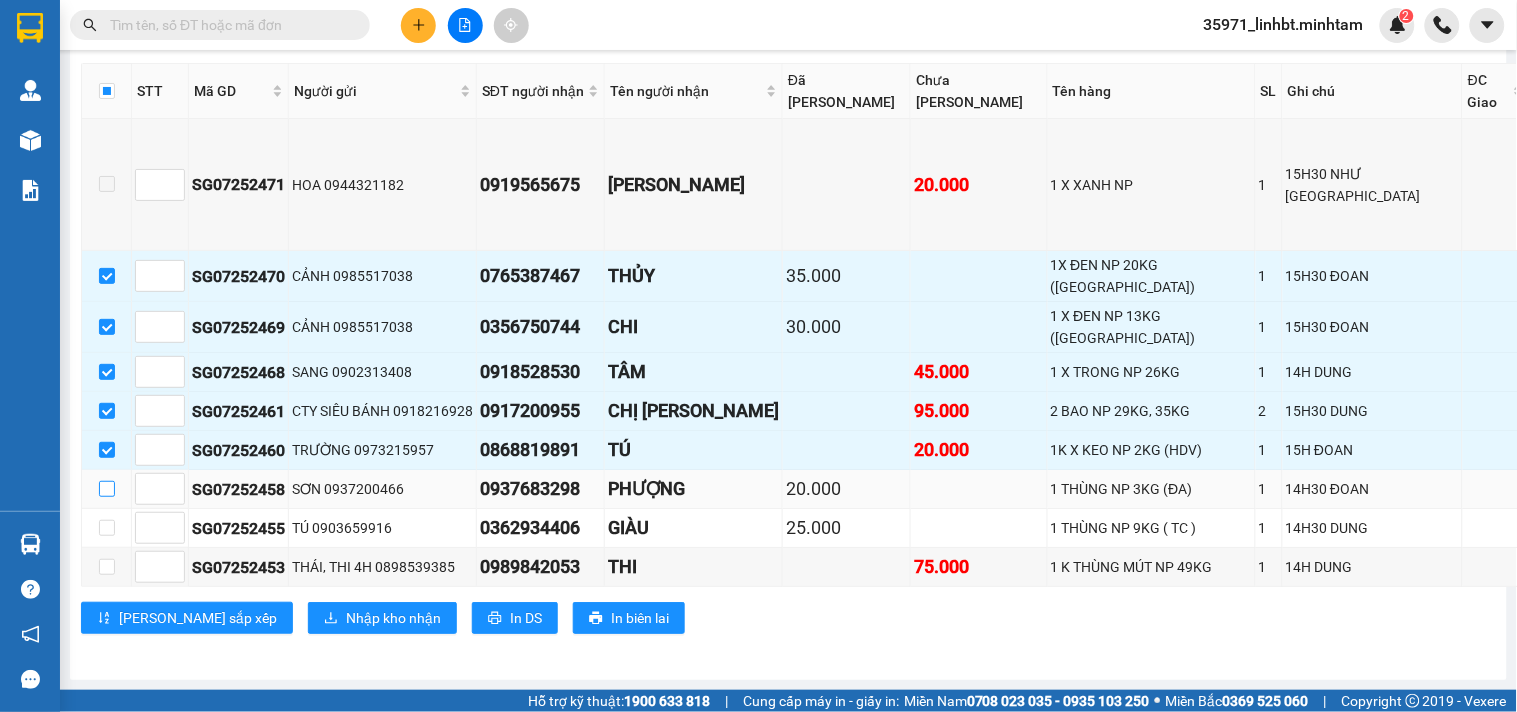 click at bounding box center [107, 489] 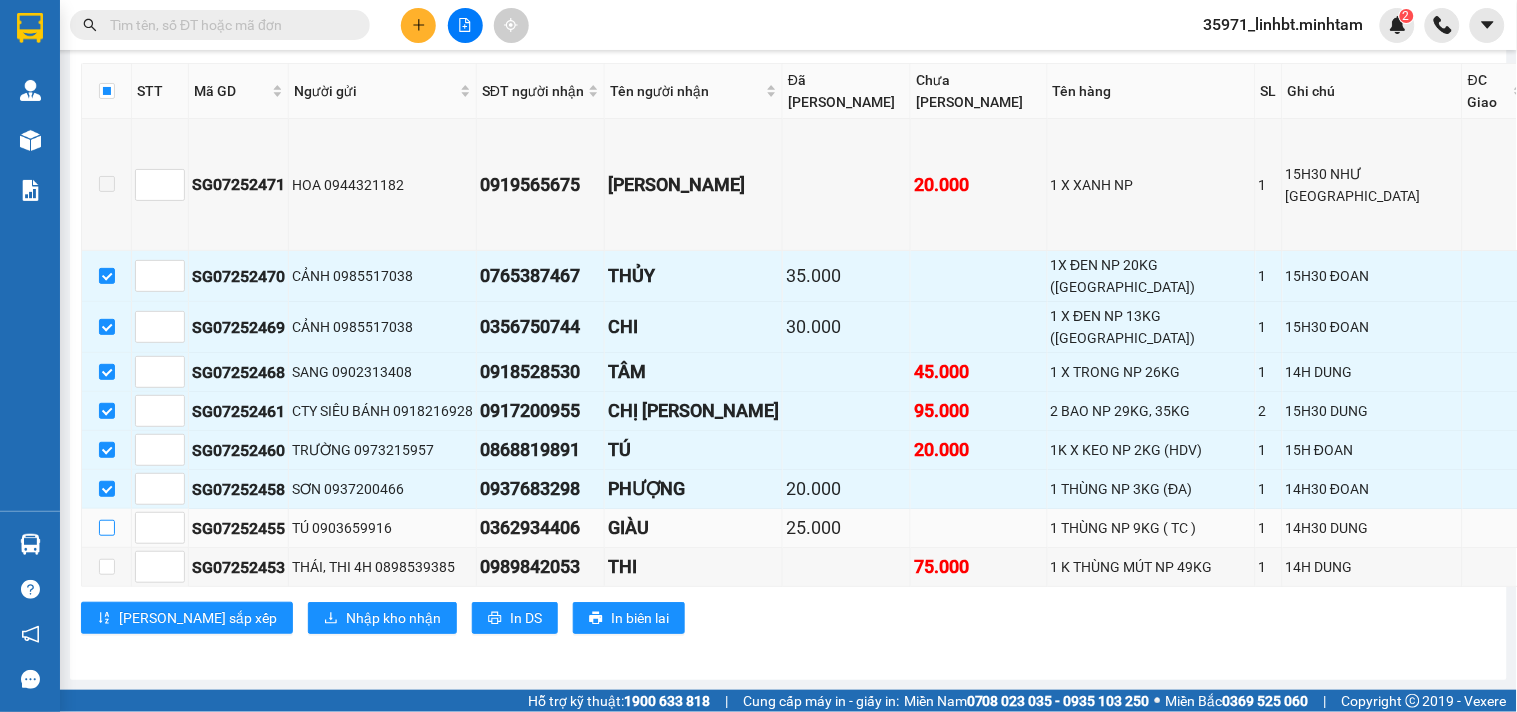 click at bounding box center [107, 528] 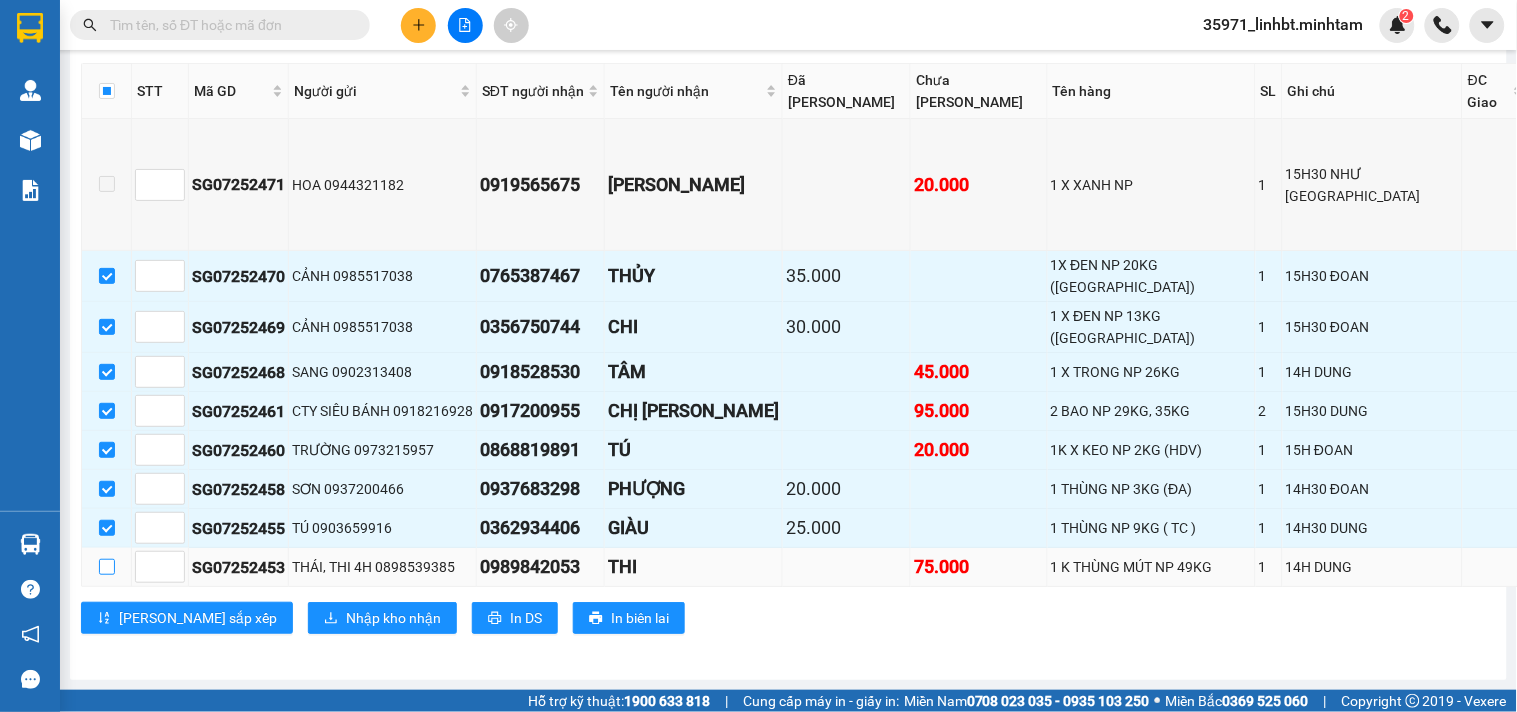 click at bounding box center (107, 567) 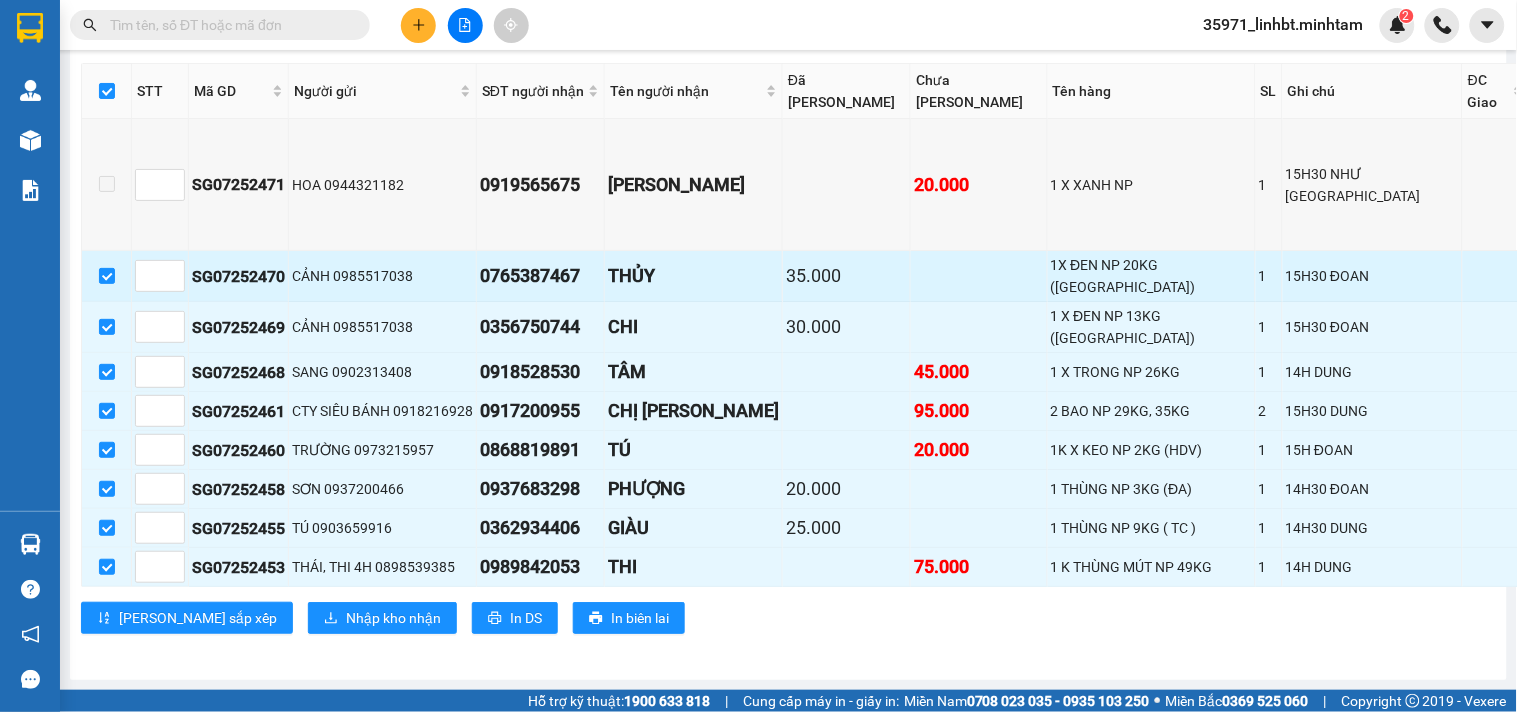 click at bounding box center [1580, 276] 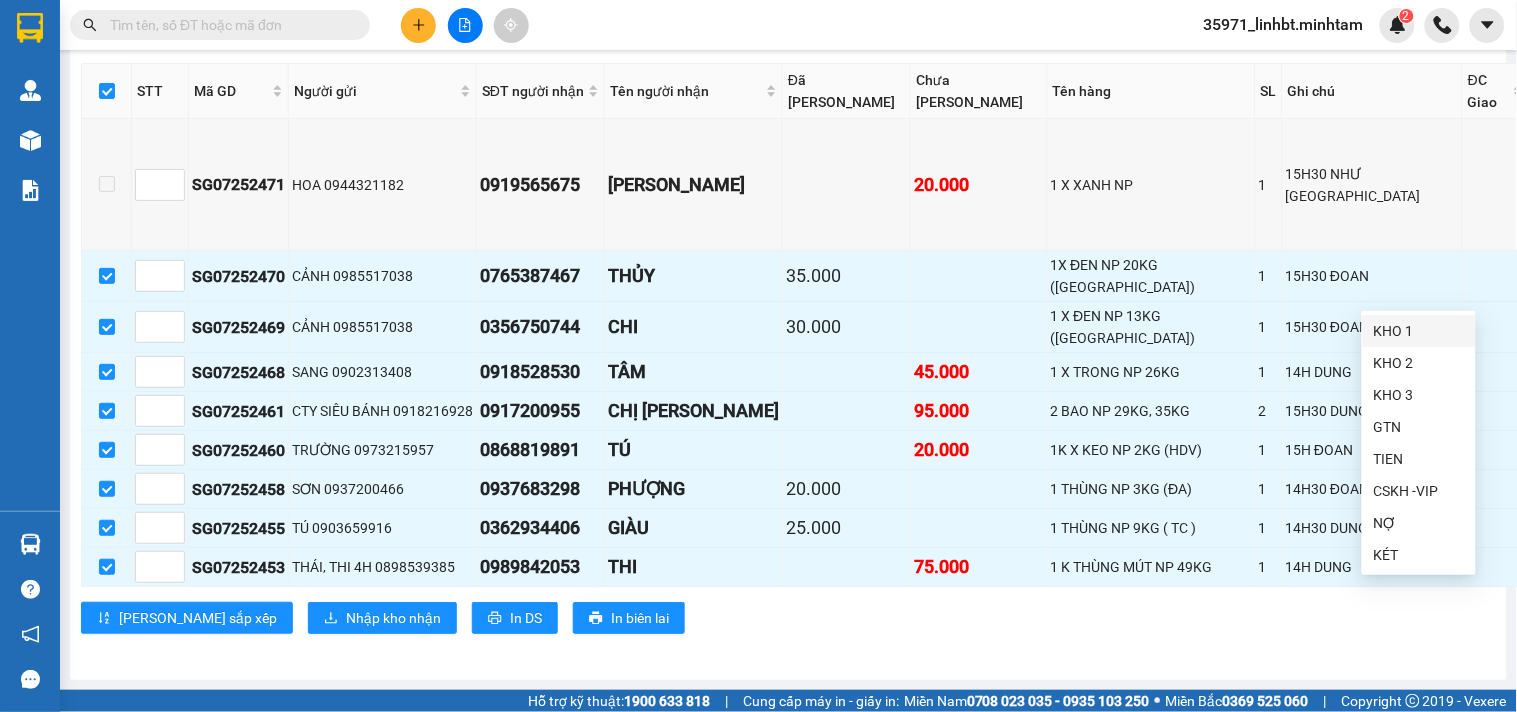 click on "KHO 1" at bounding box center [1419, 331] 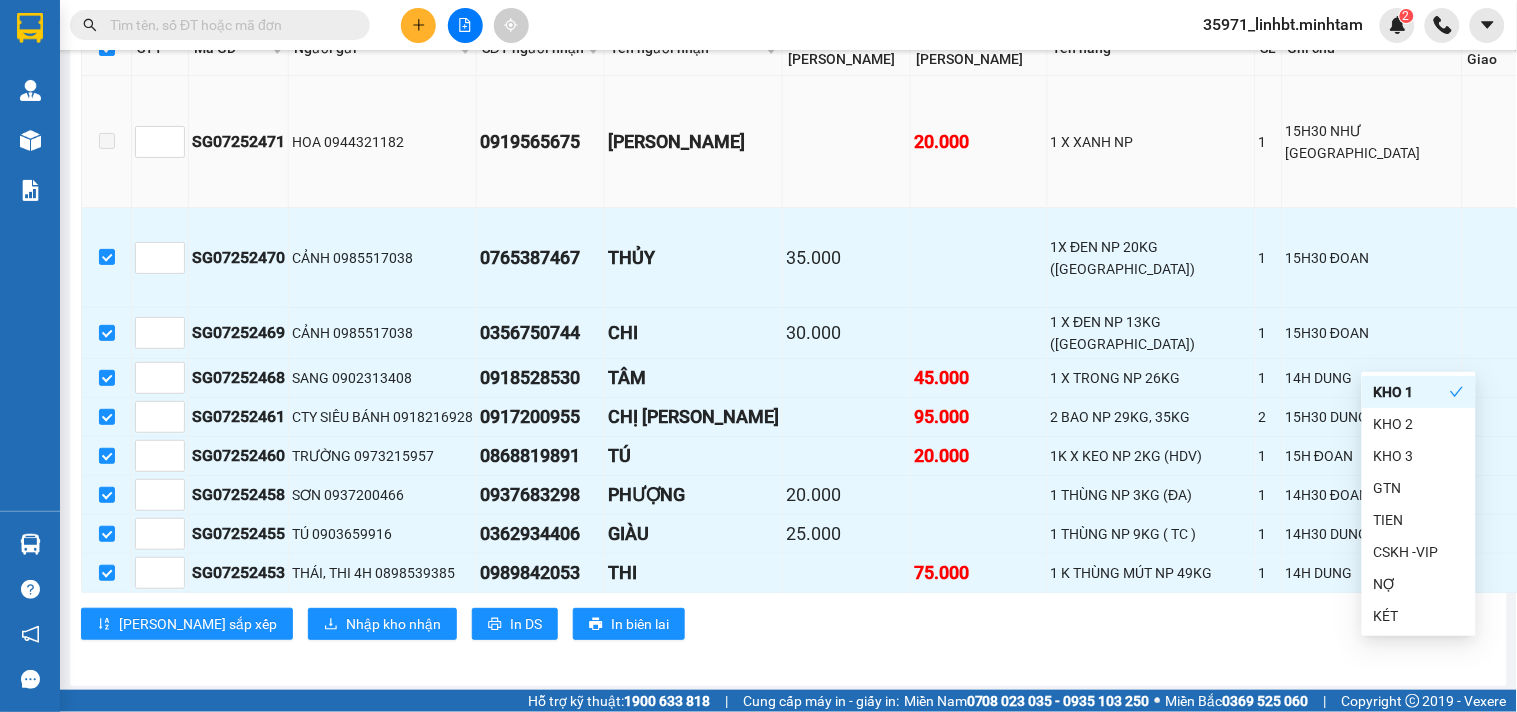 click on "15H30 NHƯ [GEOGRAPHIC_DATA]" at bounding box center [1373, 142] 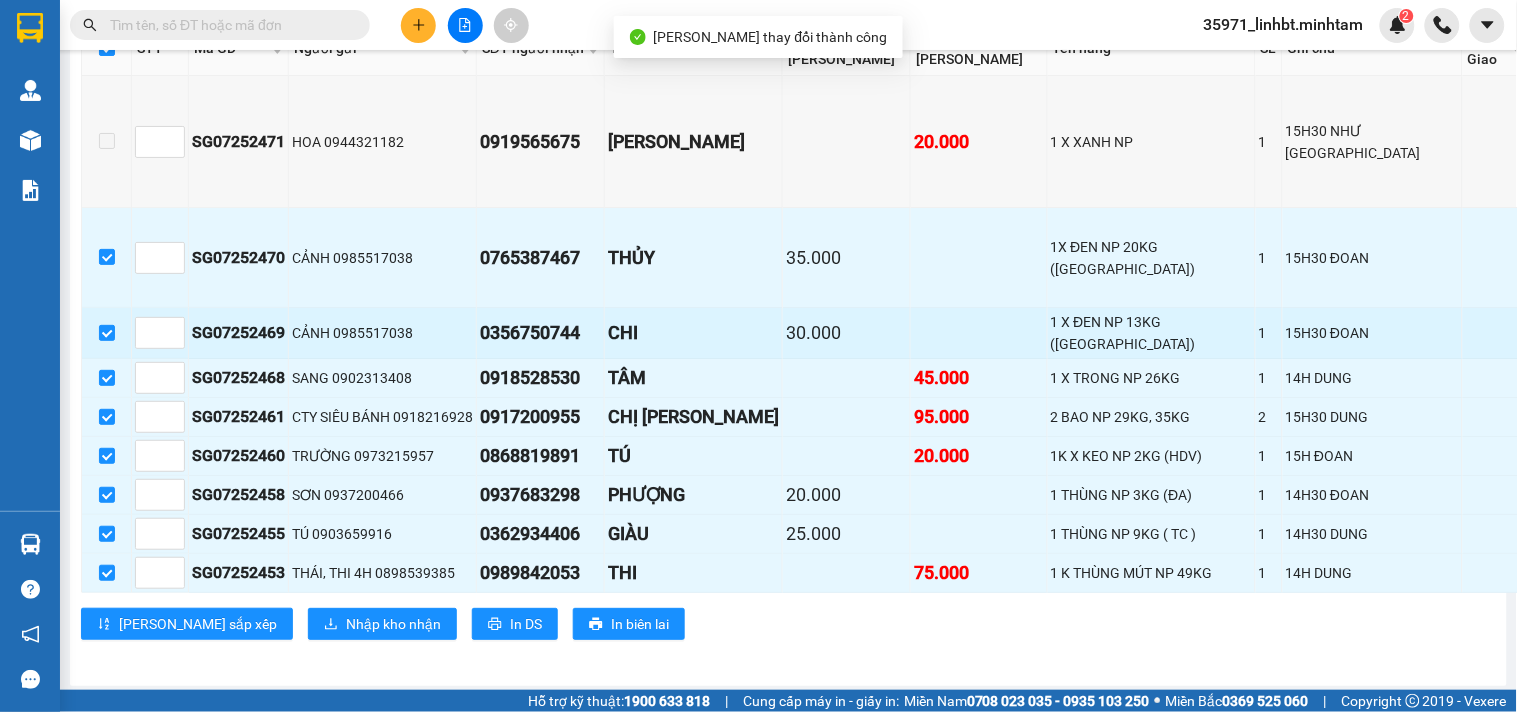 click at bounding box center (1580, 333) 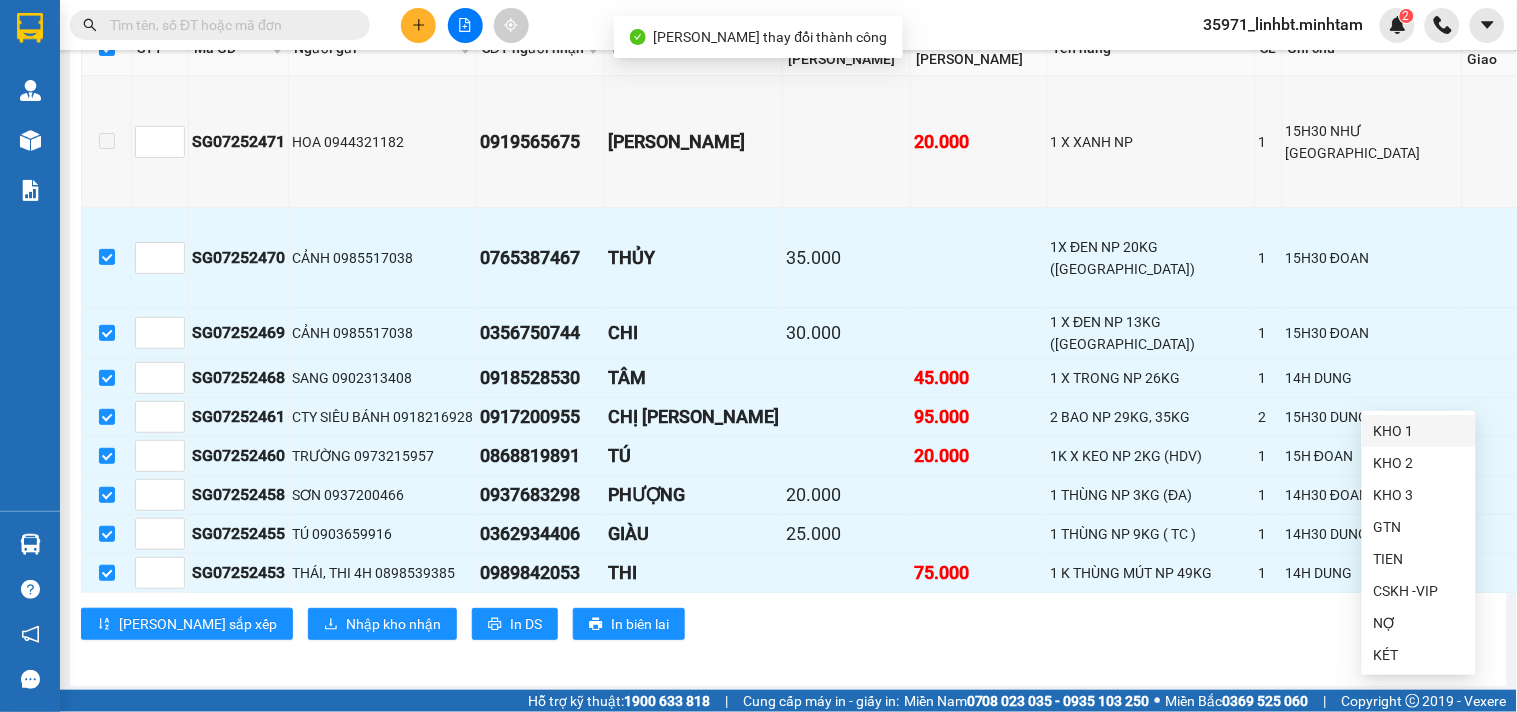 click on "KHO 1" at bounding box center [1419, 431] 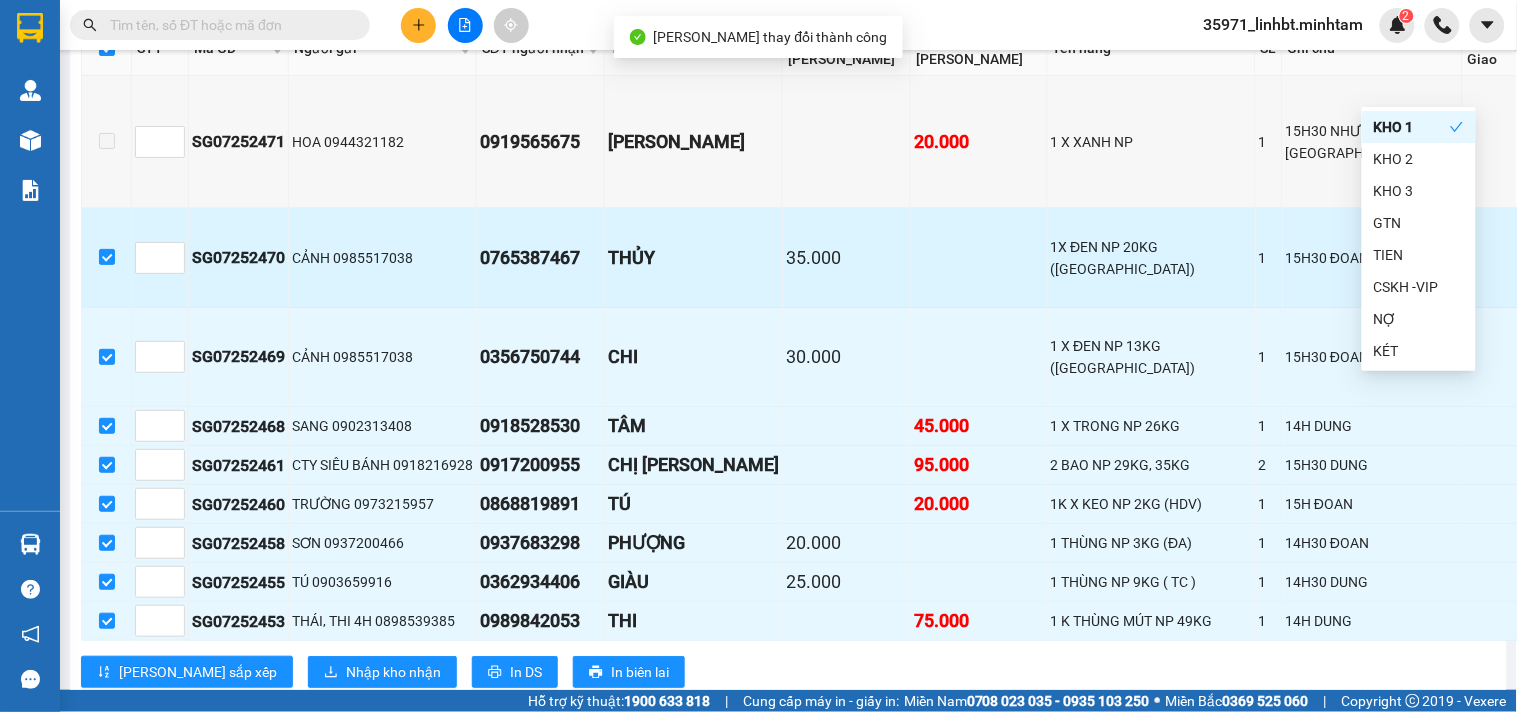 click on "15H30 ĐOAN" at bounding box center [1373, 257] 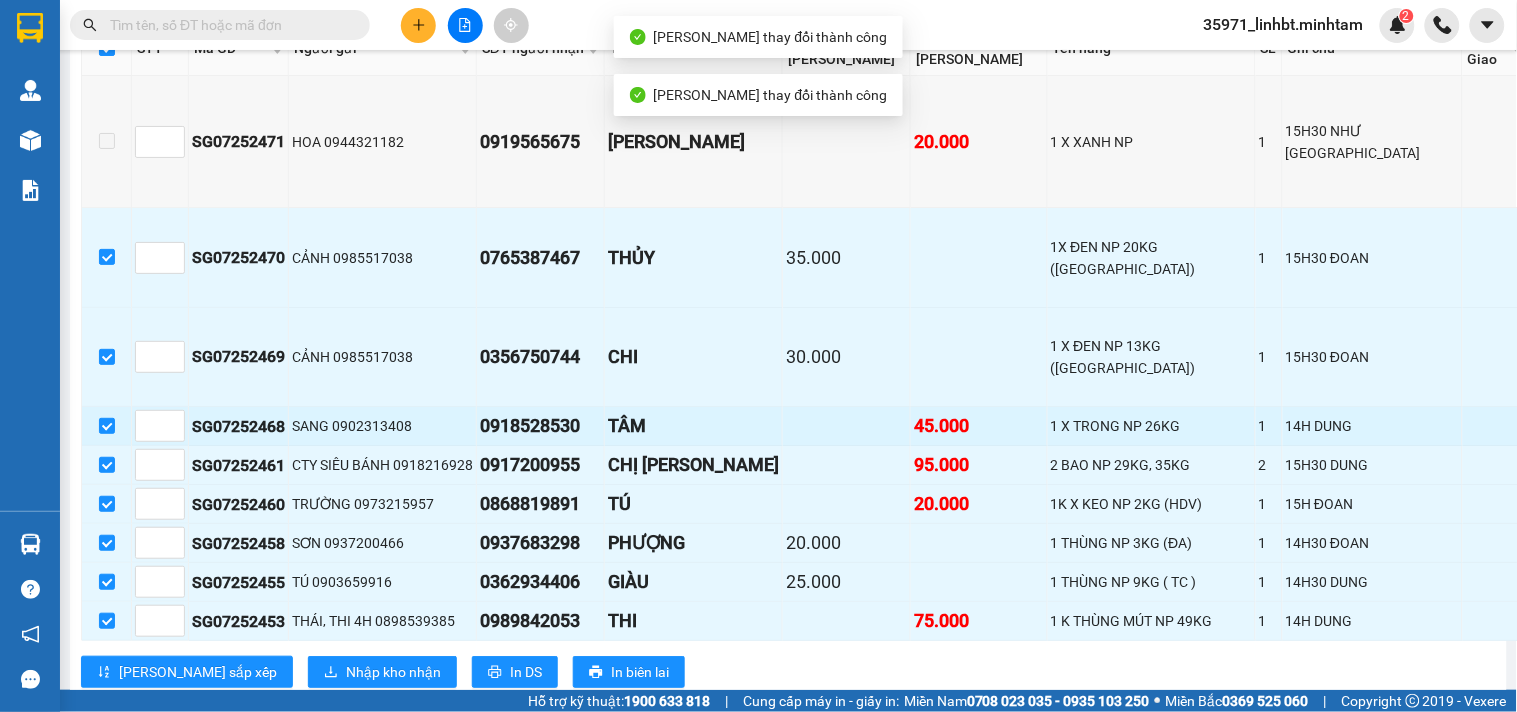 click at bounding box center (1580, 426) 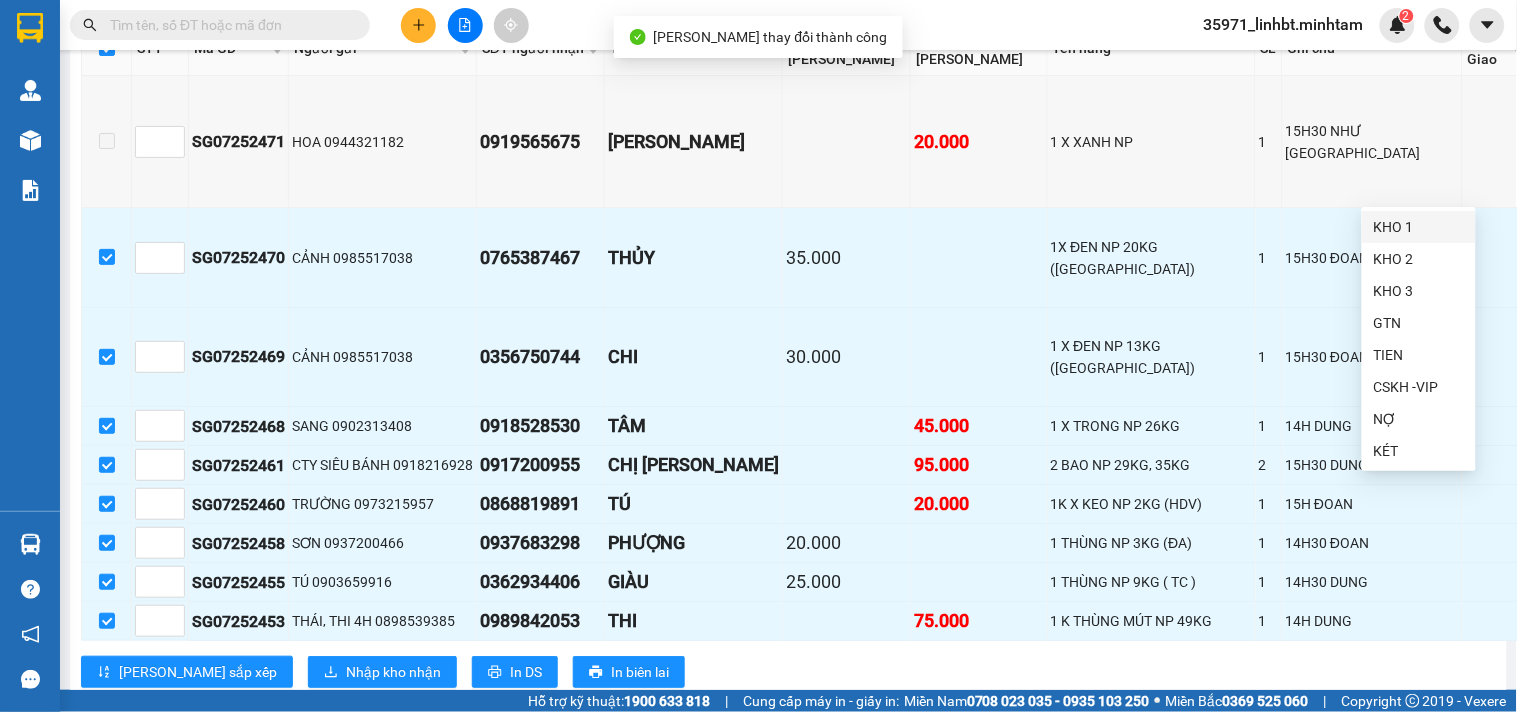 click on "KHO 1" at bounding box center [1419, 227] 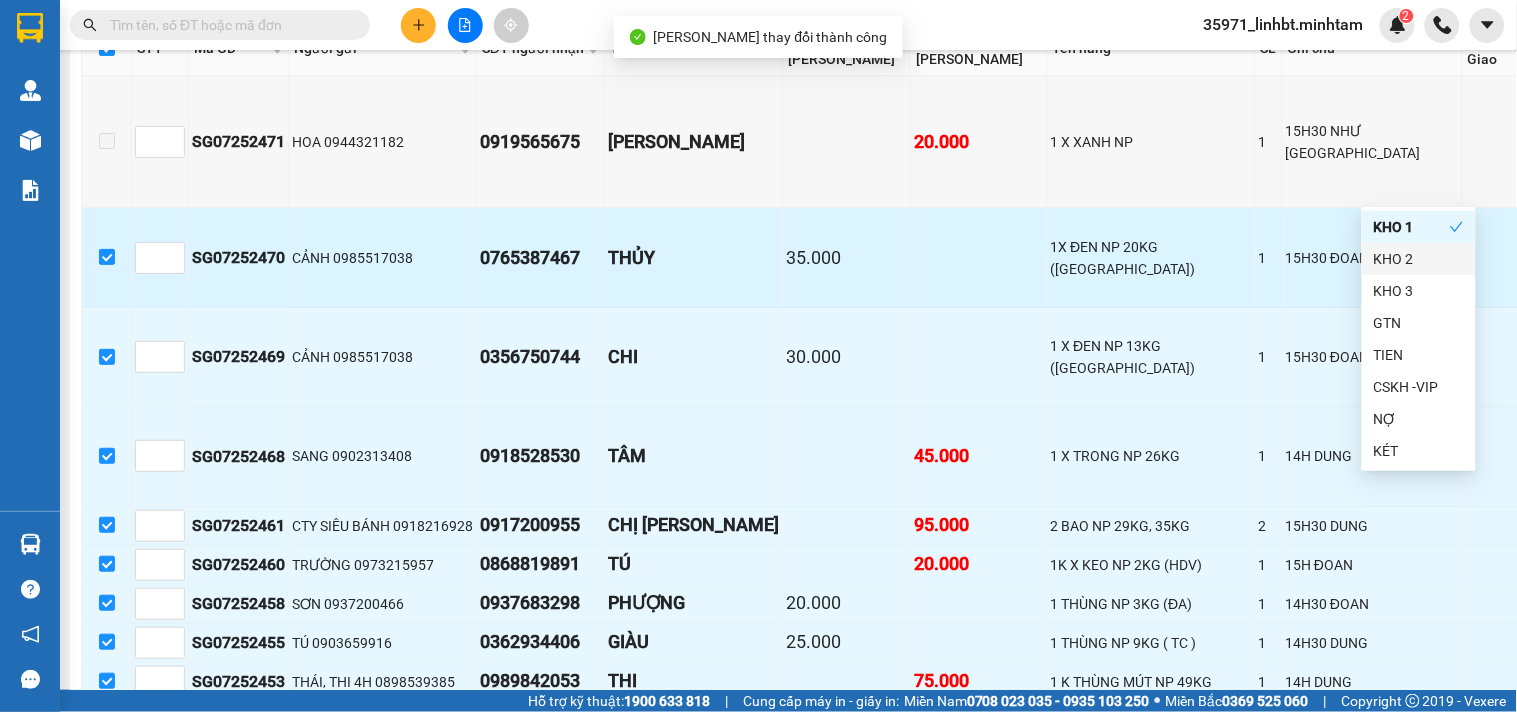 click on "1X ĐEN NP 20KG ([GEOGRAPHIC_DATA])" at bounding box center [1152, 257] 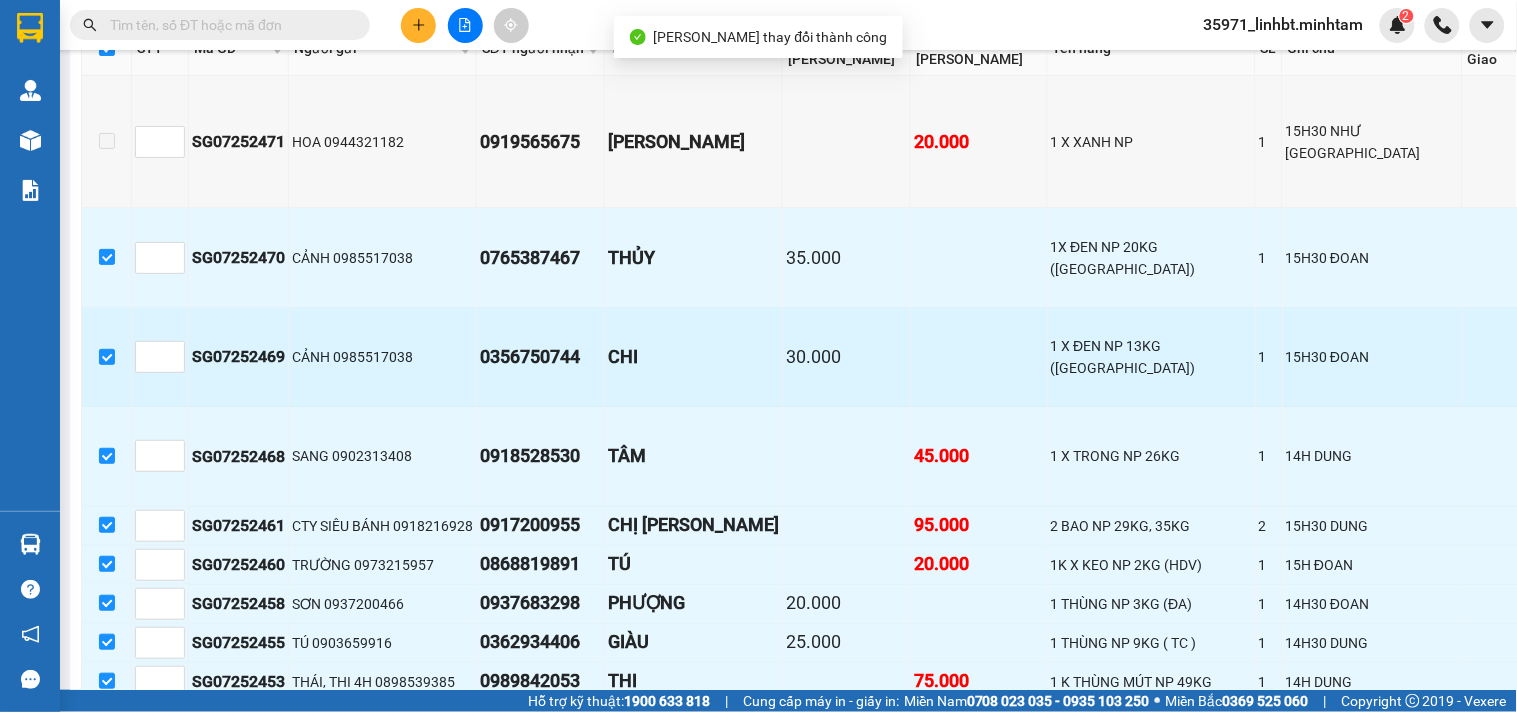 scroll, scrollTop: 1863, scrollLeft: 0, axis: vertical 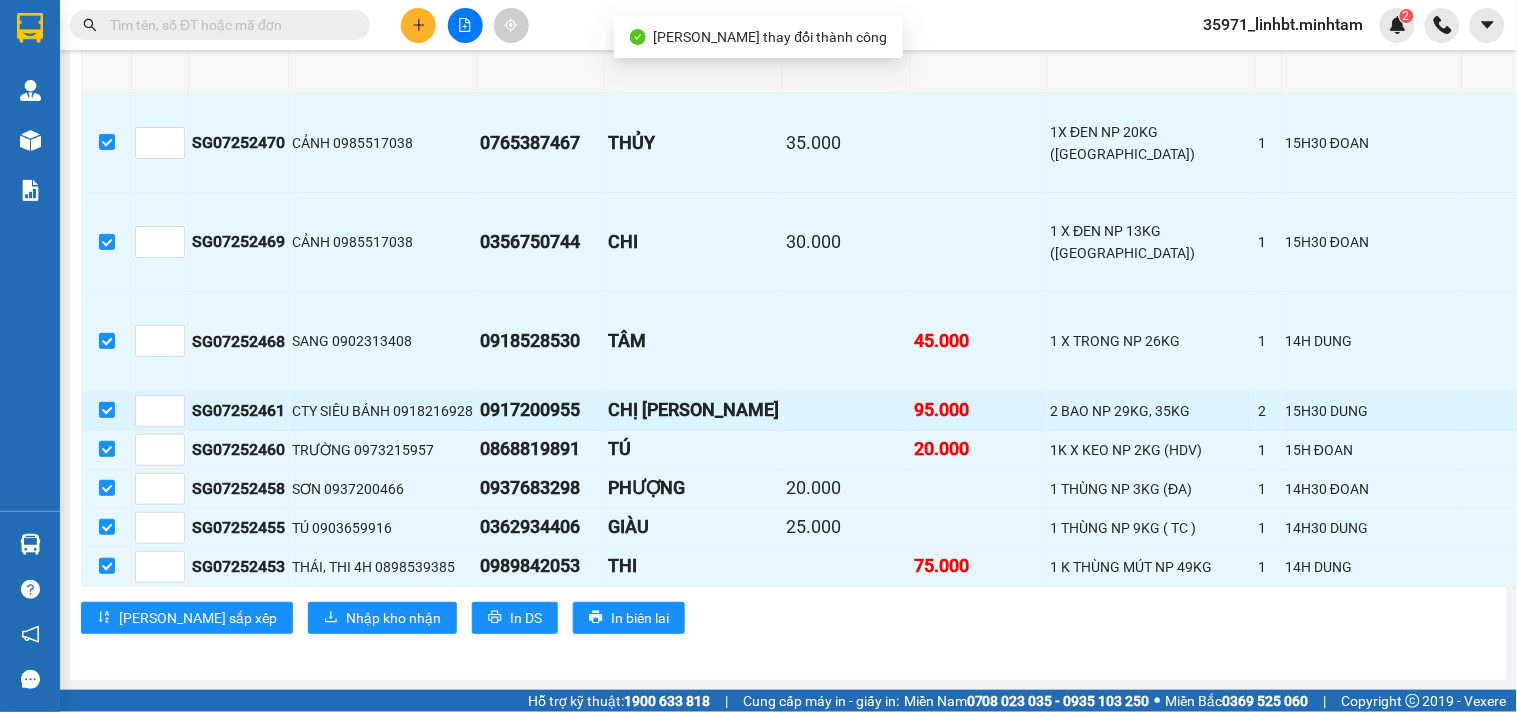 click at bounding box center [1580, 411] 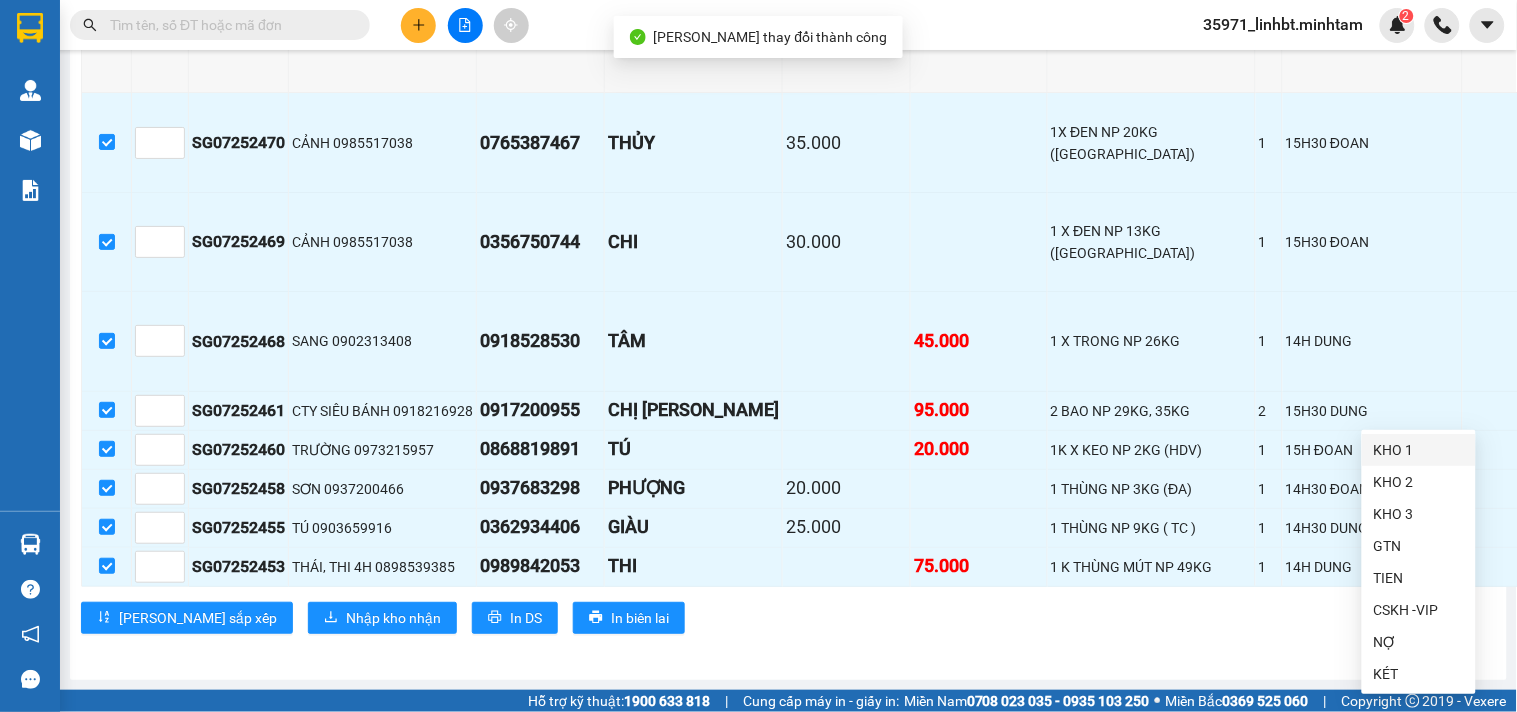 click on "KHO 1" at bounding box center (1419, 450) 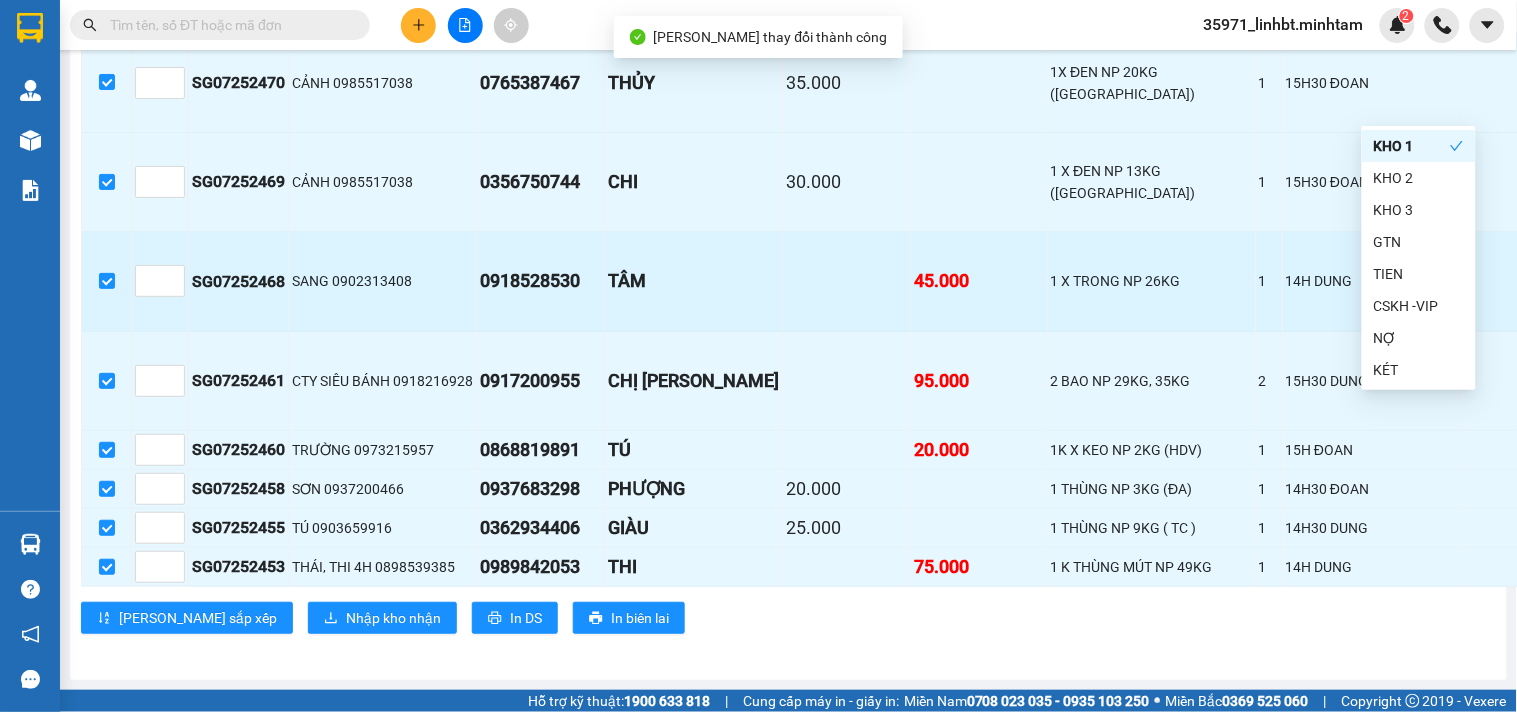 click on "14H DUNG" at bounding box center [1373, 281] 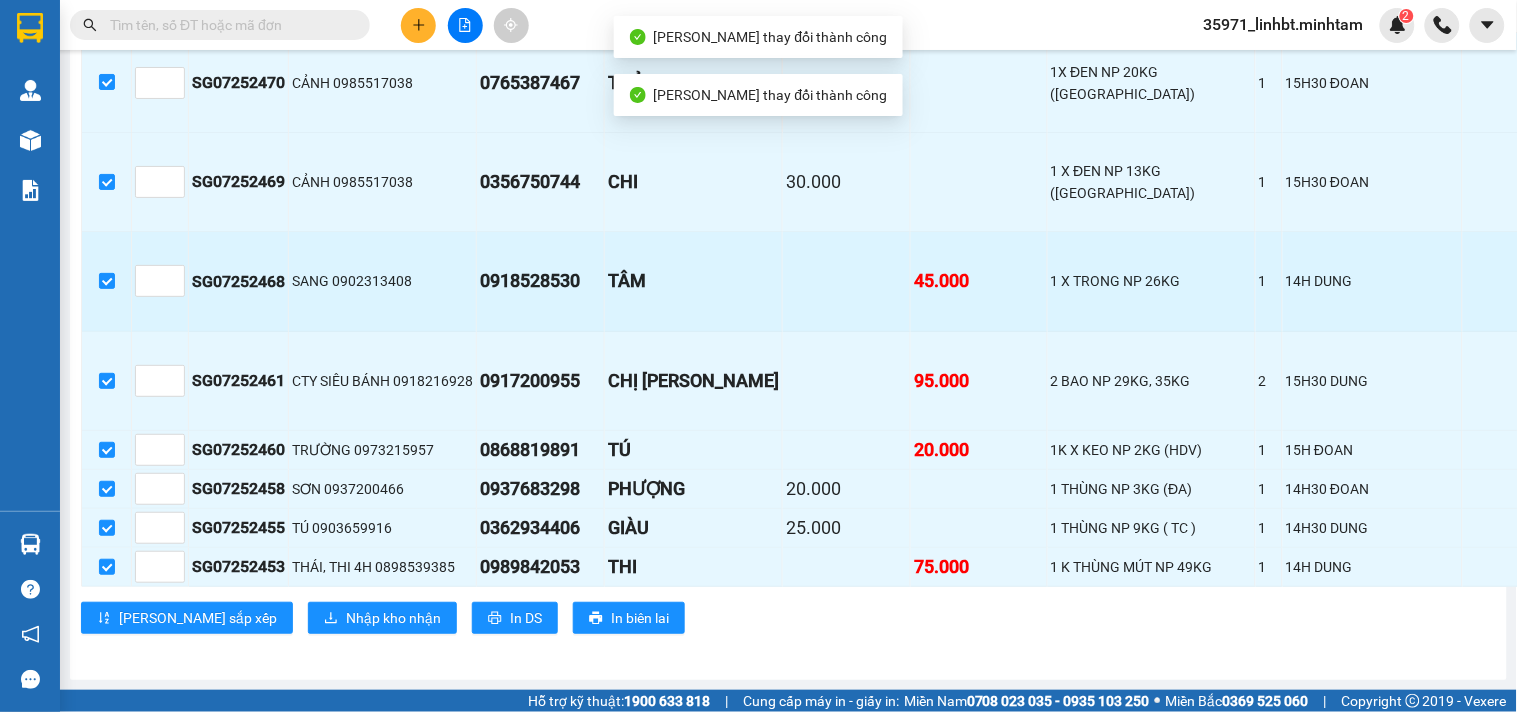 scroll, scrollTop: 1924, scrollLeft: 0, axis: vertical 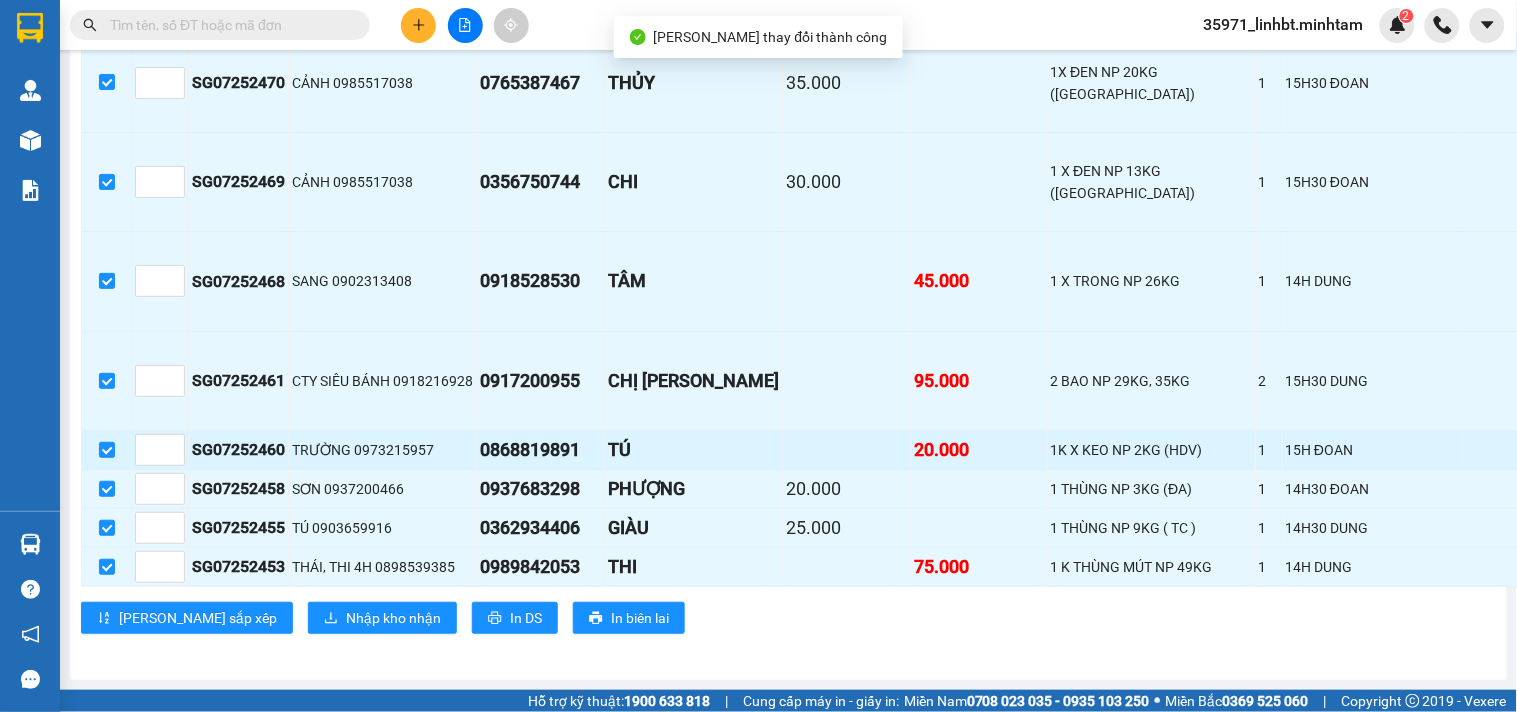 click at bounding box center [1580, 450] 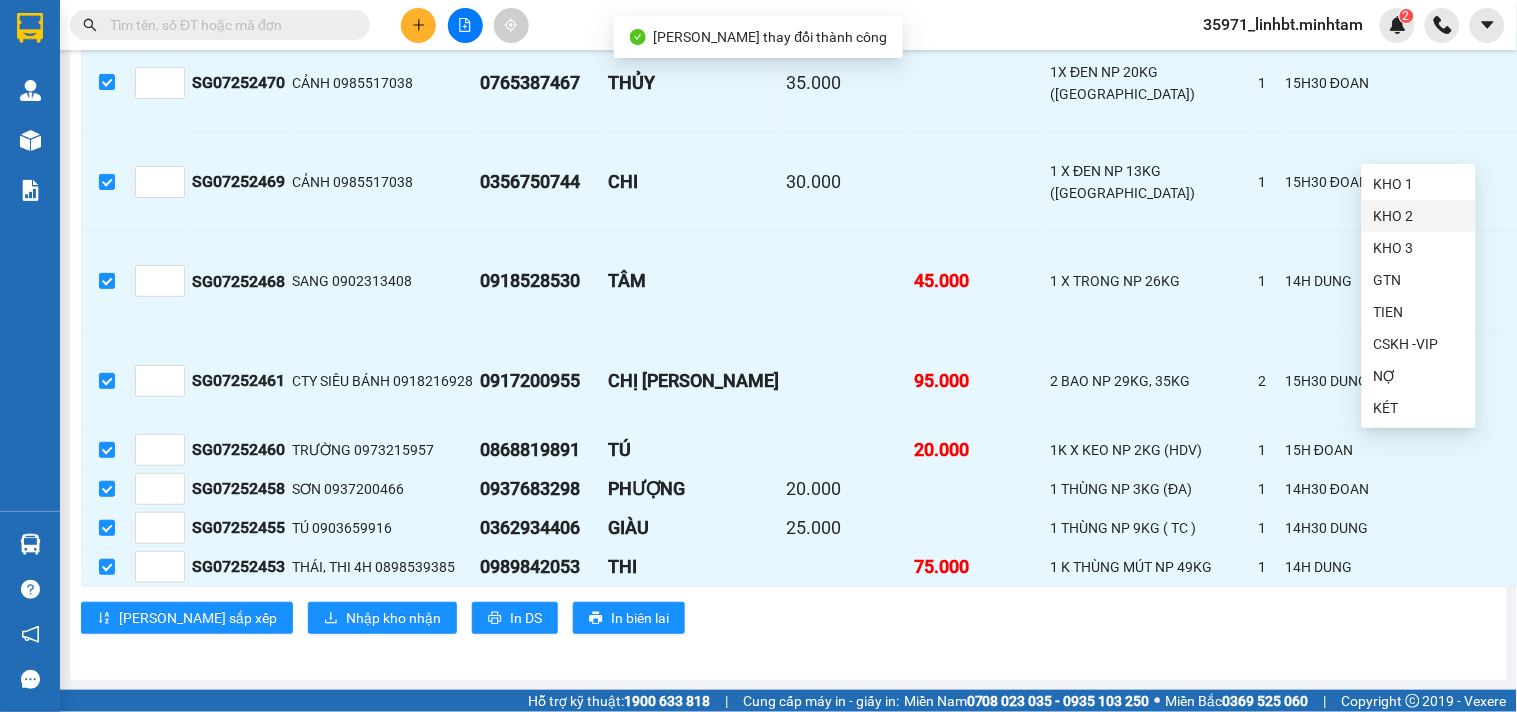 click on "KHO 1" at bounding box center (1419, 184) 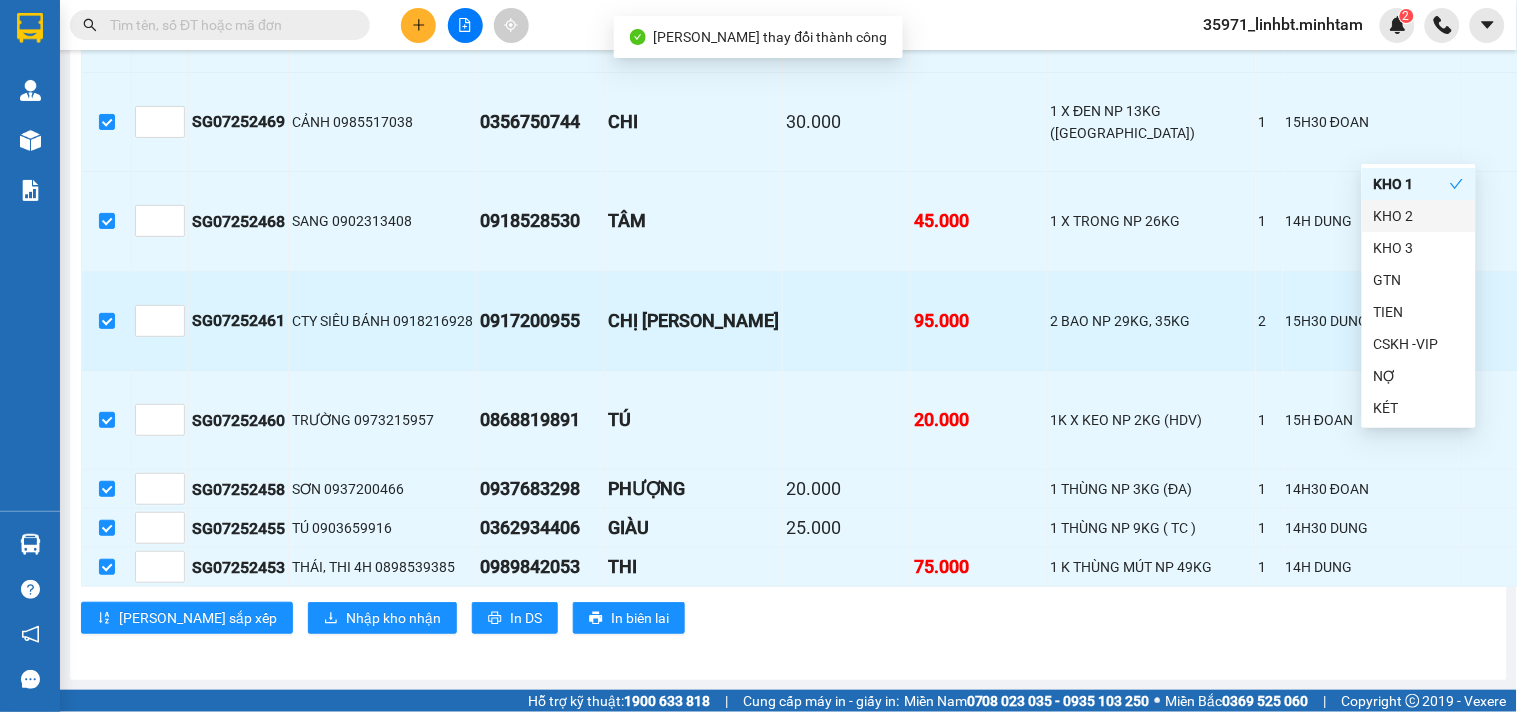 click on "15H30 DUNG" at bounding box center [1373, 321] 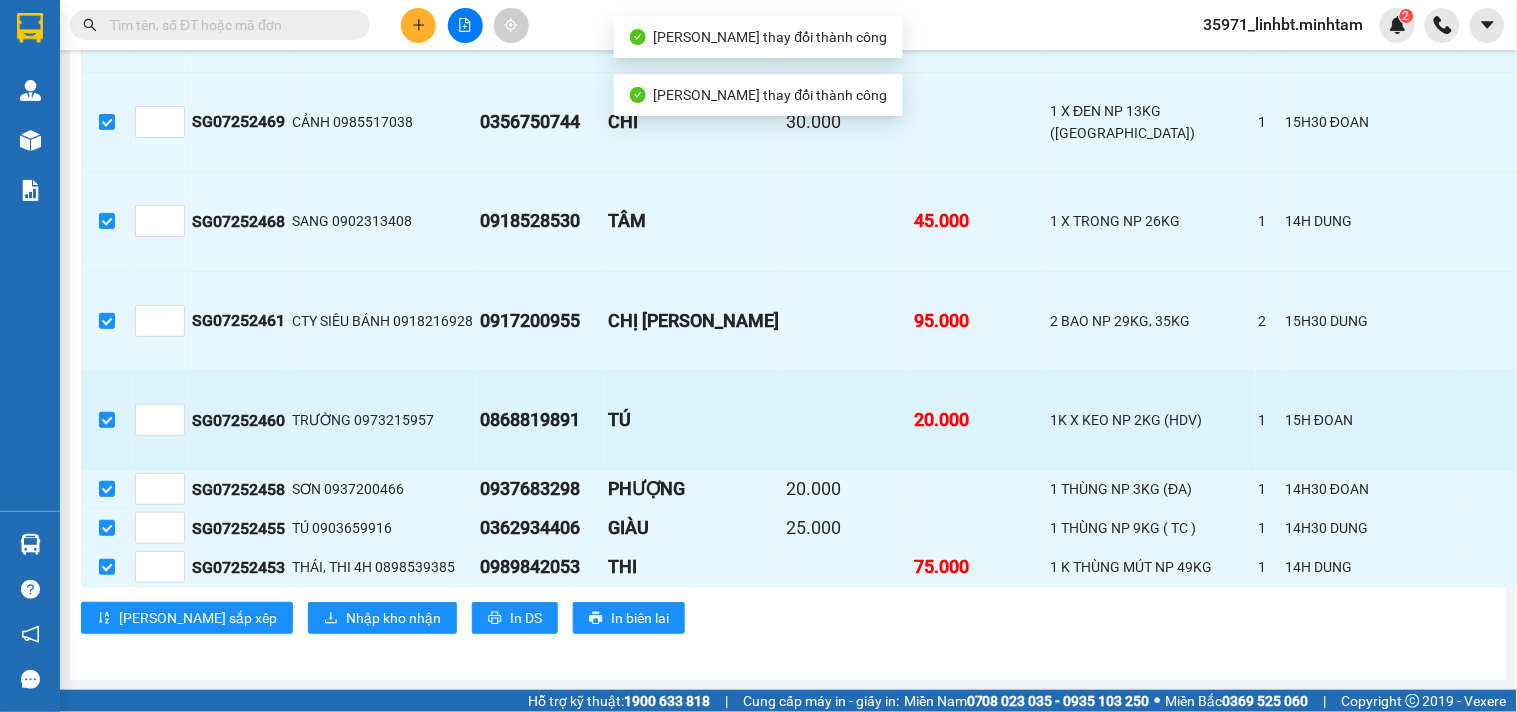 scroll, scrollTop: 1984, scrollLeft: 0, axis: vertical 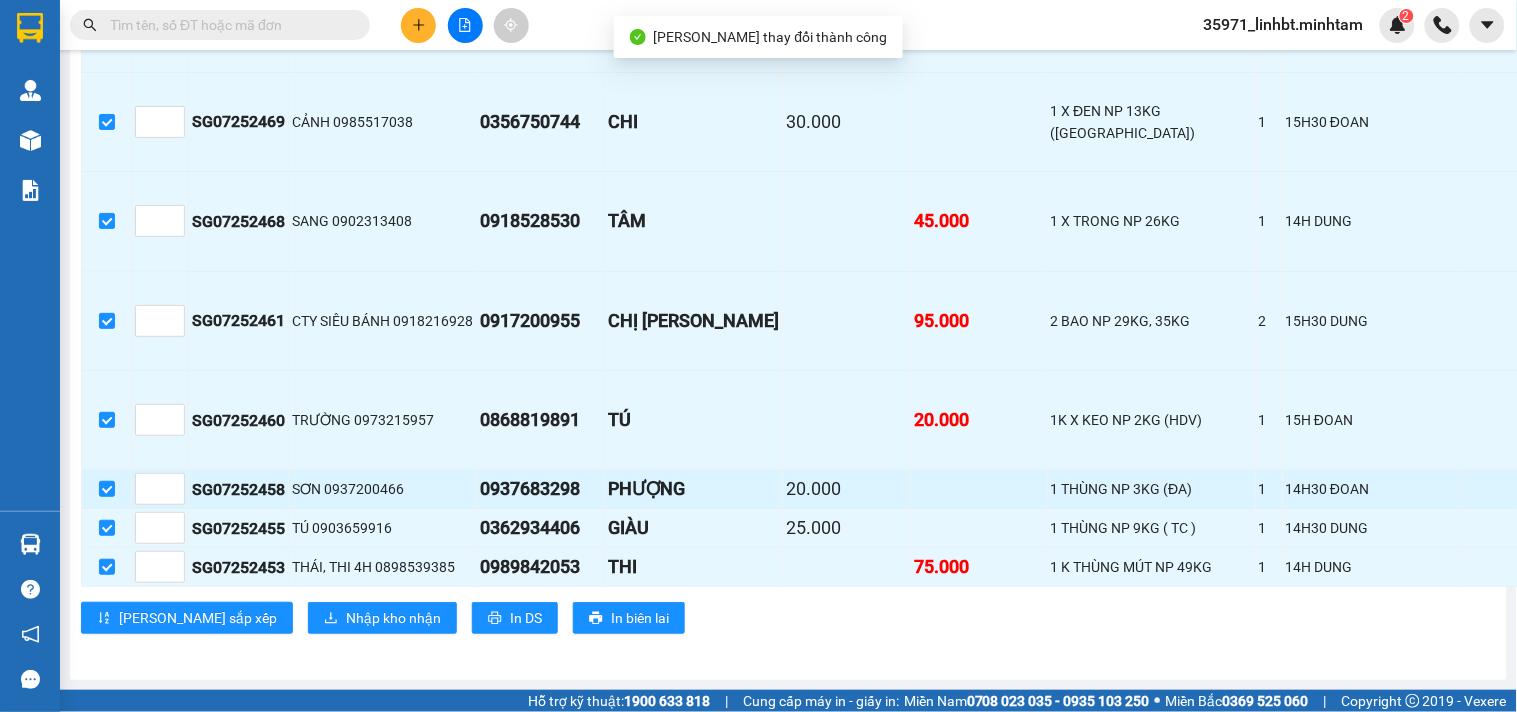 click at bounding box center [1580, 489] 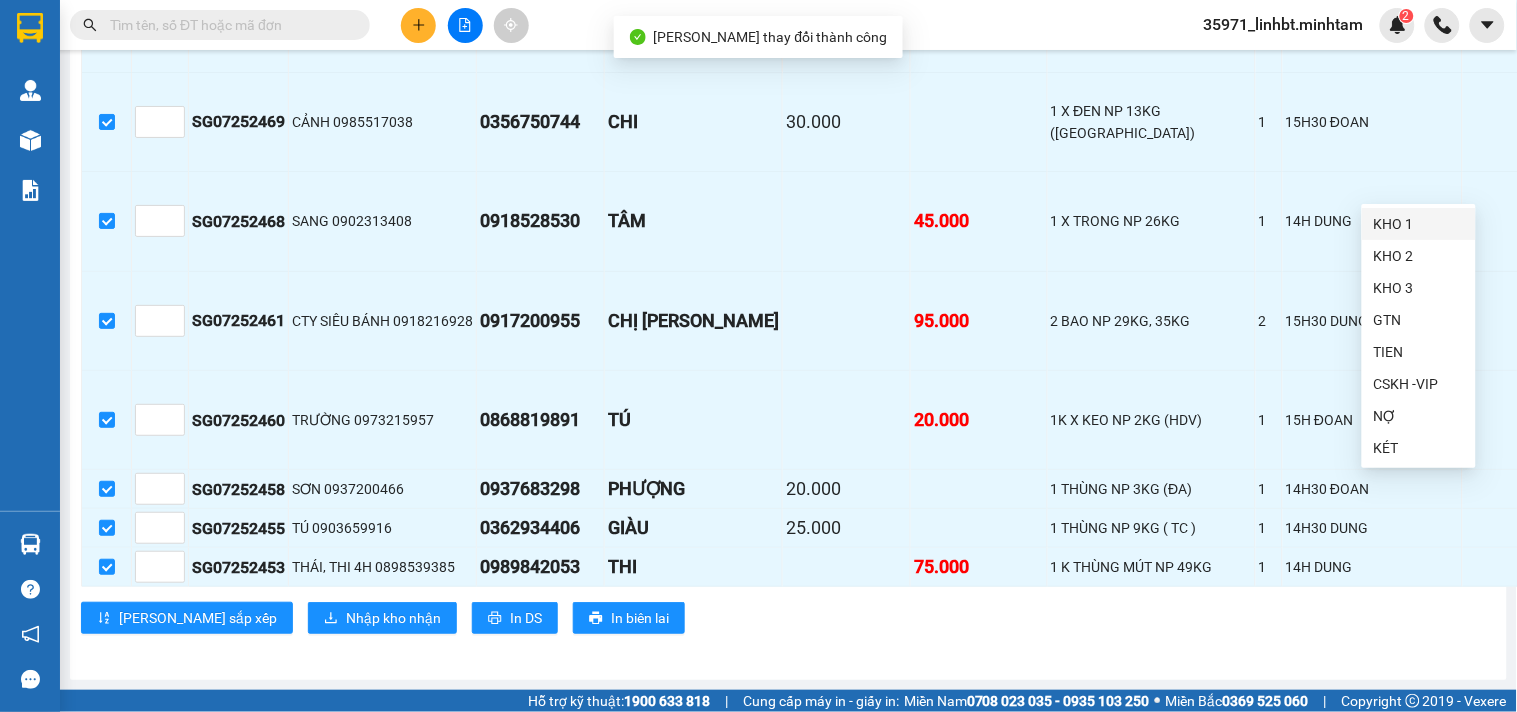 click on "KHO 1" at bounding box center (1419, 224) 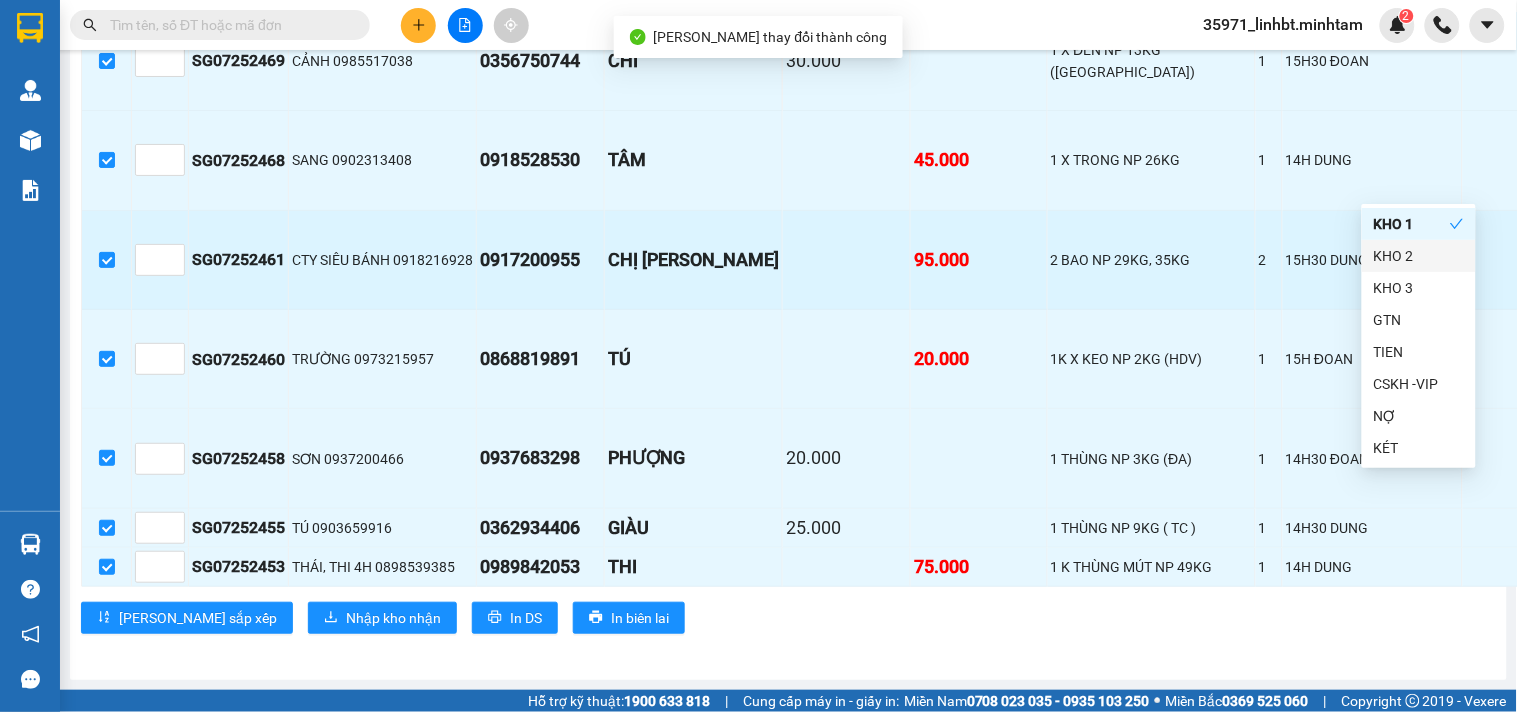 click at bounding box center [1496, 260] 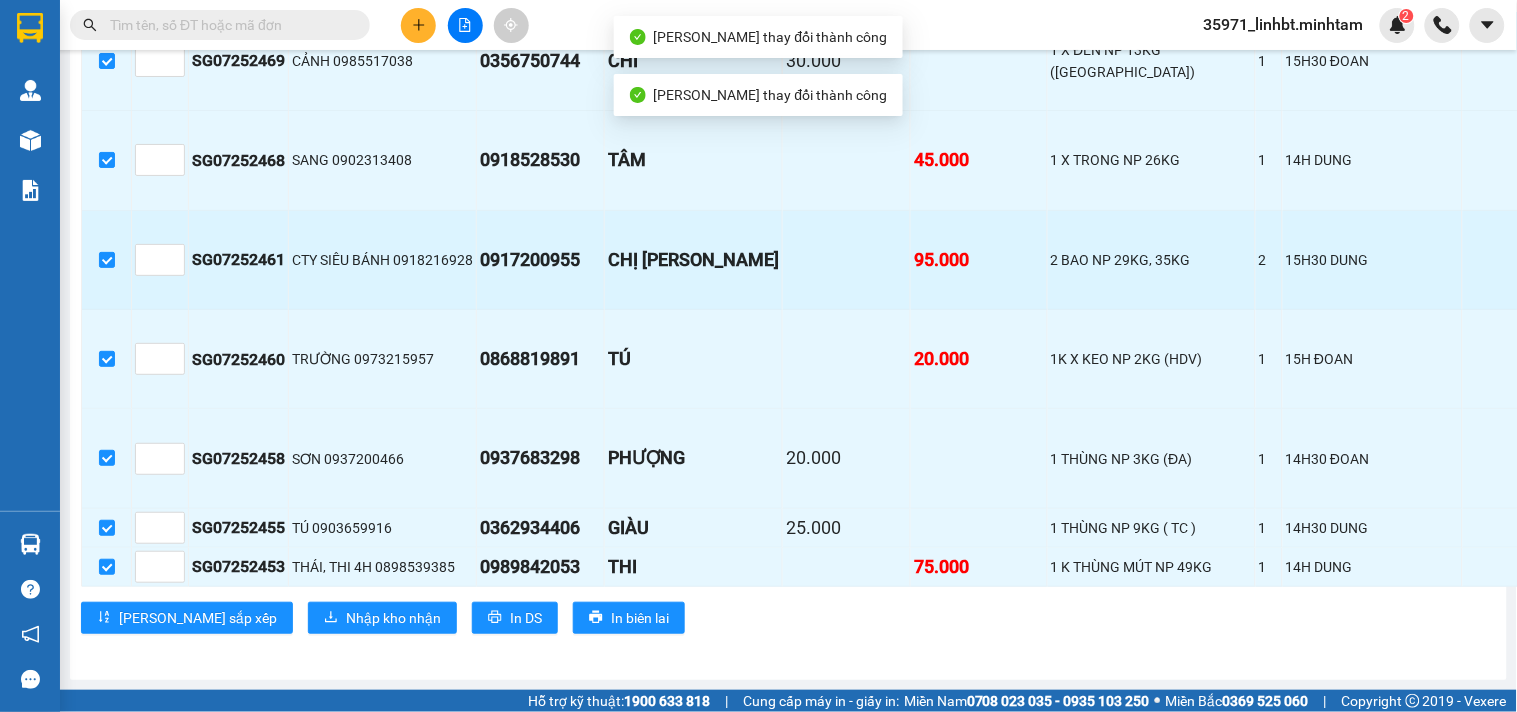 scroll, scrollTop: 2045, scrollLeft: 0, axis: vertical 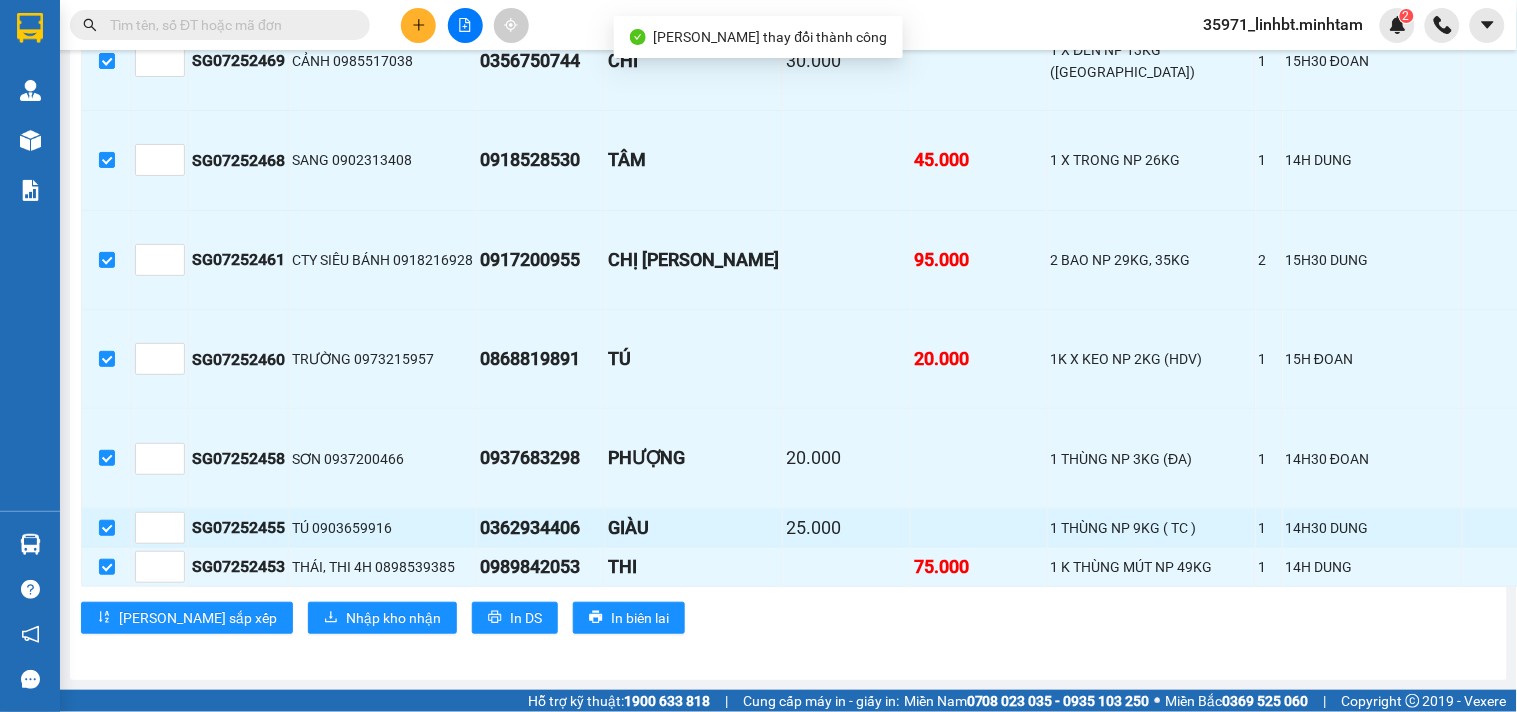click at bounding box center [1580, 528] 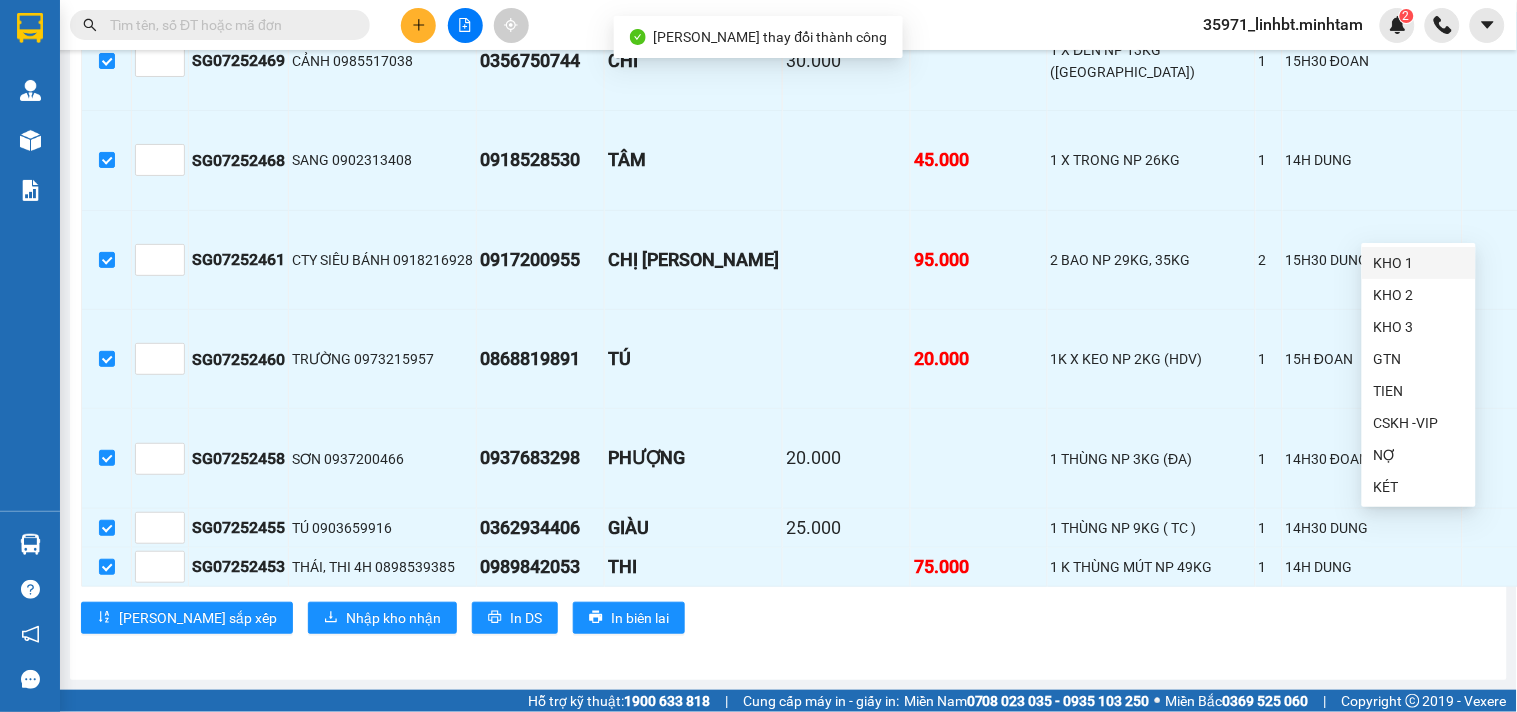 click on "KHO 1" at bounding box center (1419, 263) 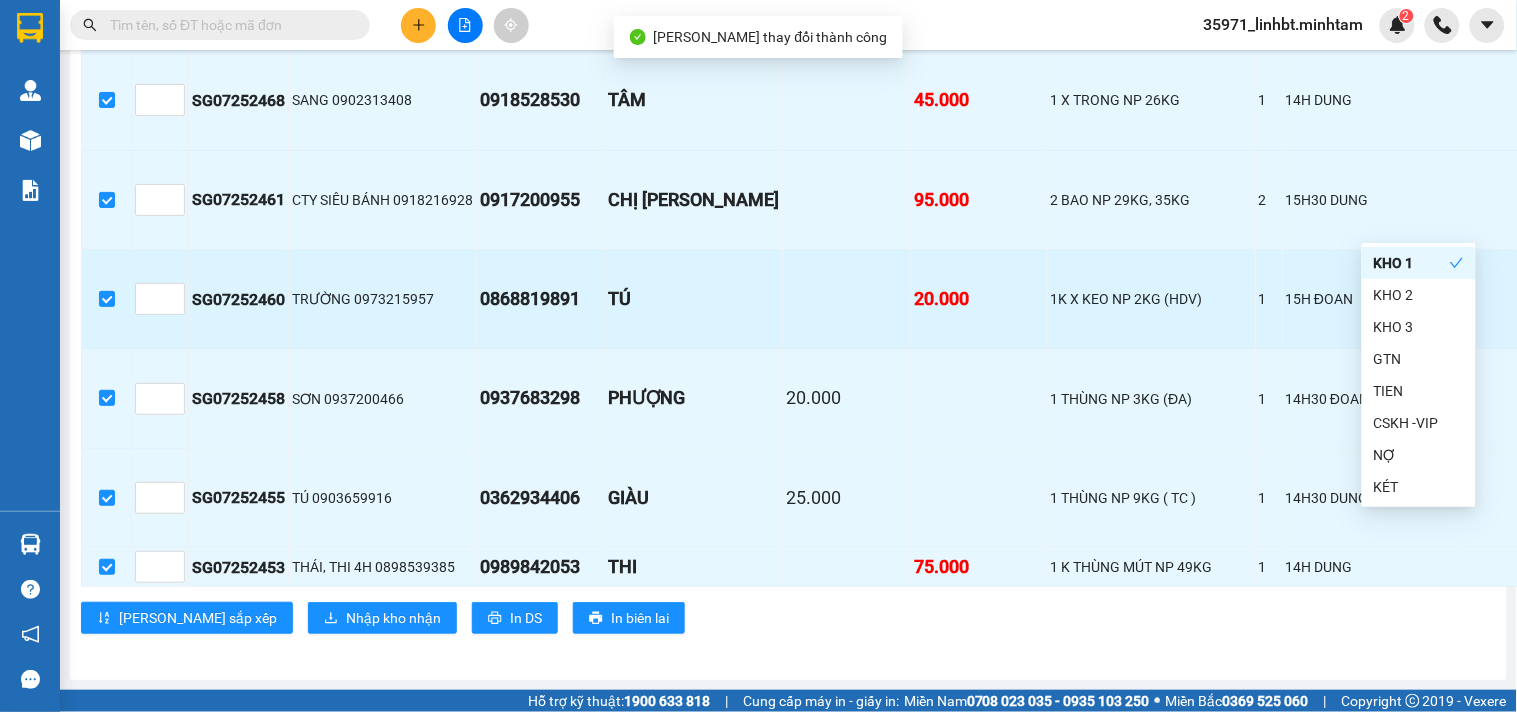 click at bounding box center [1496, 299] 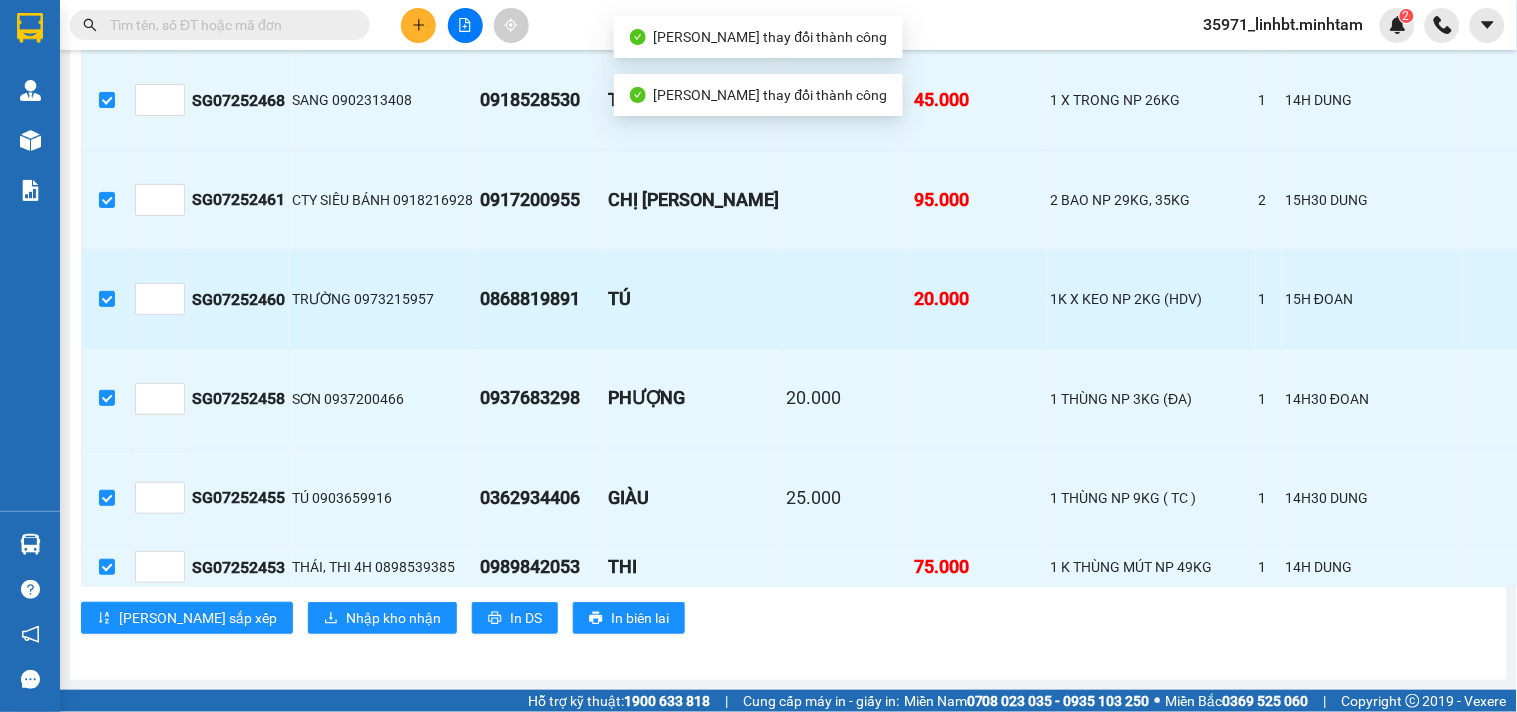scroll, scrollTop: 2105, scrollLeft: 0, axis: vertical 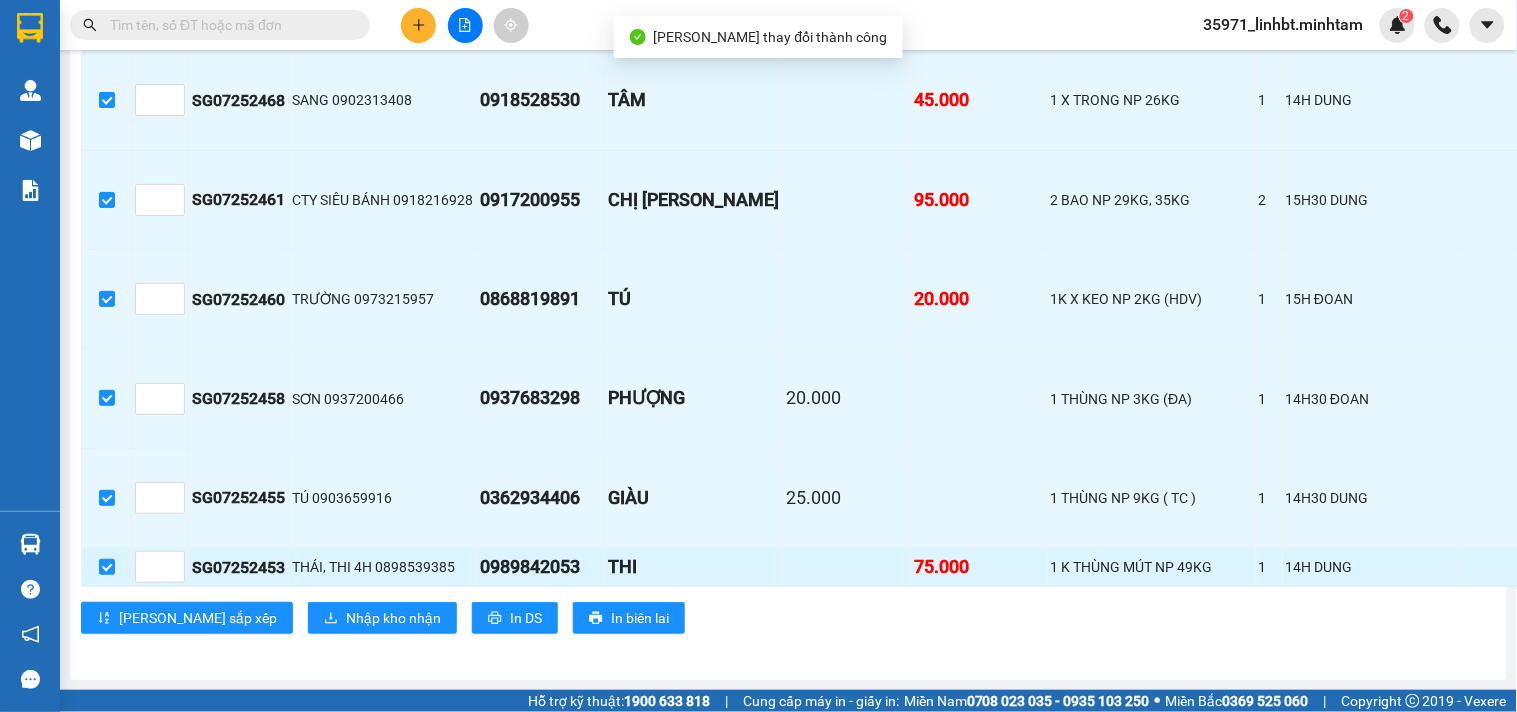 click at bounding box center [1580, 567] 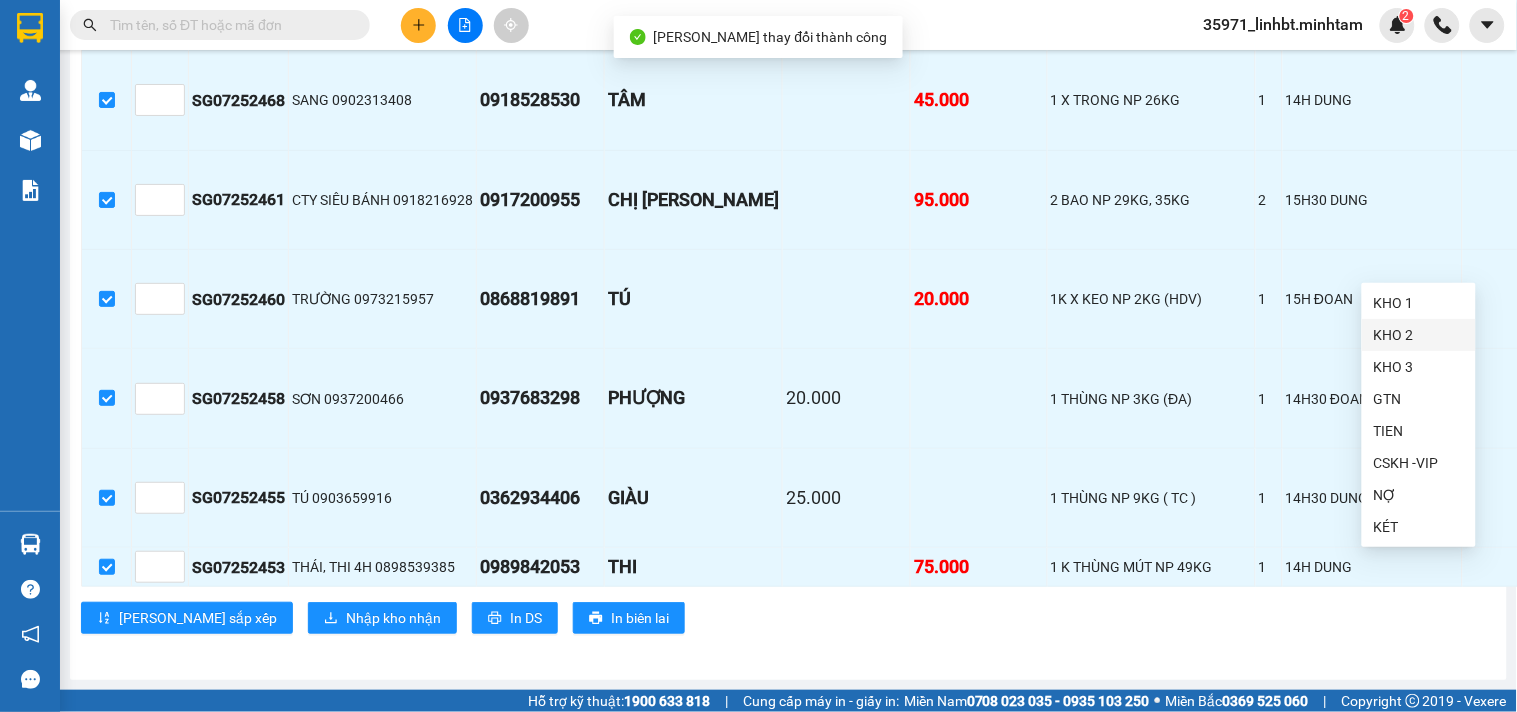 click on "KHO 1" at bounding box center [1419, 303] 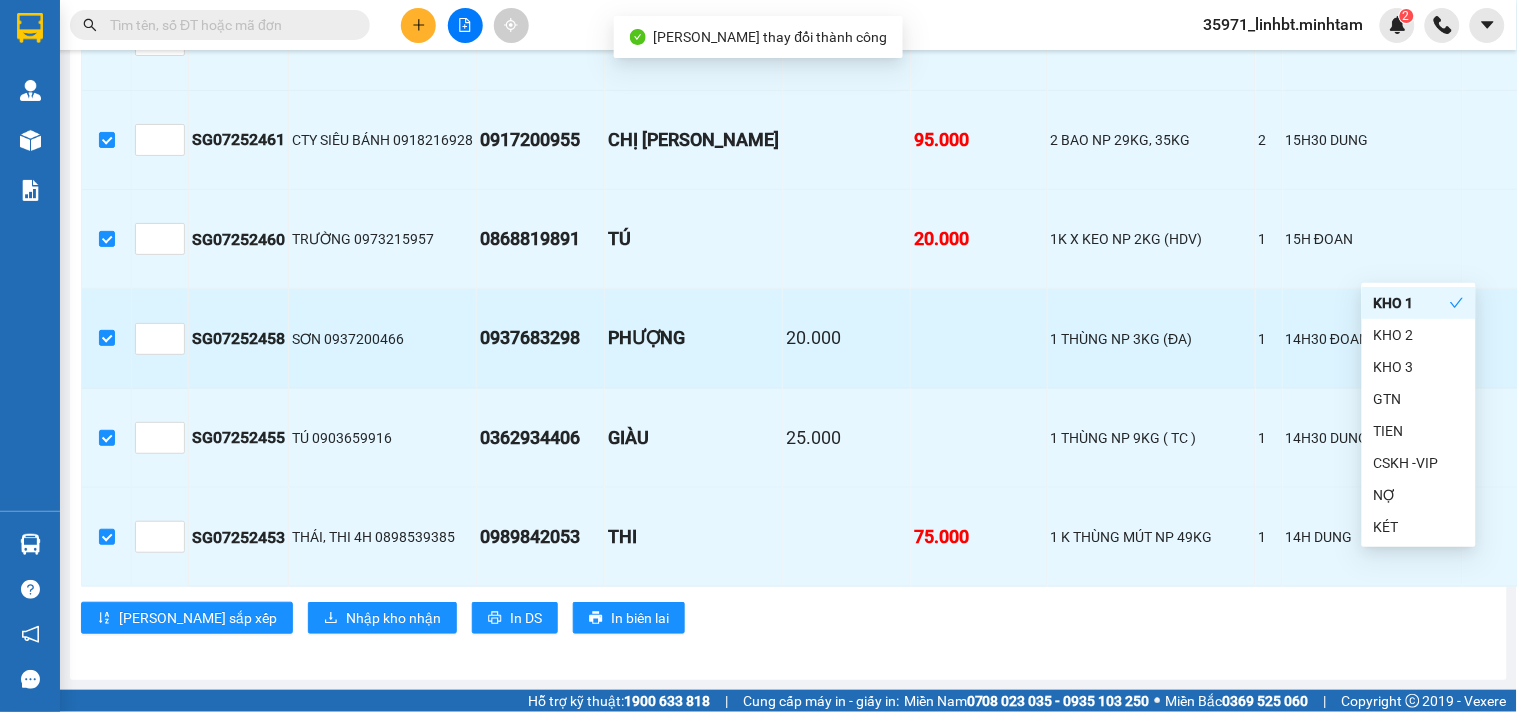click at bounding box center [1496, 338] 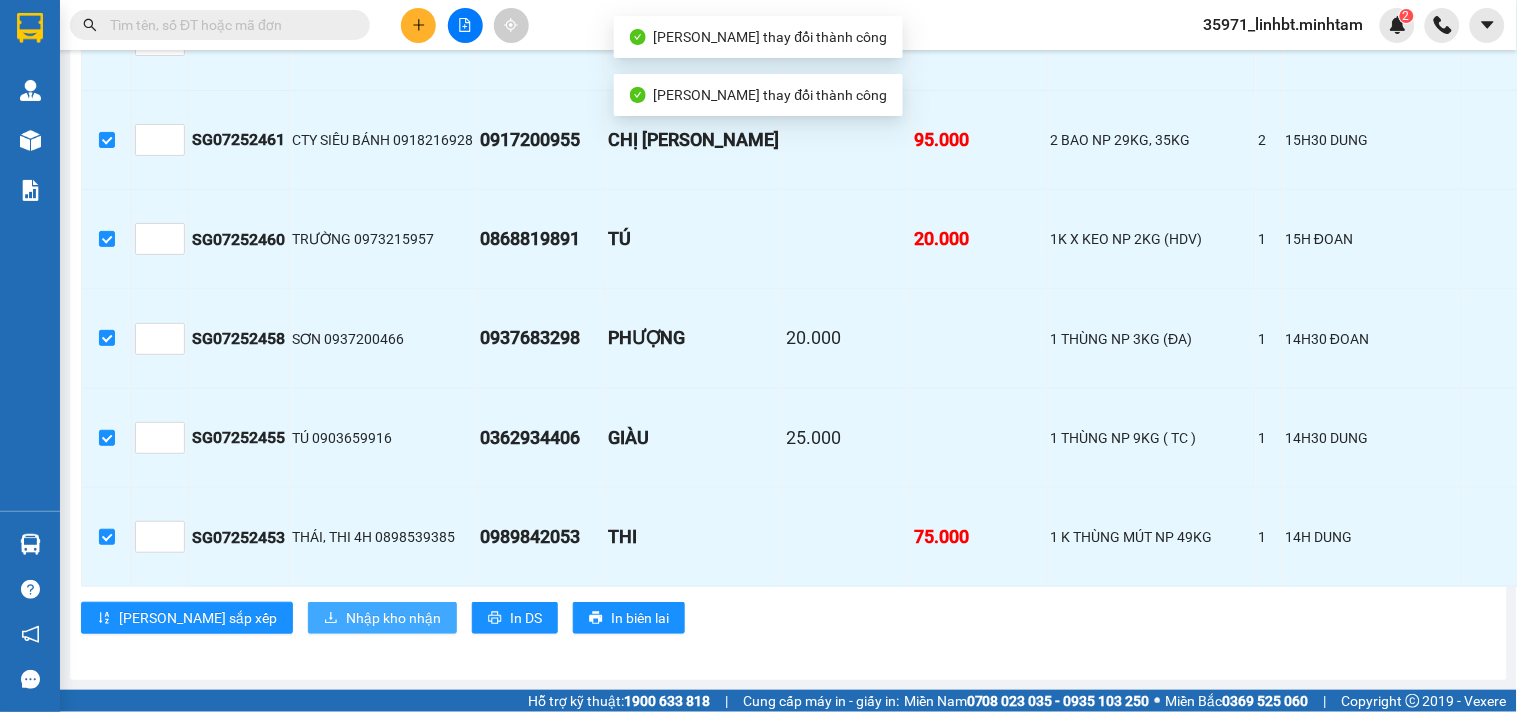 click on "Nhập kho nhận" at bounding box center [382, 618] 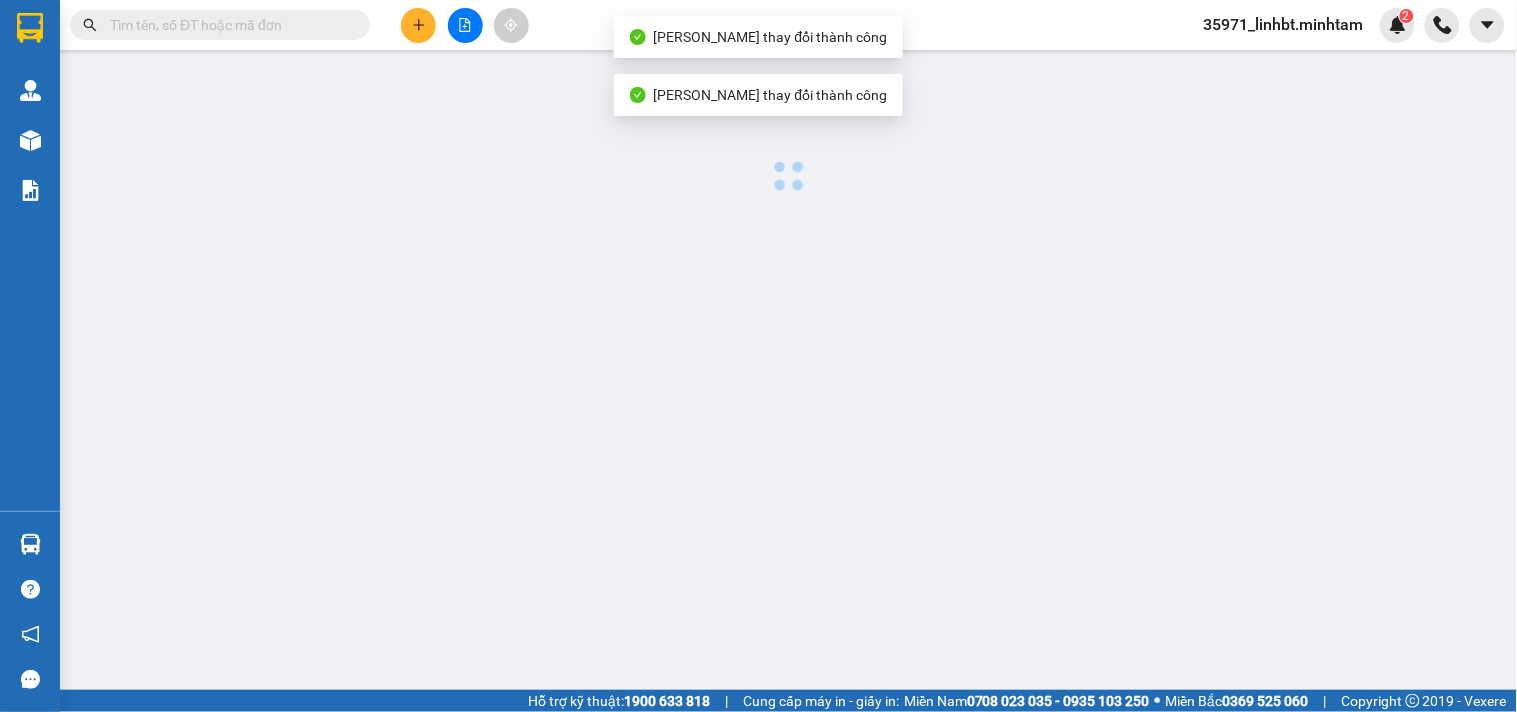 scroll, scrollTop: 0, scrollLeft: 0, axis: both 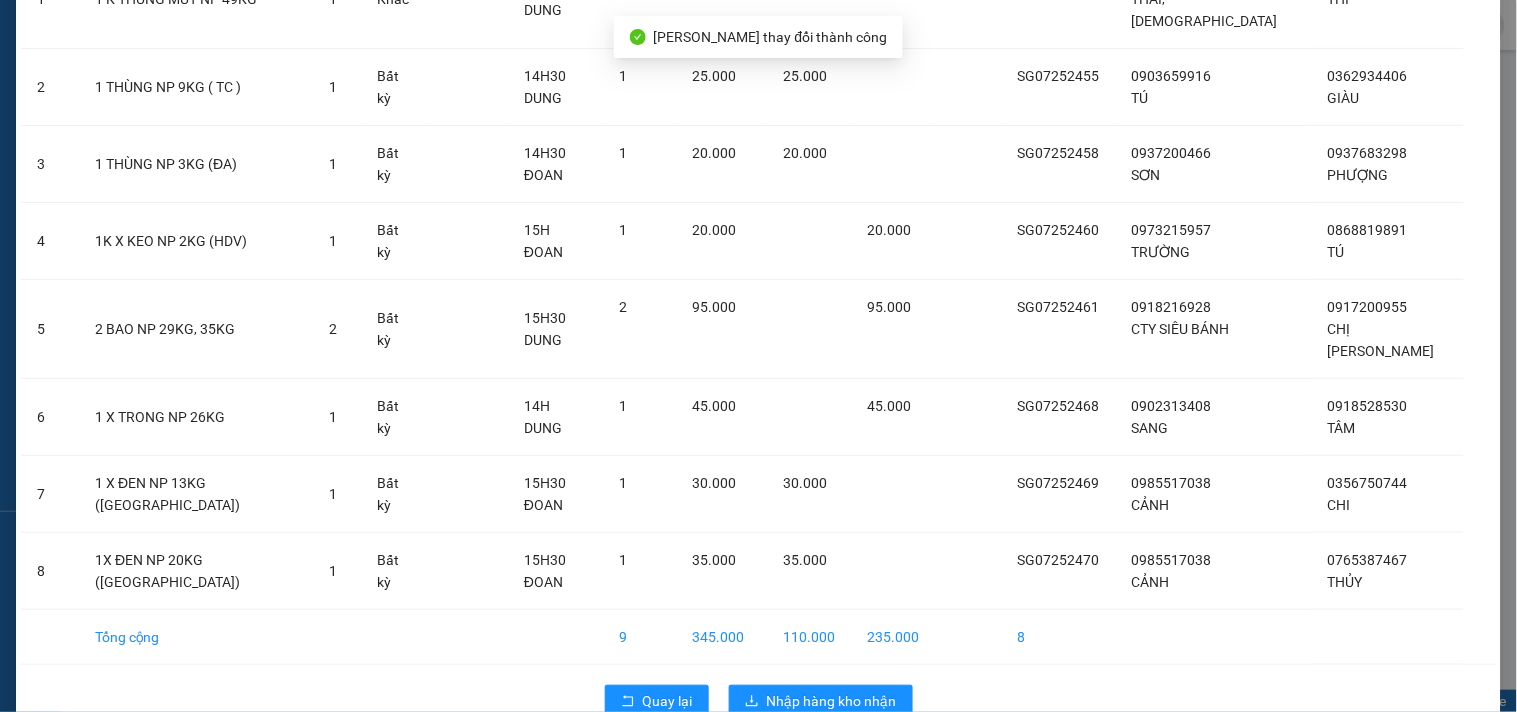 click on "Quay lại Nhập hàng kho nhận" at bounding box center [758, 701] 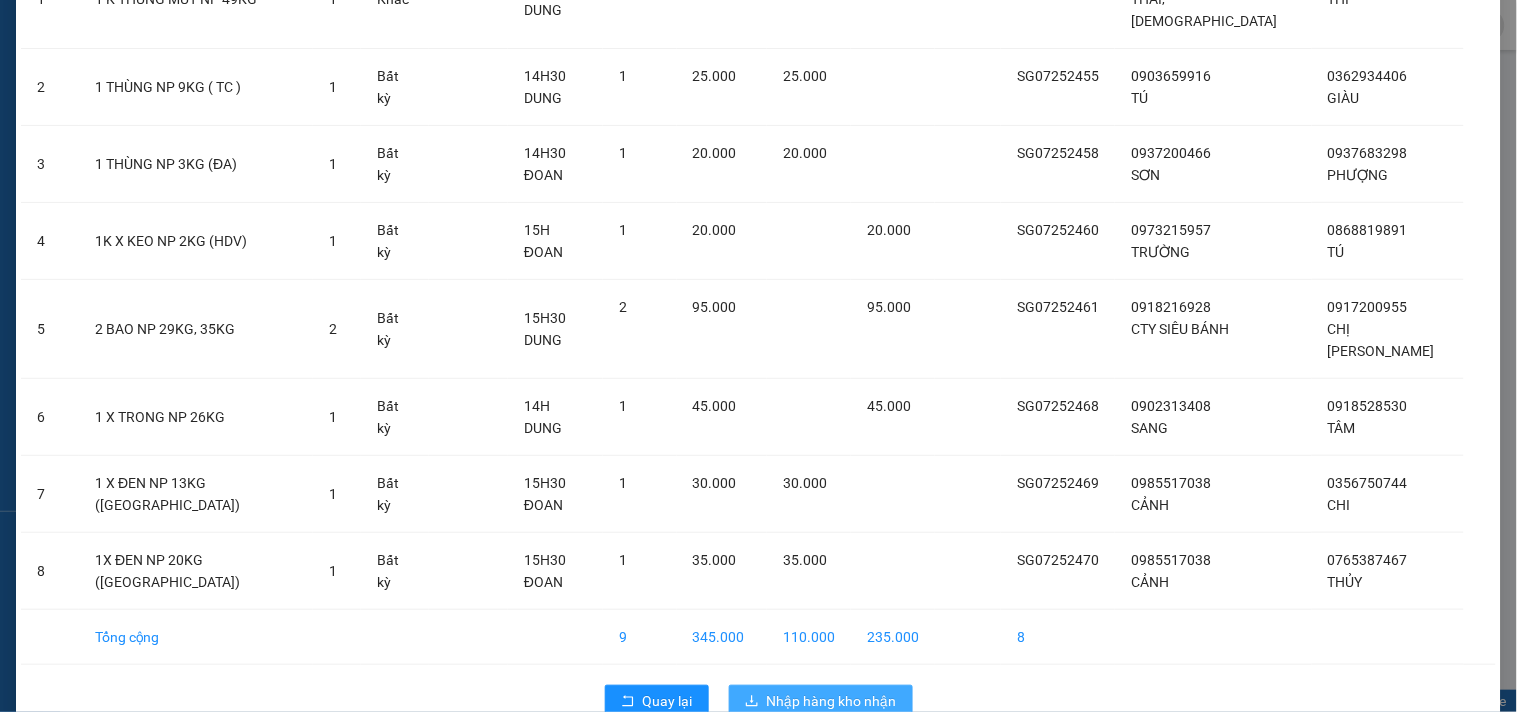 click on "Nhập hàng kho nhận" at bounding box center [832, 701] 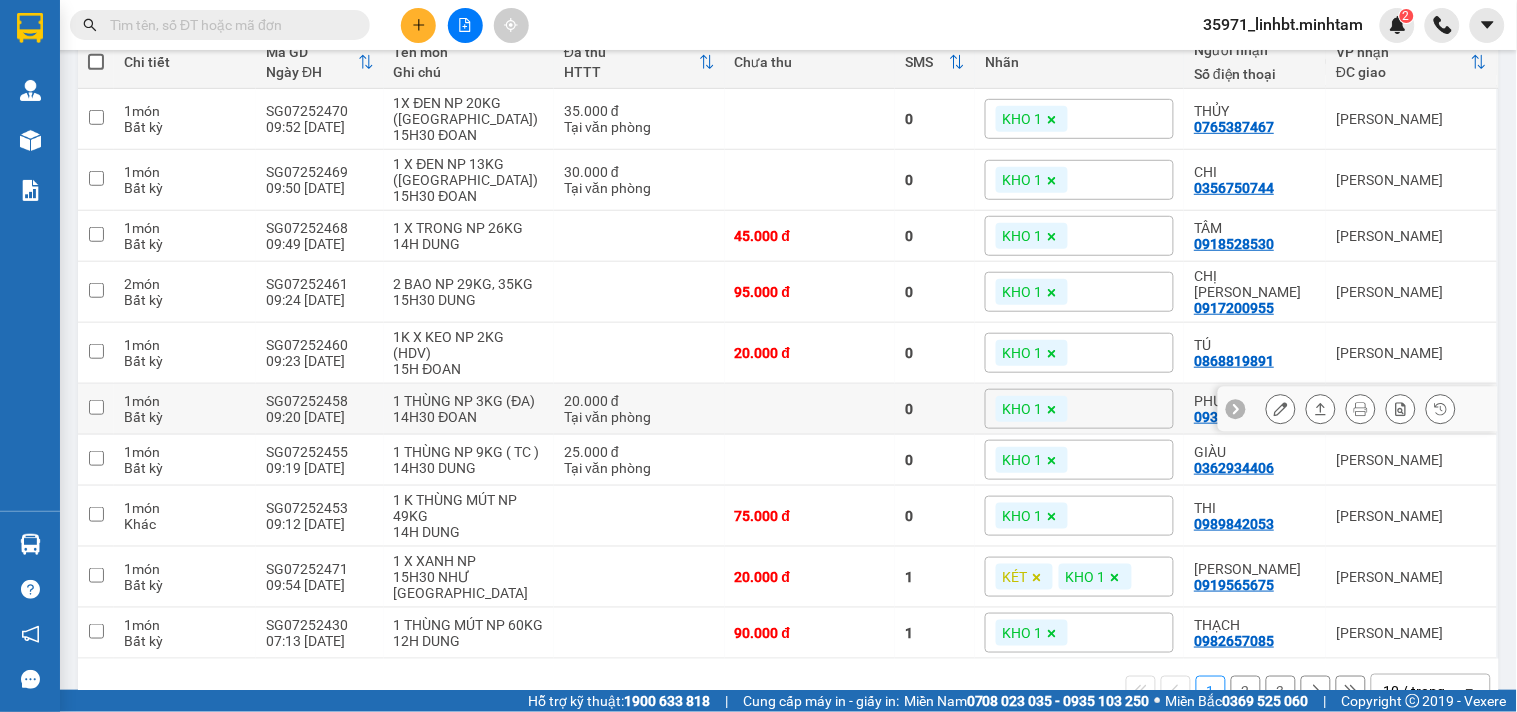 scroll, scrollTop: 61, scrollLeft: 0, axis: vertical 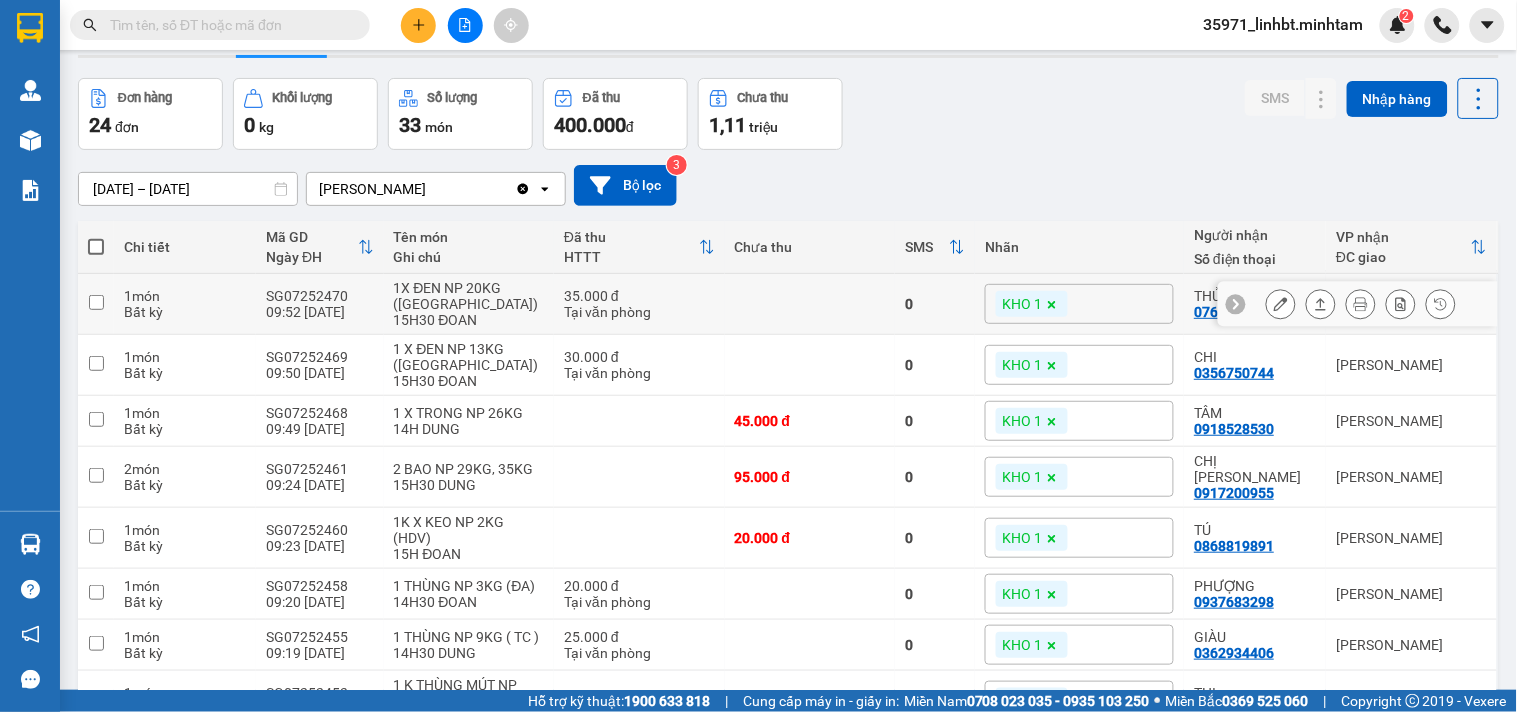 click 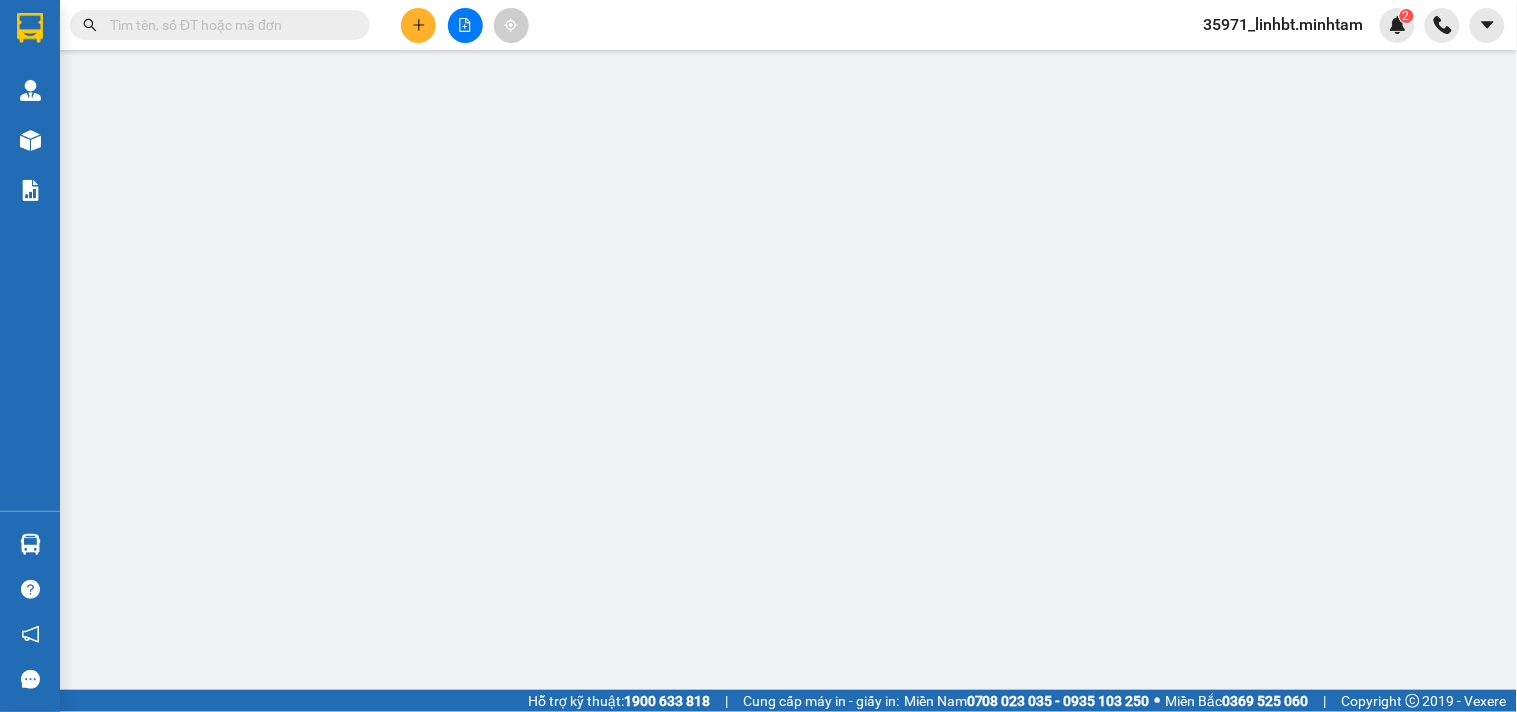 scroll, scrollTop: 0, scrollLeft: 0, axis: both 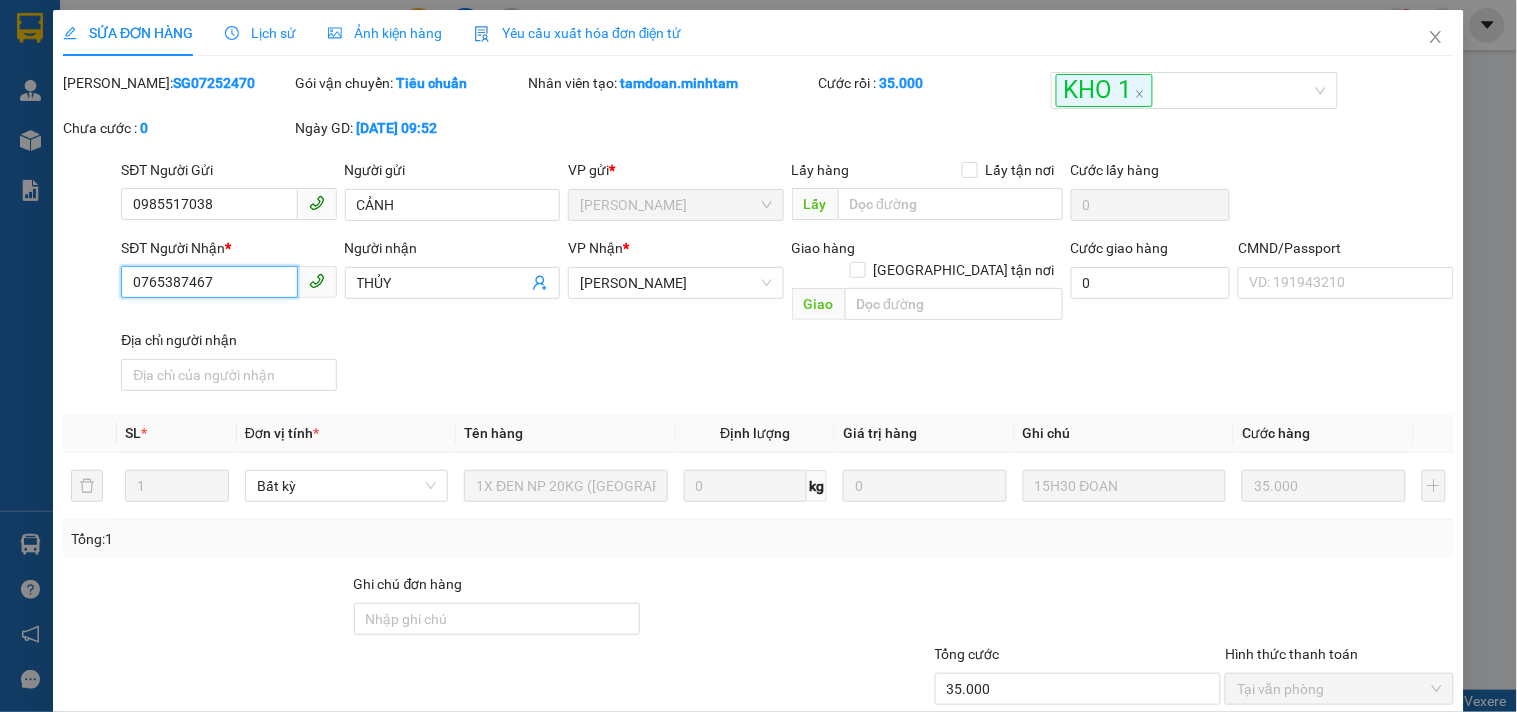click on "0765387467" at bounding box center (209, 282) 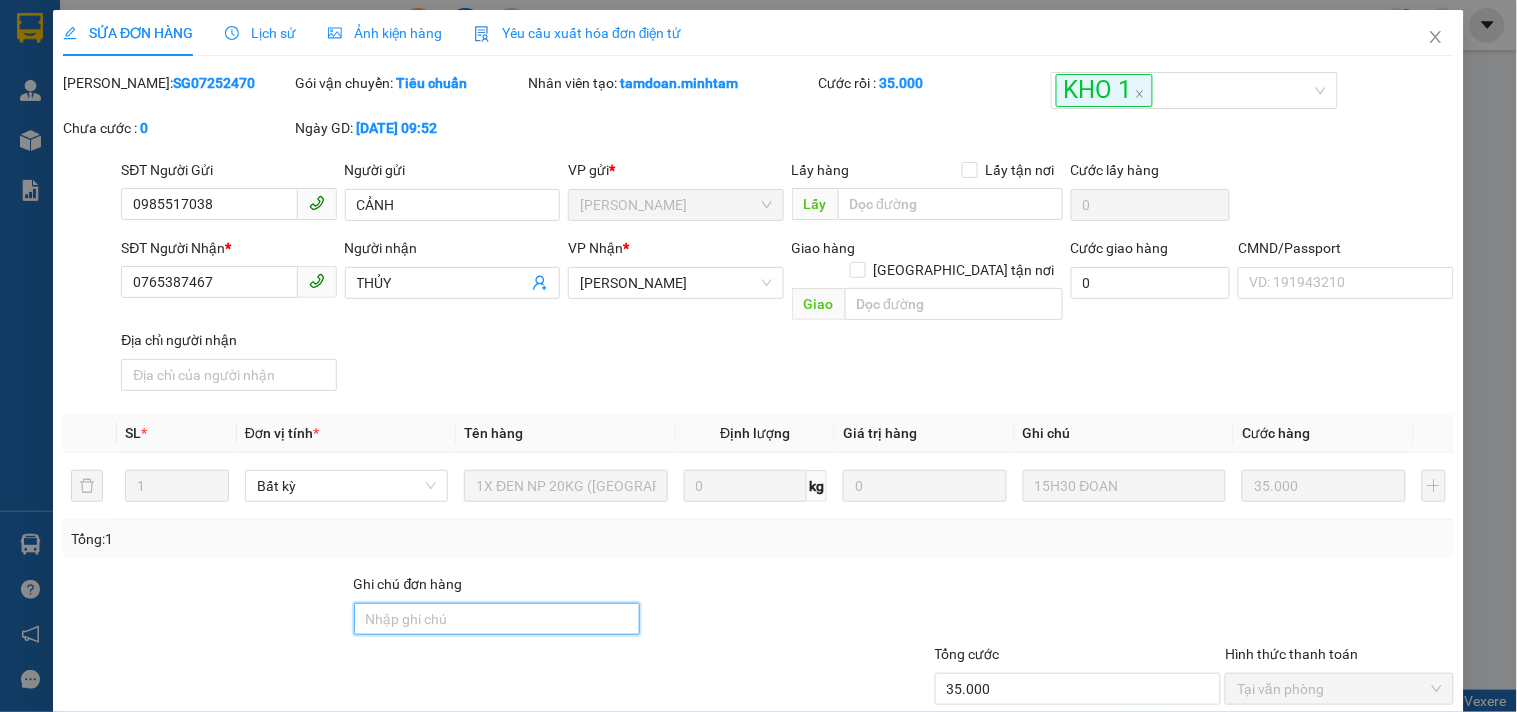 click on "Ghi chú đơn hàng" at bounding box center [497, 619] 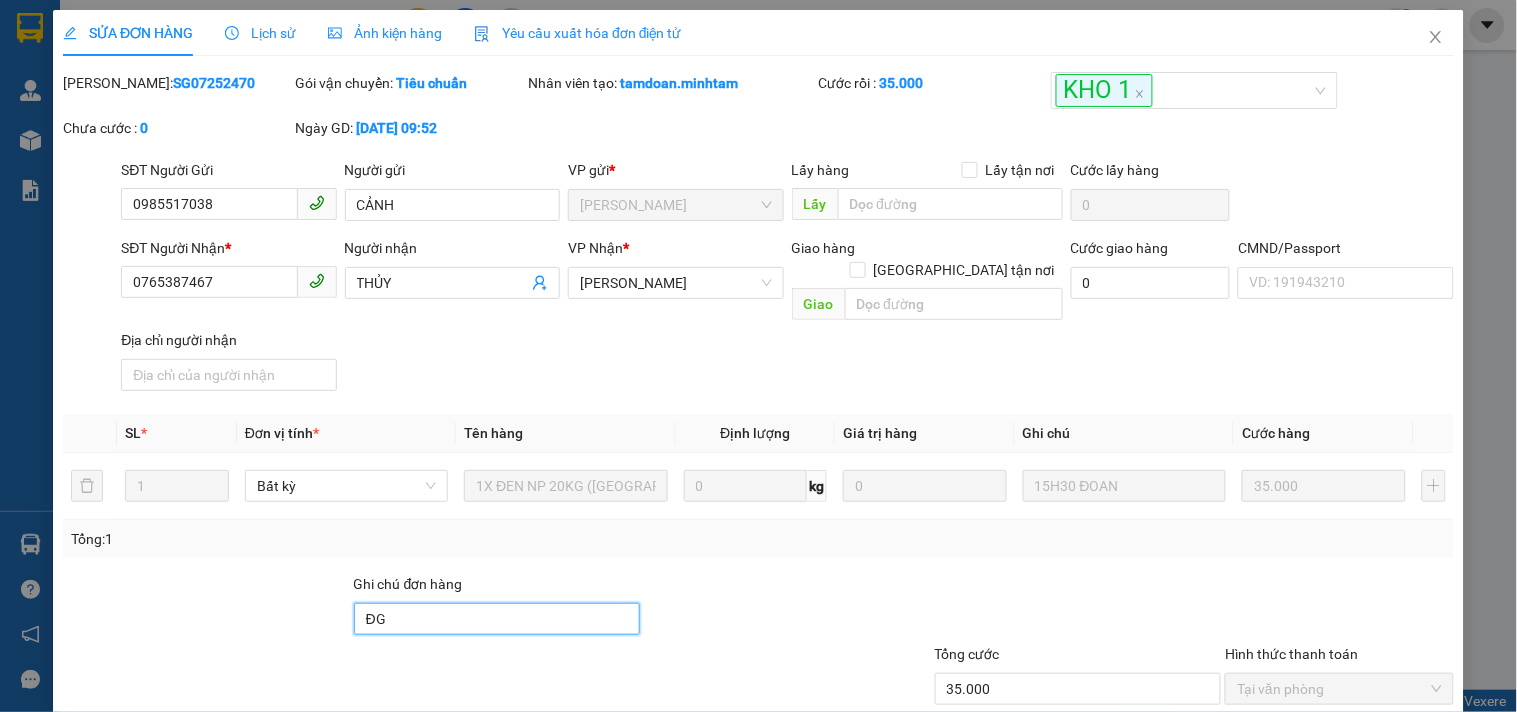 type on "ĐG" 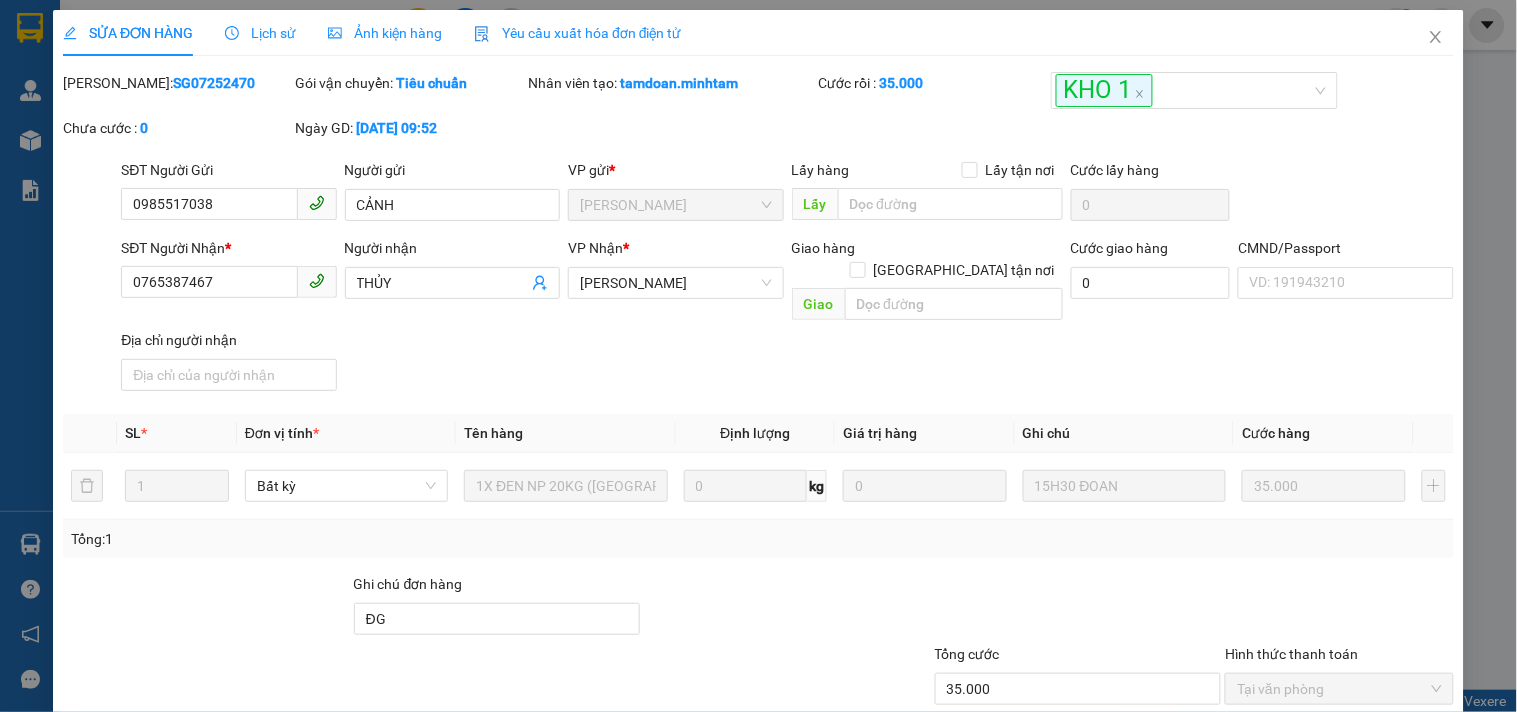 click at bounding box center (787, 608) 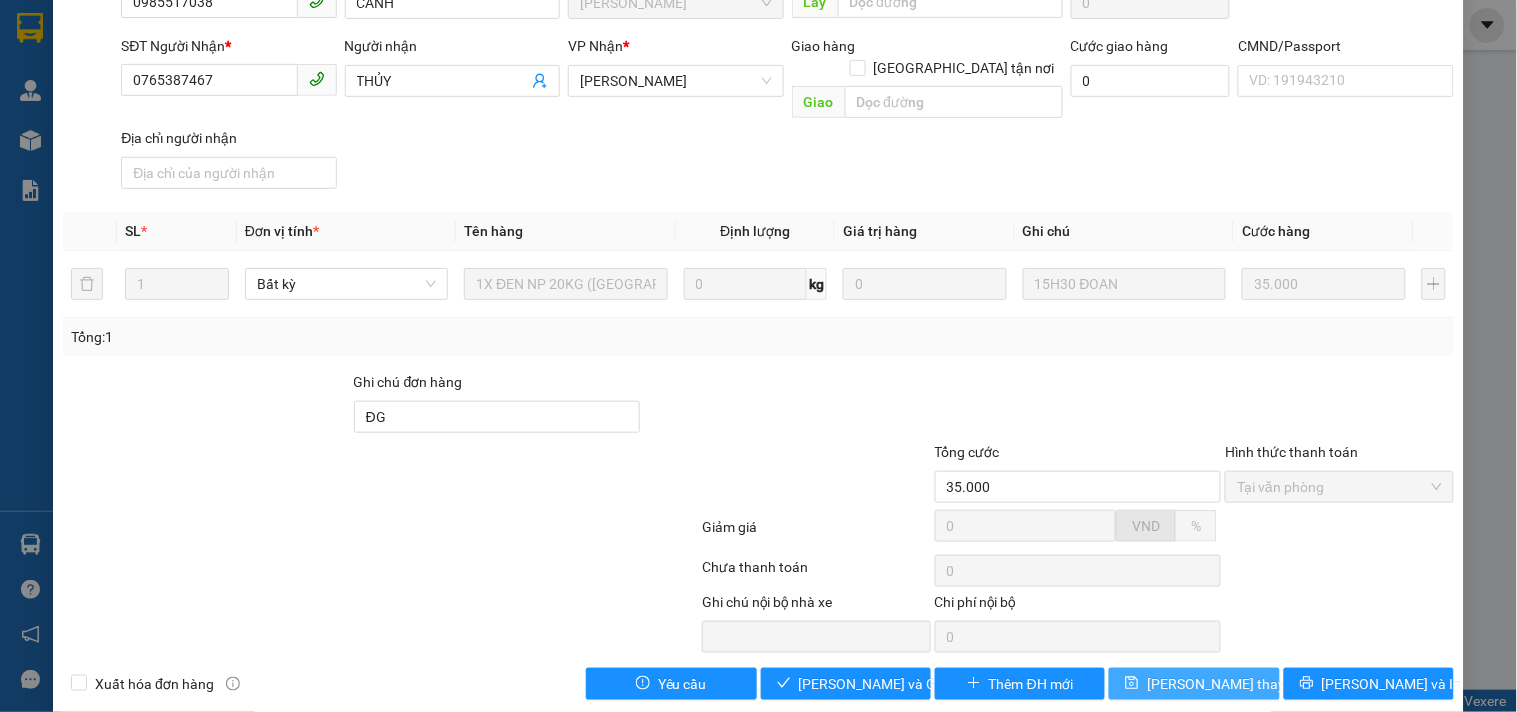 click on "[PERSON_NAME] thay đổi" at bounding box center (1194, 684) 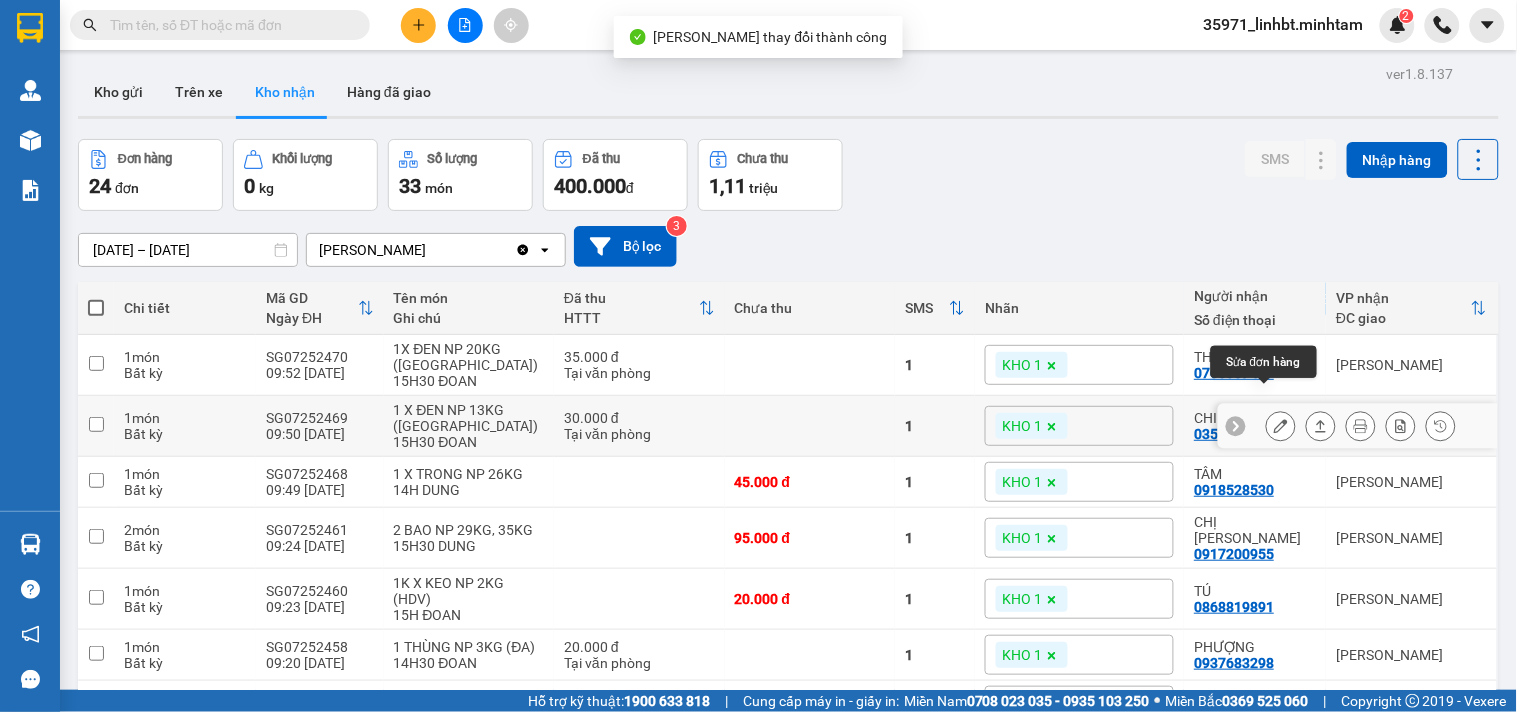 click 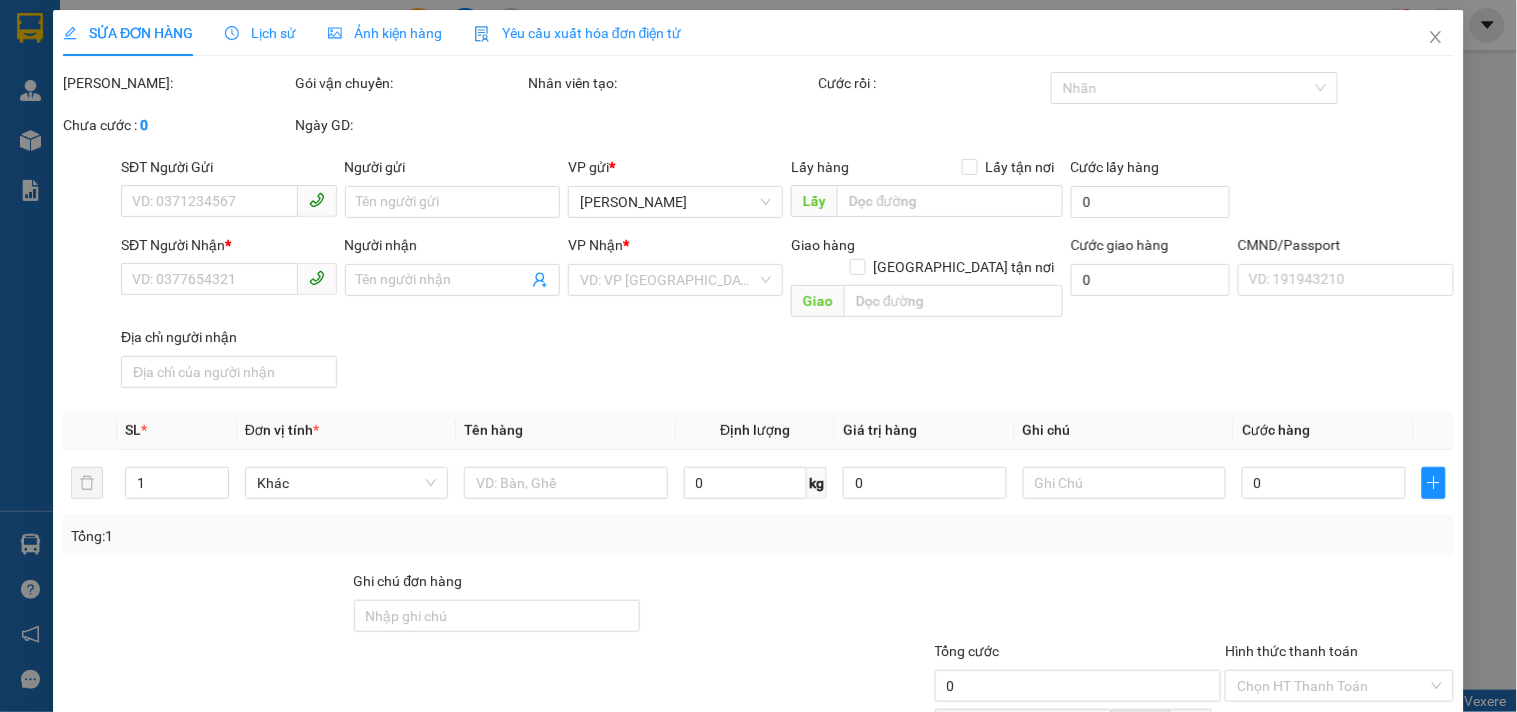 type on "0985517038" 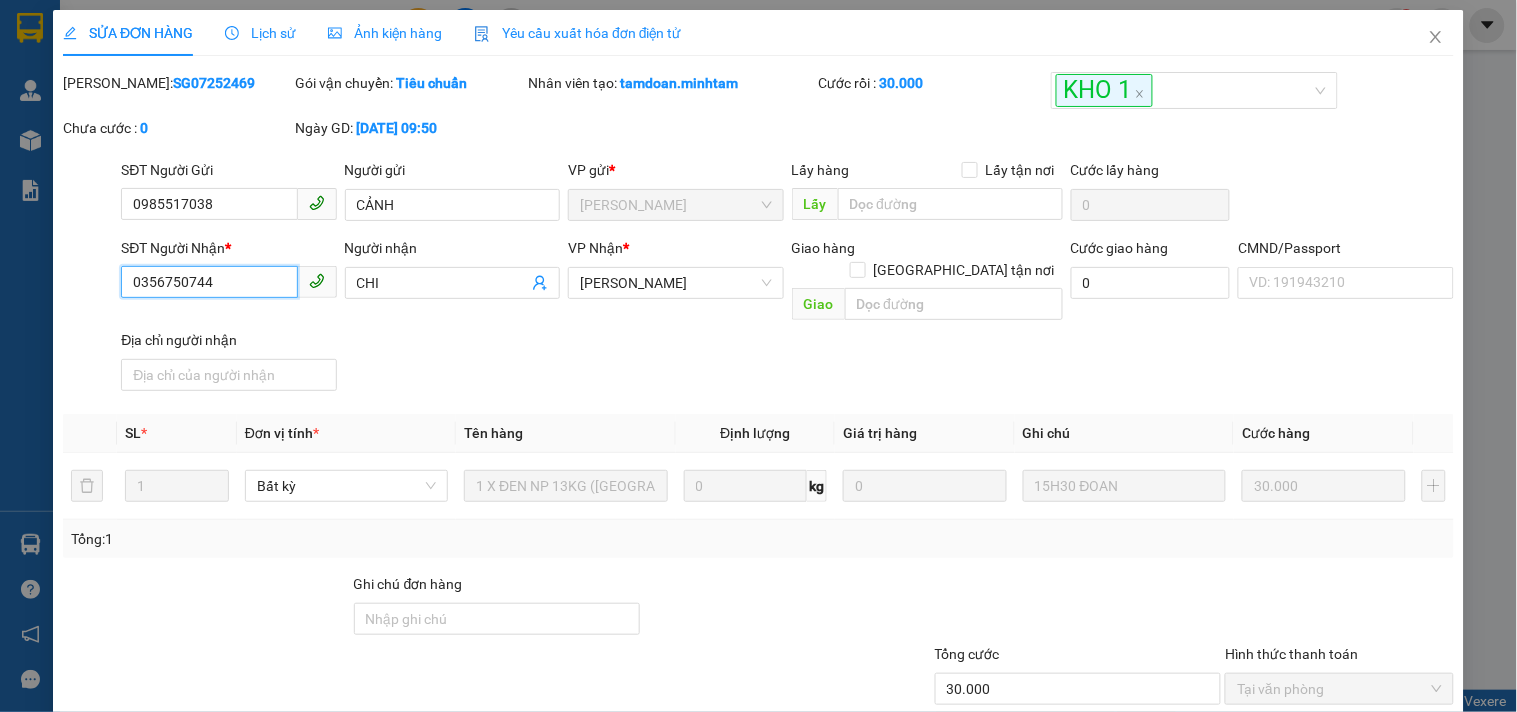click on "0356750744" at bounding box center [209, 282] 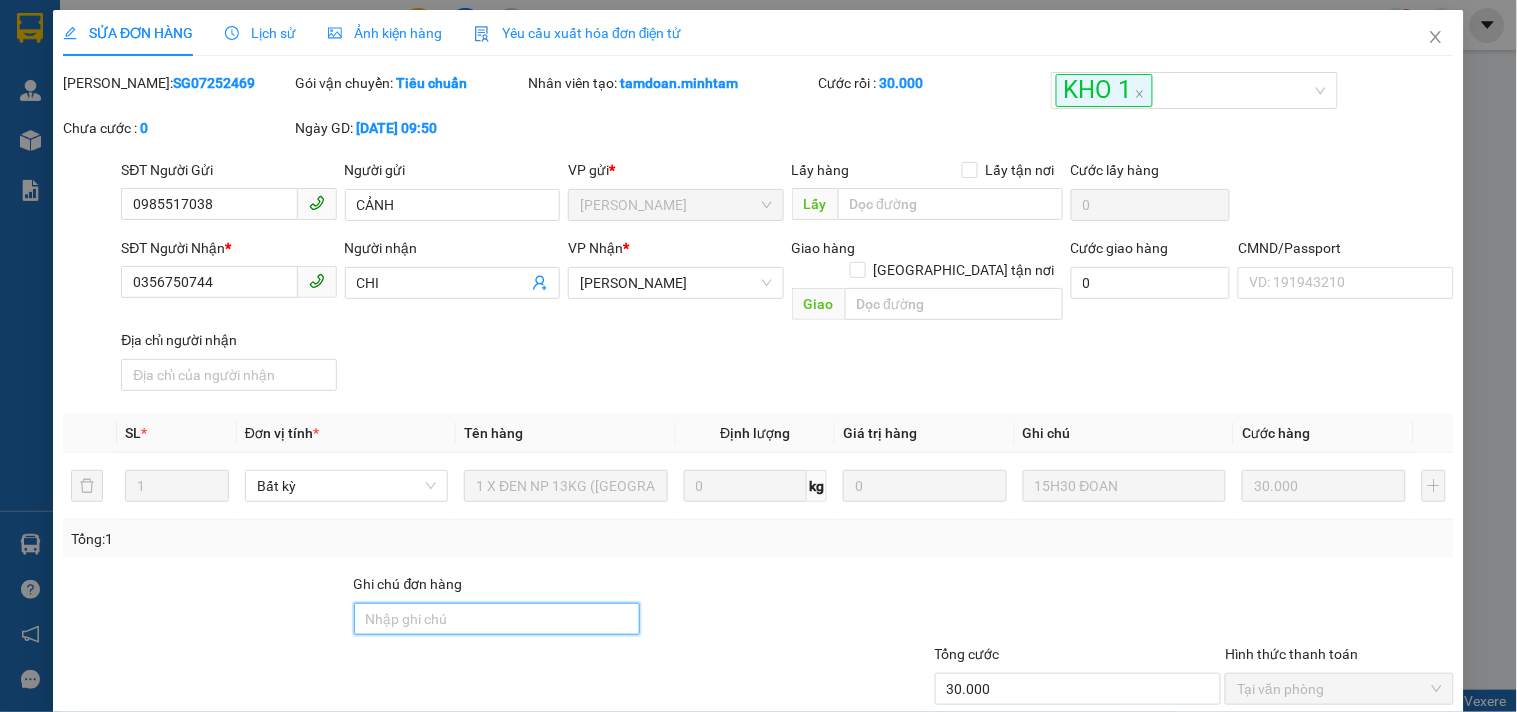 click on "Ghi chú đơn hàng" at bounding box center (497, 619) 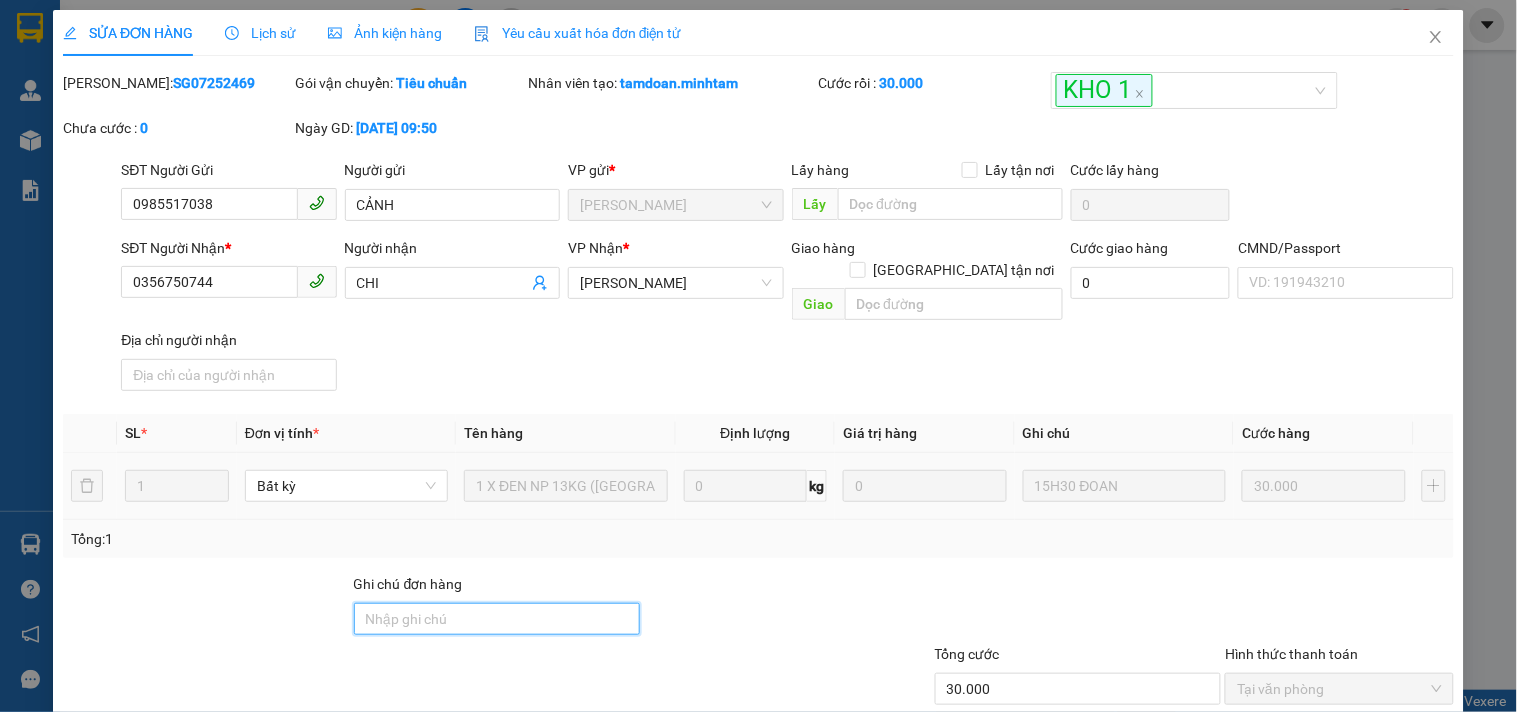 type on "ĐG" 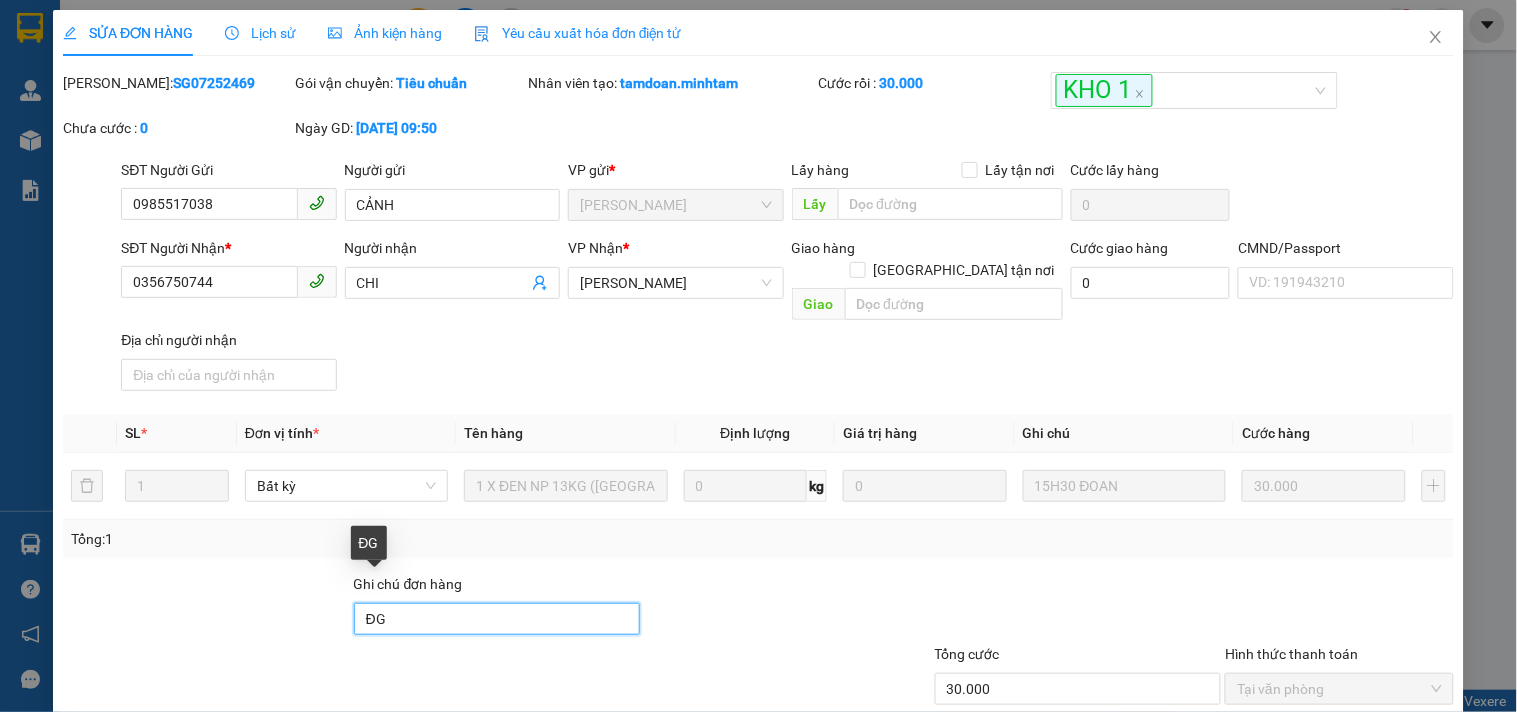 scroll, scrollTop: 202, scrollLeft: 0, axis: vertical 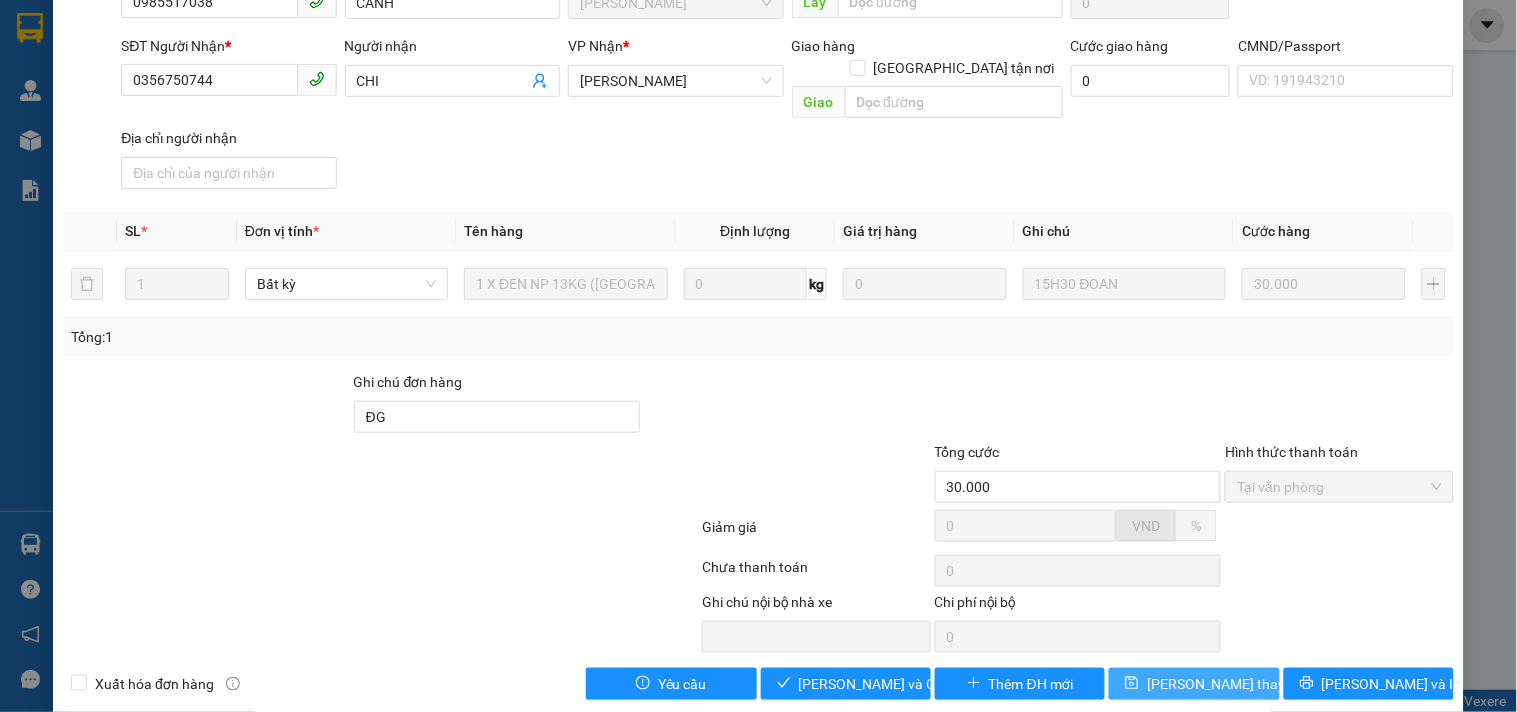 click on "[PERSON_NAME] thay đổi" at bounding box center (1227, 684) 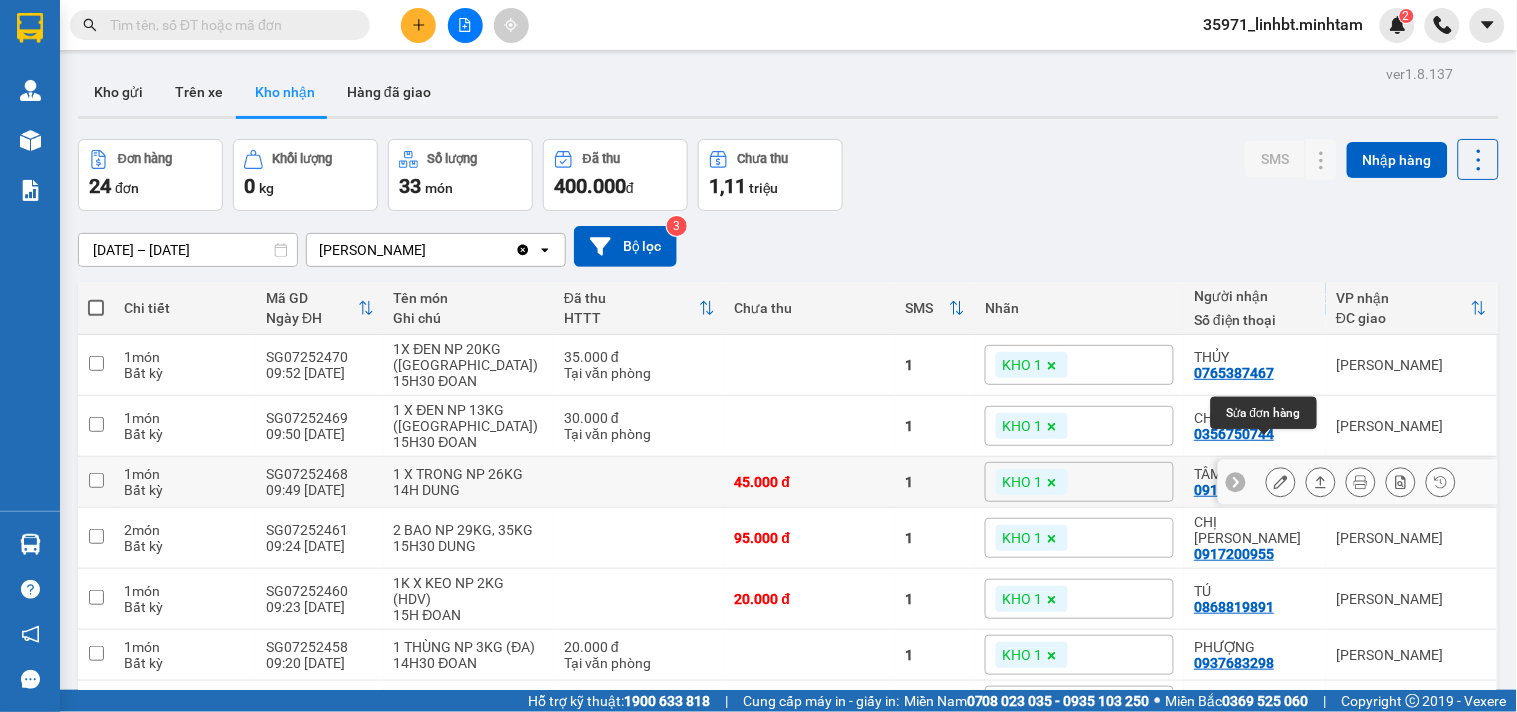 click at bounding box center [1281, 482] 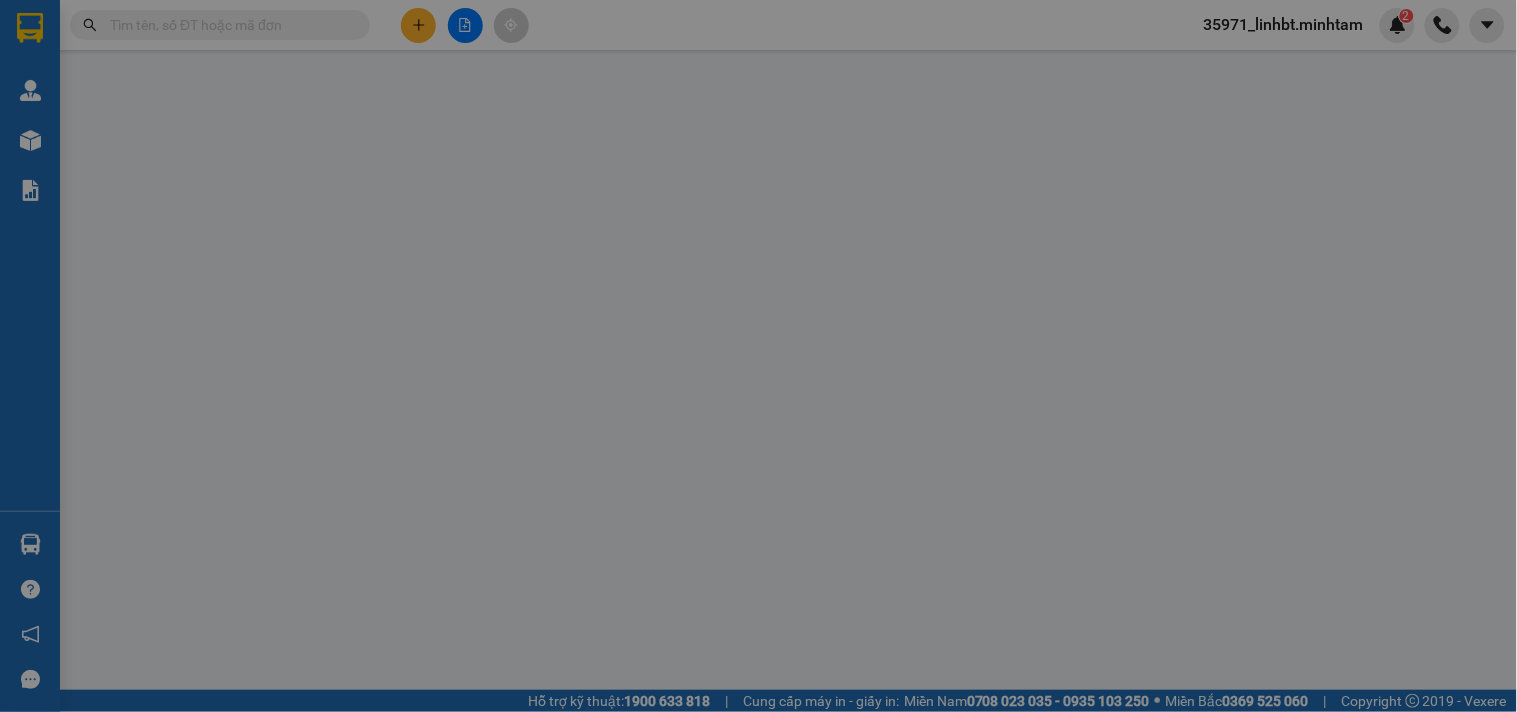 type on "0902313408" 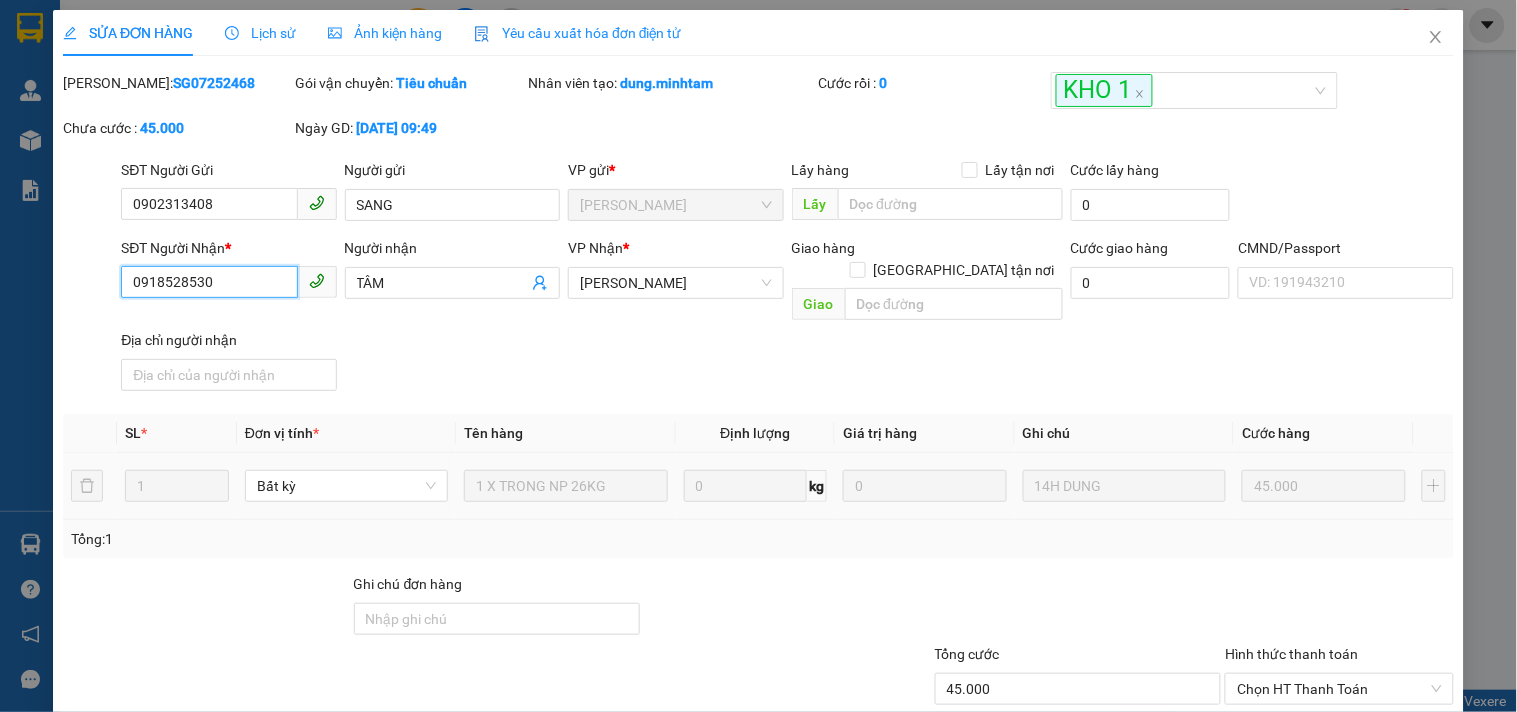 click on "0918528530" at bounding box center (209, 282) 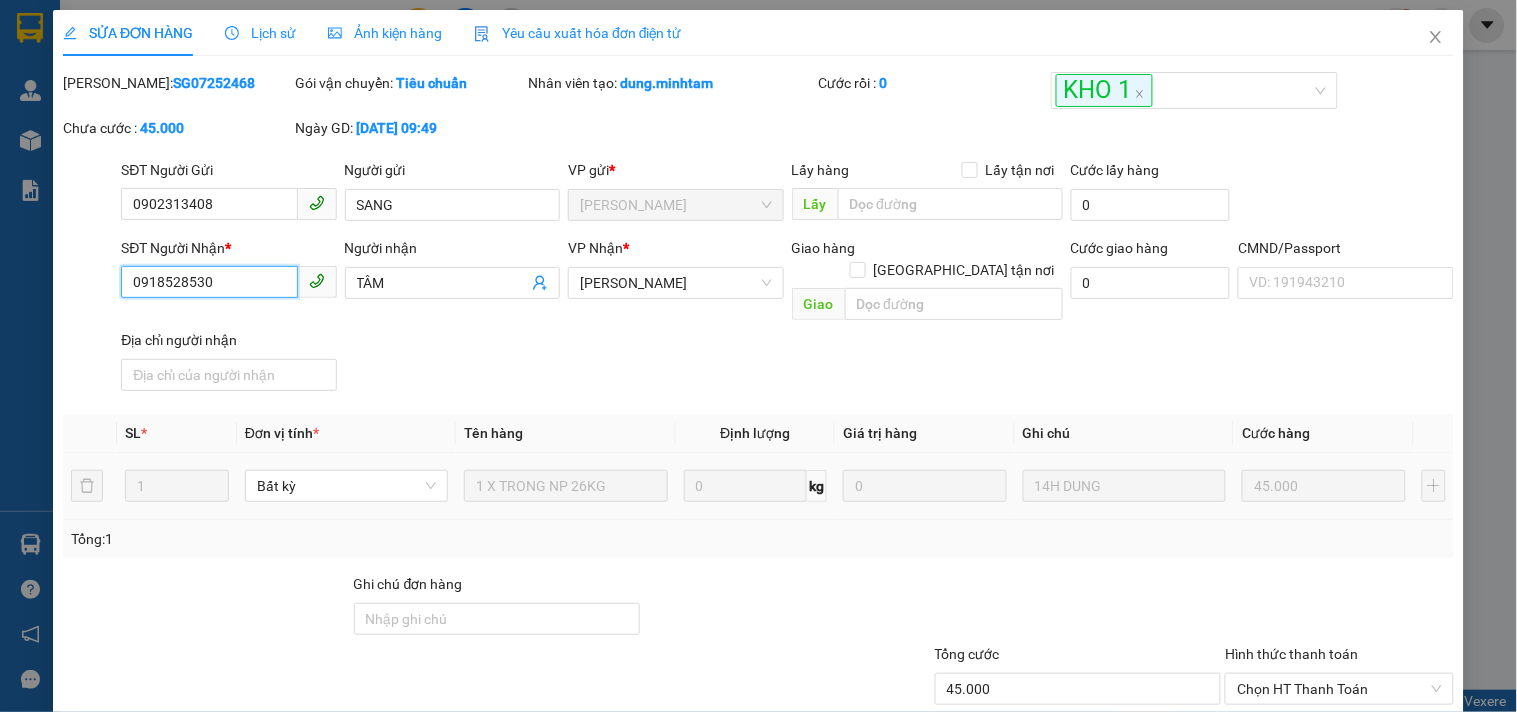 click on "0918528530" at bounding box center (209, 282) 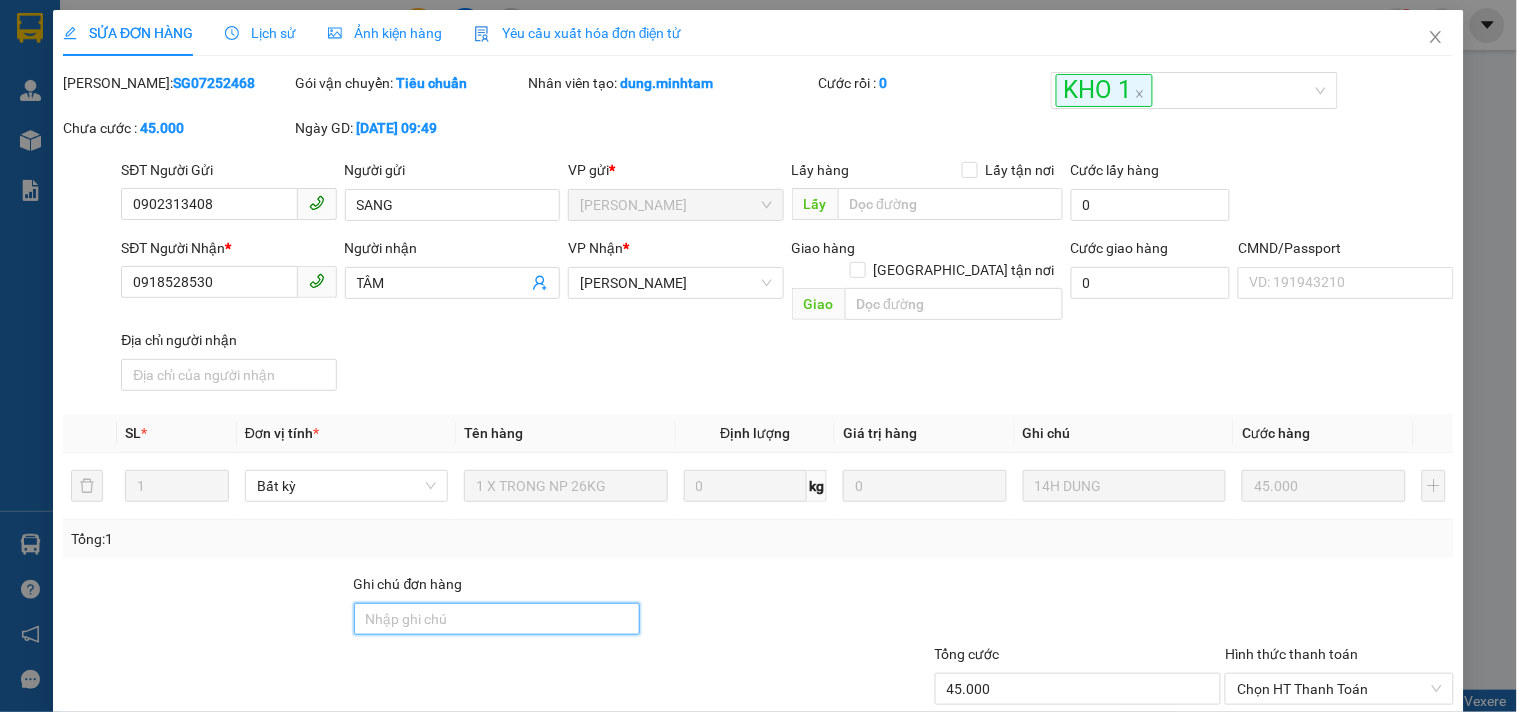 click on "Ghi chú đơn hàng" at bounding box center (497, 619) 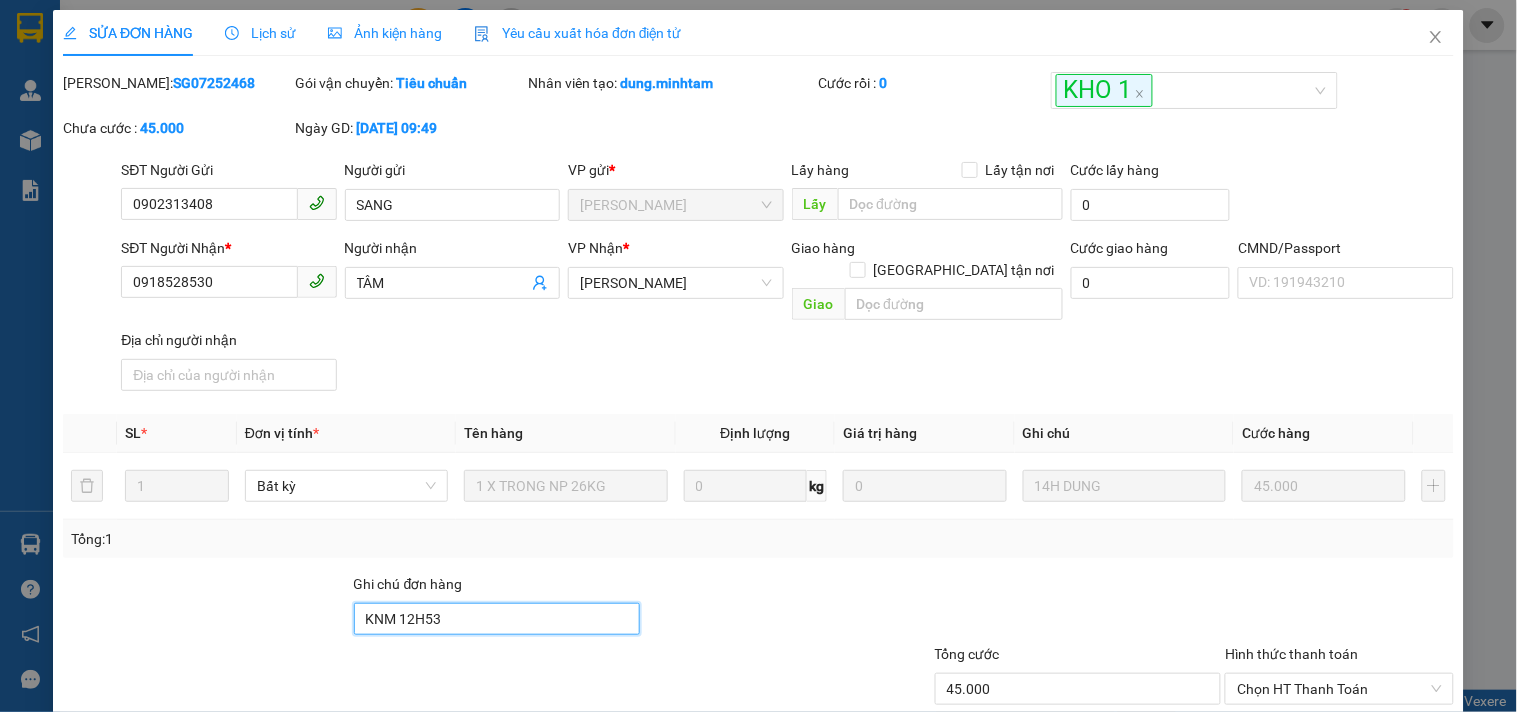 scroll, scrollTop: 202, scrollLeft: 0, axis: vertical 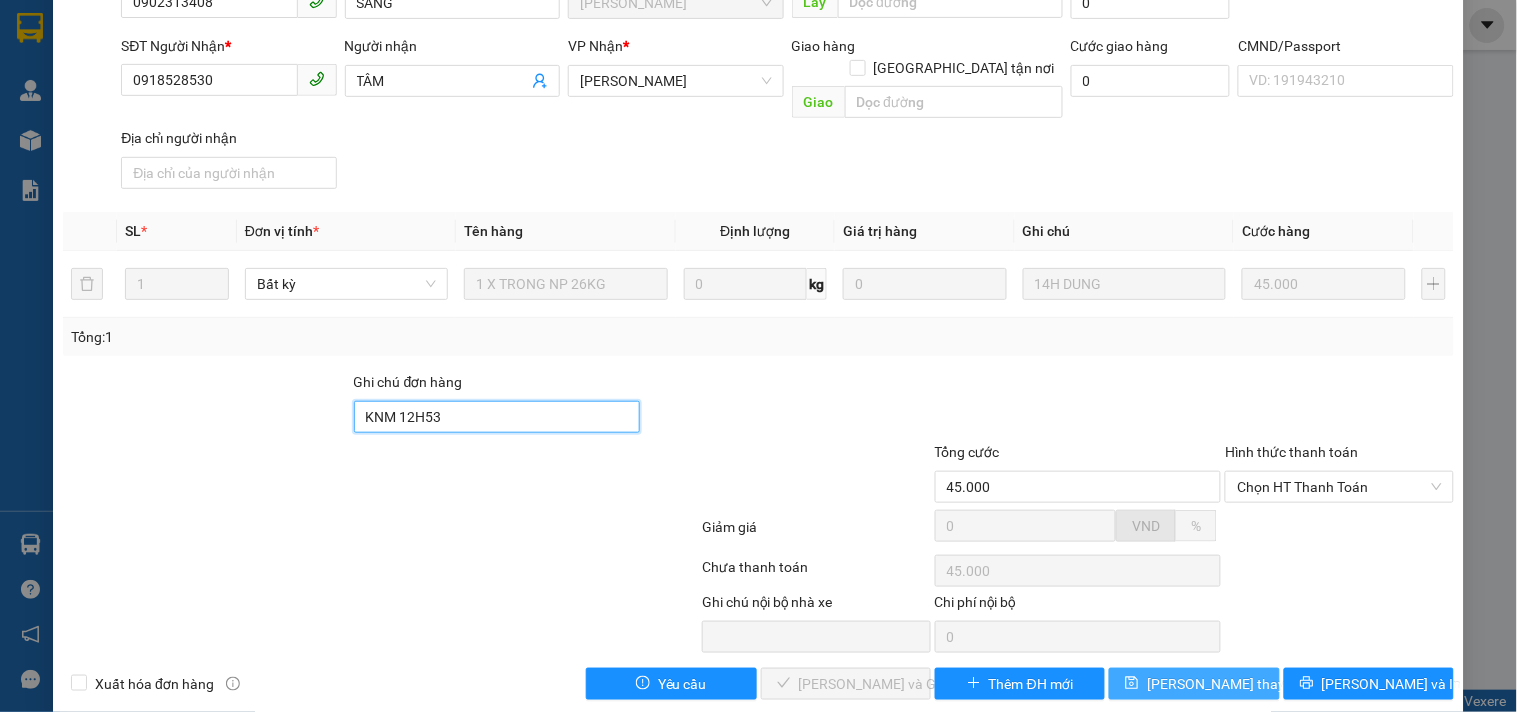 type on "KNM 12H53" 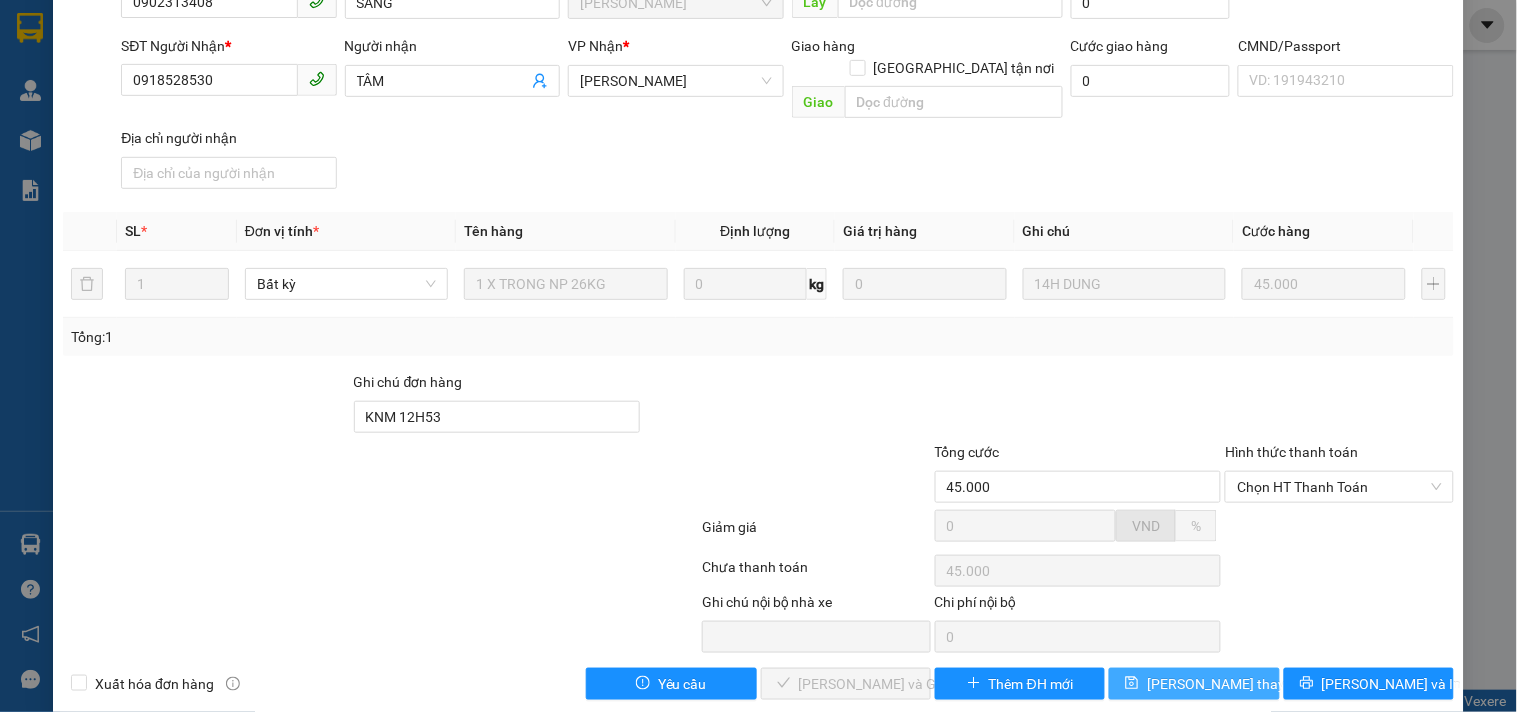 click on "[PERSON_NAME] thay đổi" at bounding box center [1227, 684] 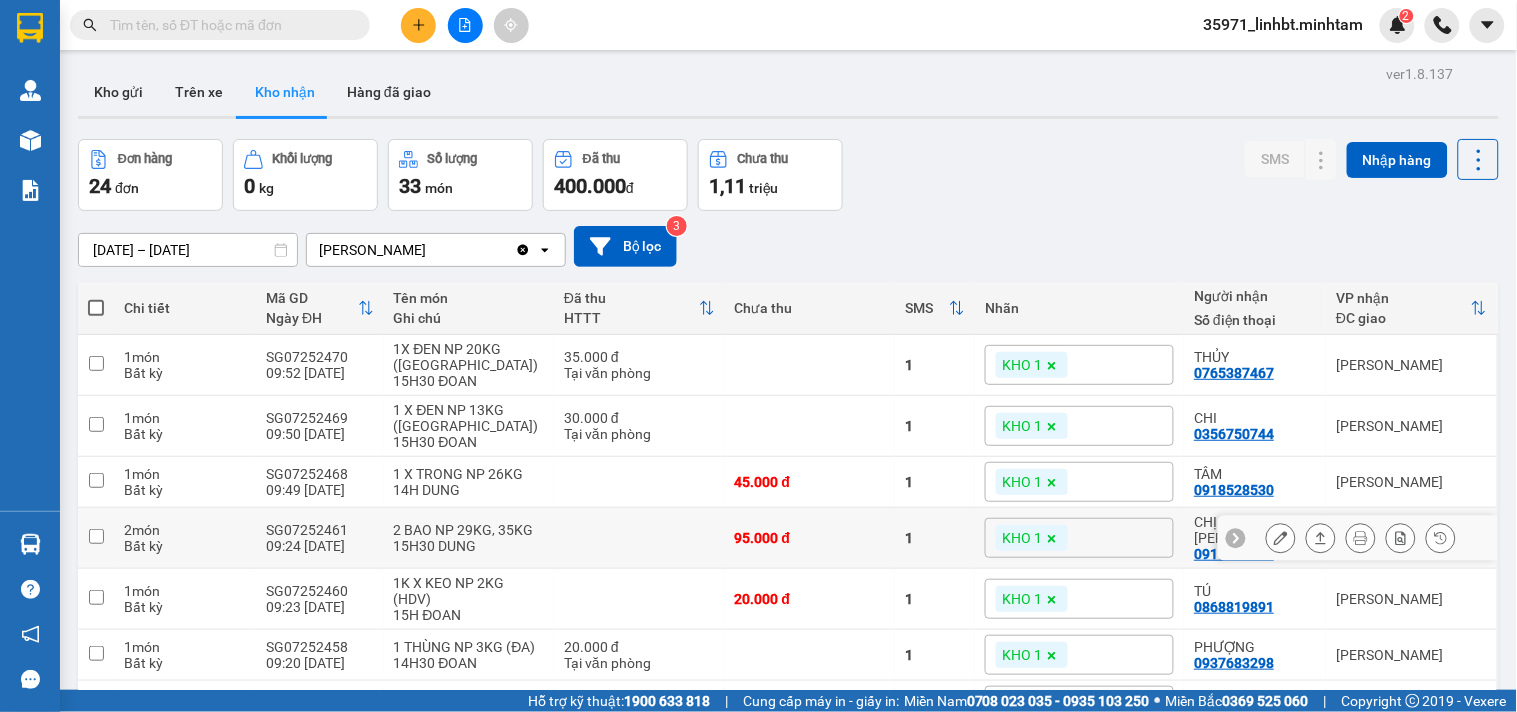 click at bounding box center (1281, 538) 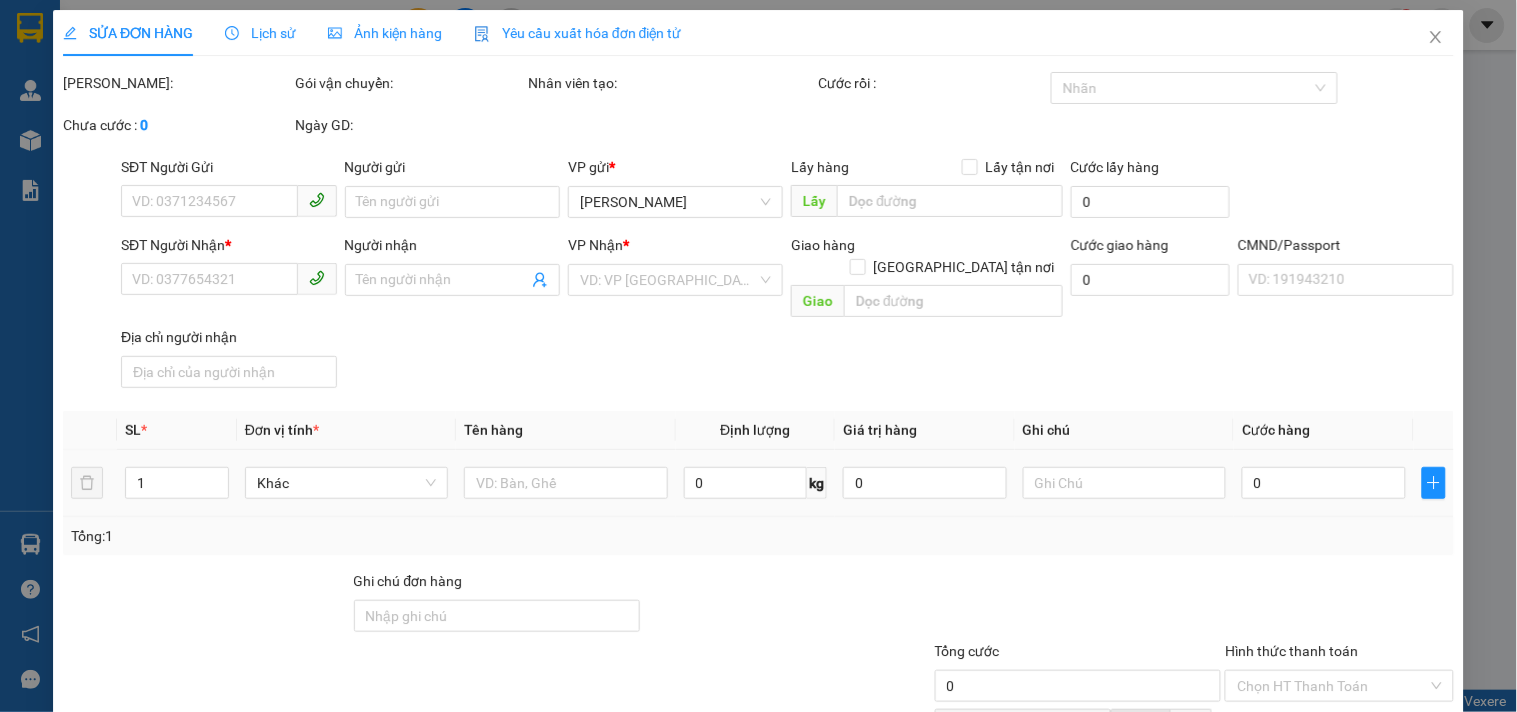 type on "0918216928" 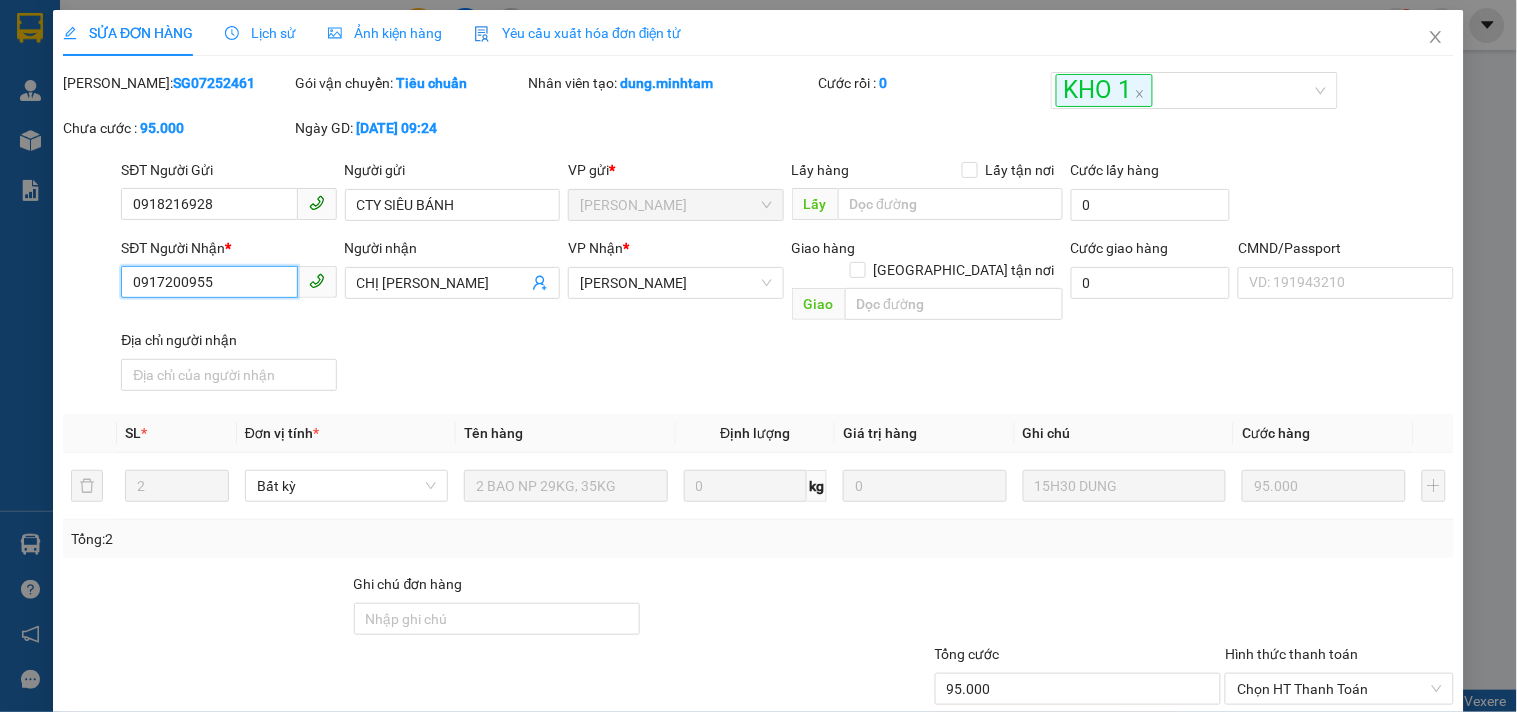 click on "0917200955" at bounding box center [209, 282] 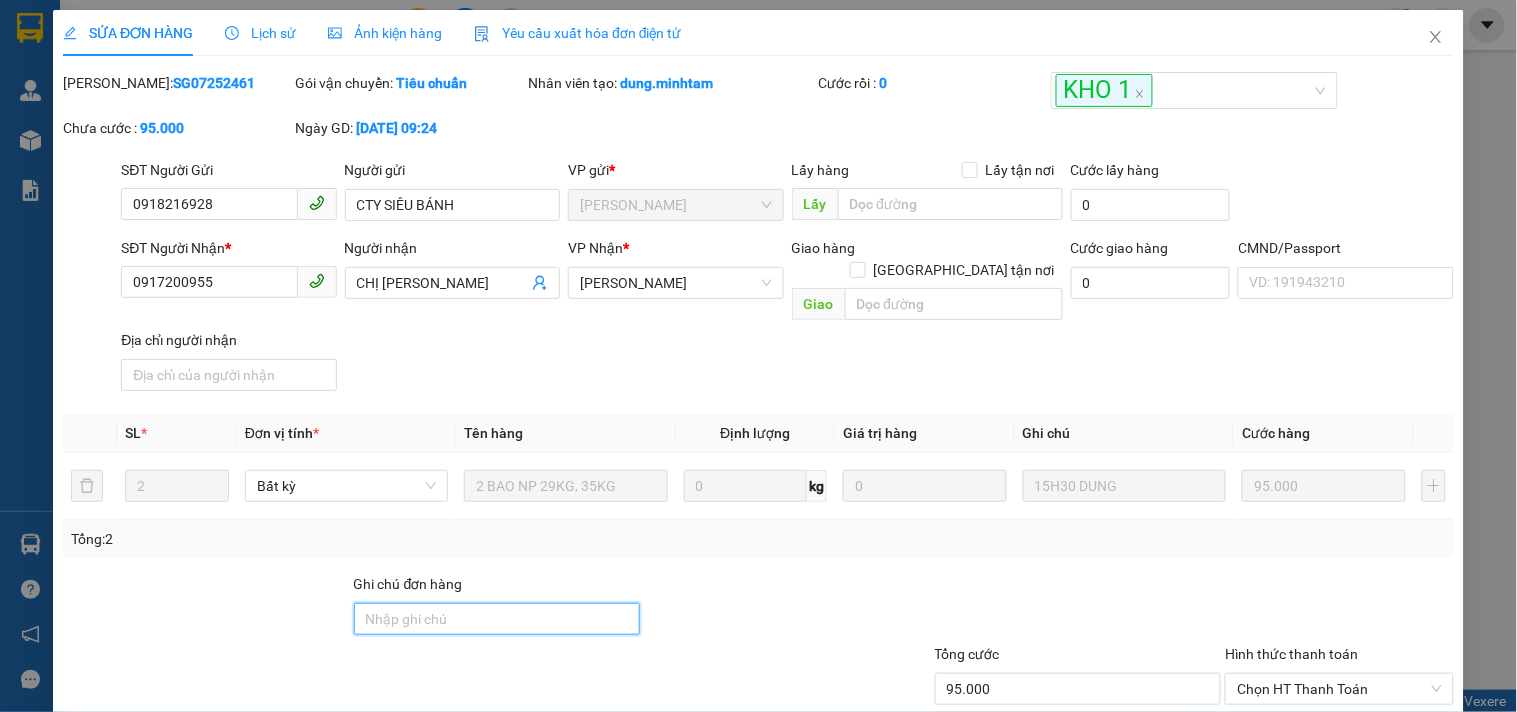 drag, startPoint x: 427, startPoint y: 603, endPoint x: 402, endPoint y: 604, distance: 25.019993 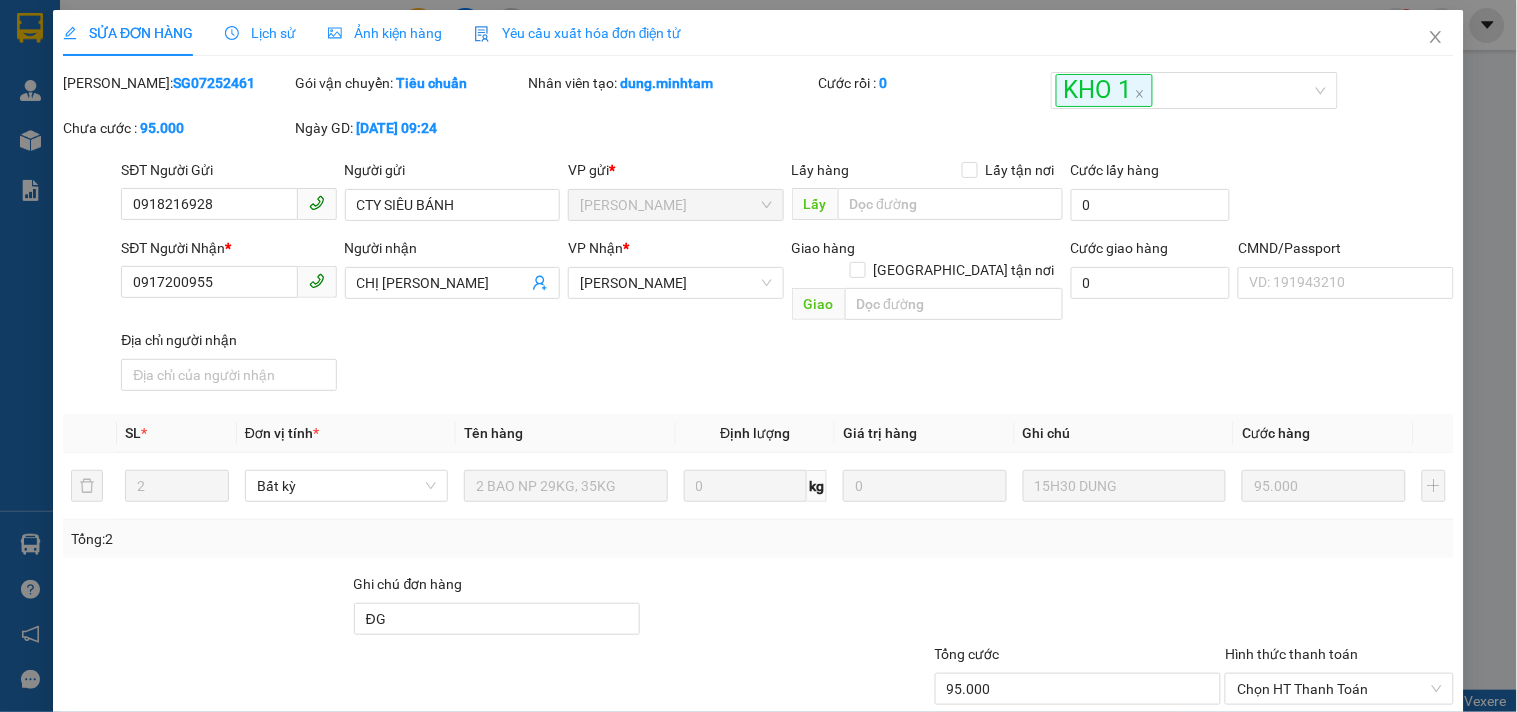 click on "Tổng:  2" at bounding box center (758, 539) 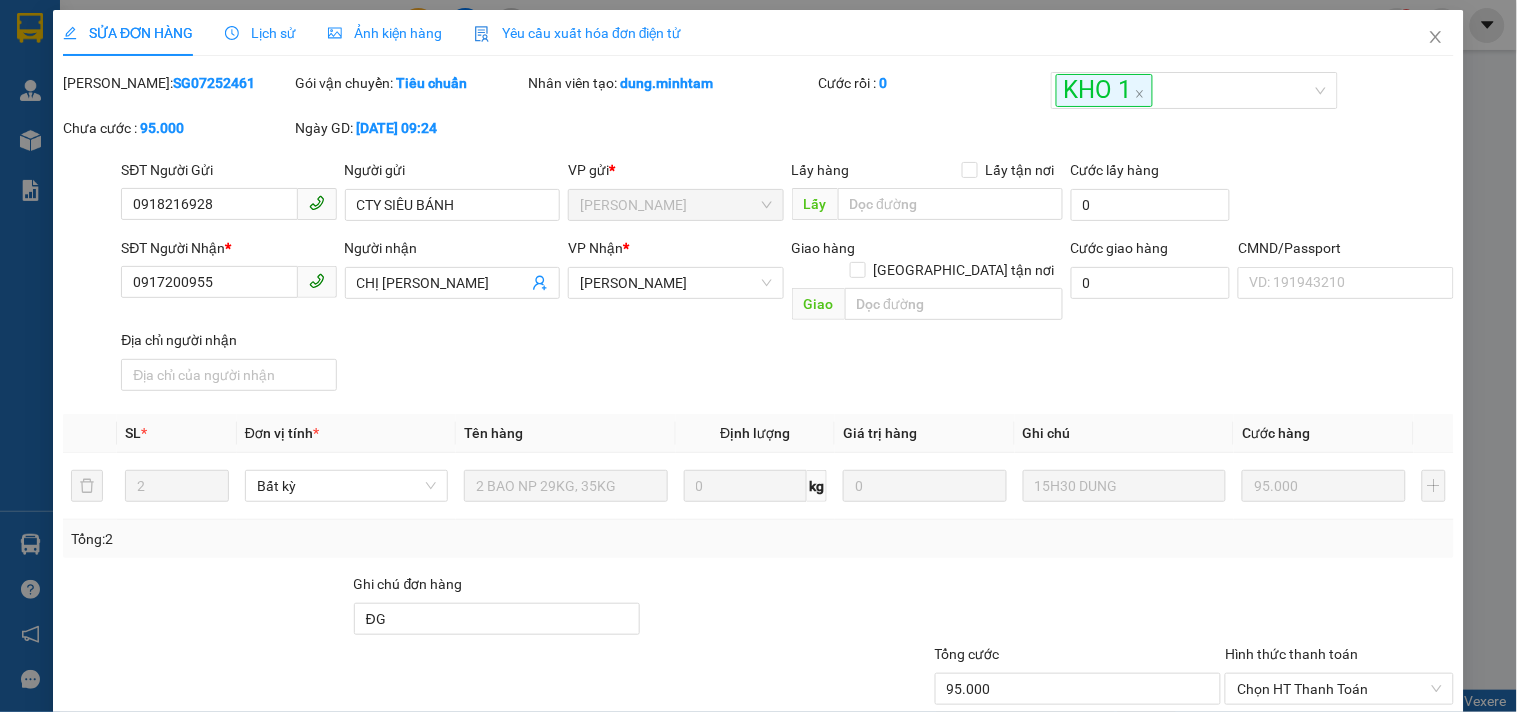 scroll, scrollTop: 202, scrollLeft: 0, axis: vertical 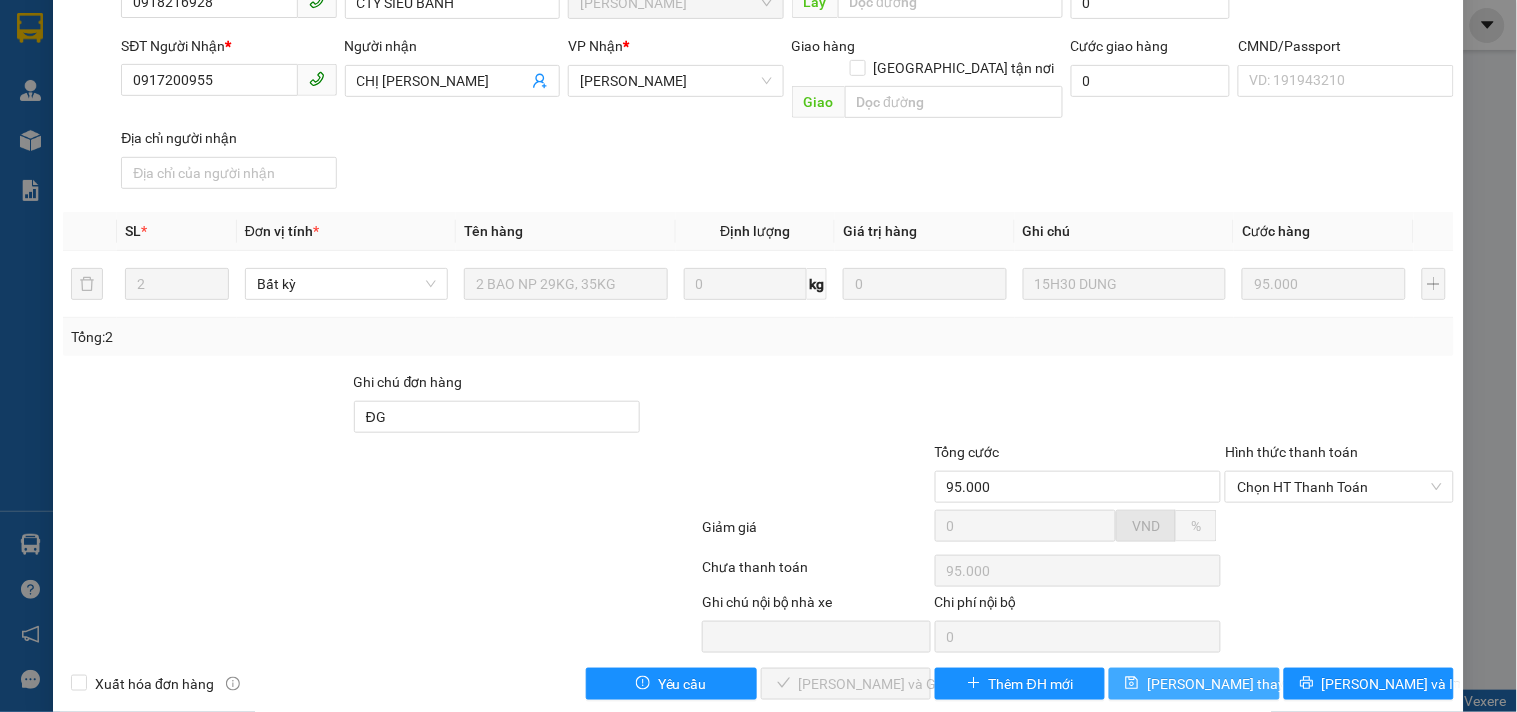 click on "[PERSON_NAME] thay đổi" at bounding box center [1227, 684] 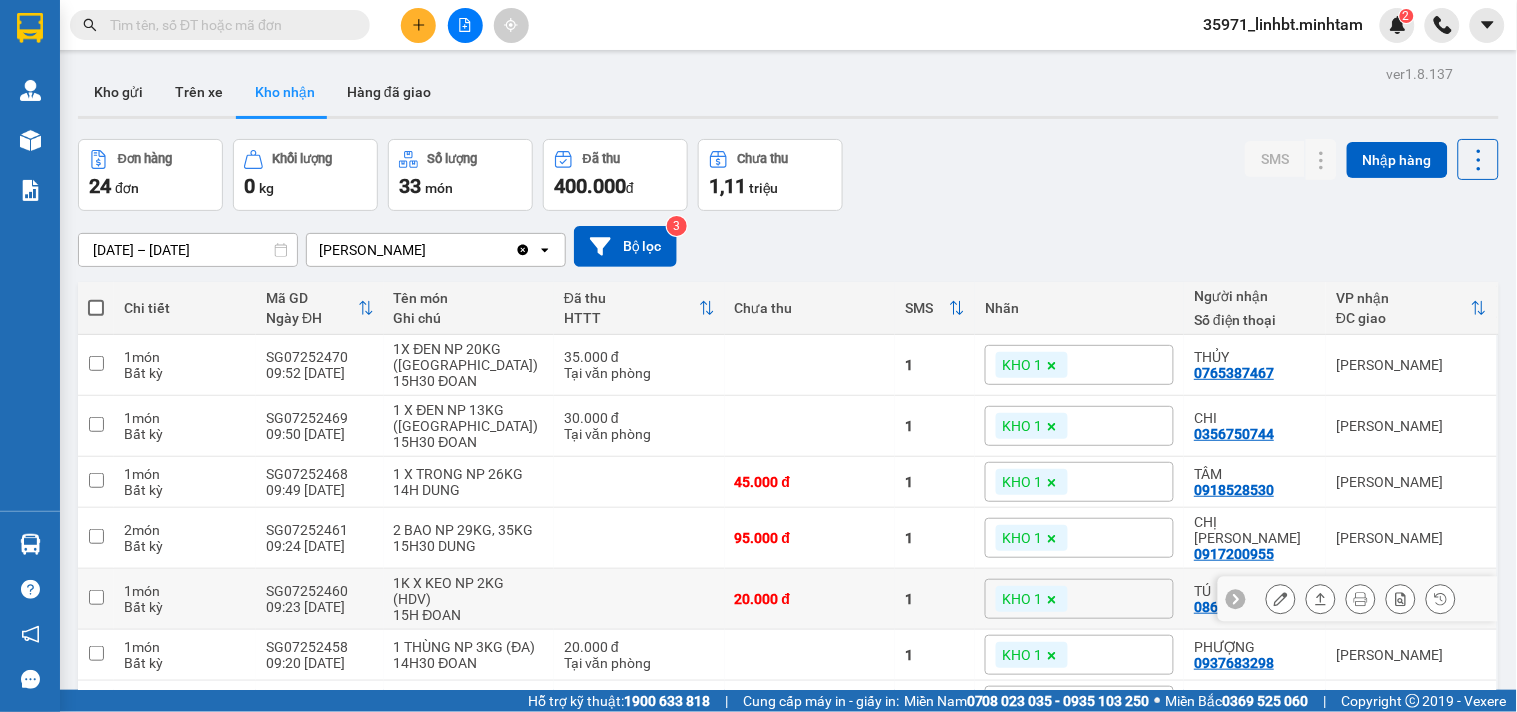 click 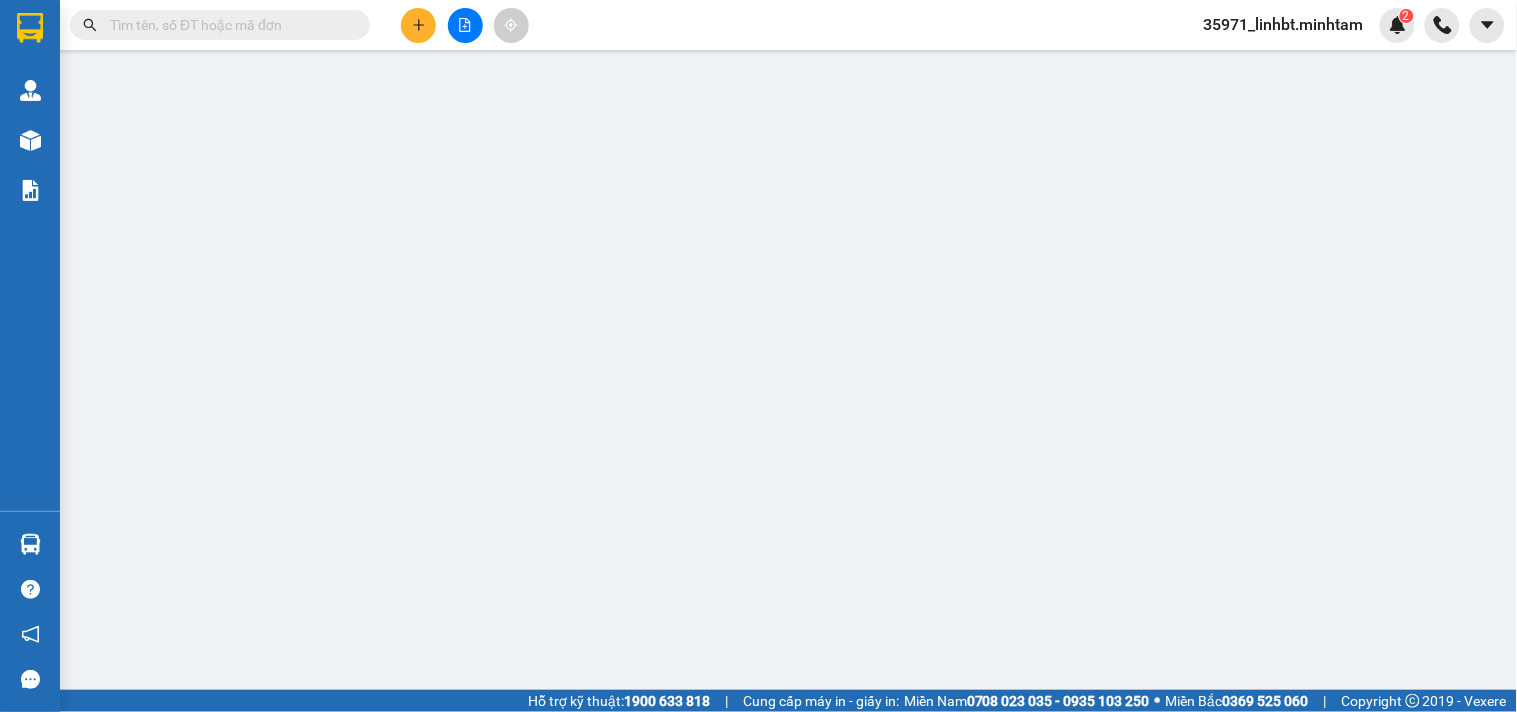type on "0973215957" 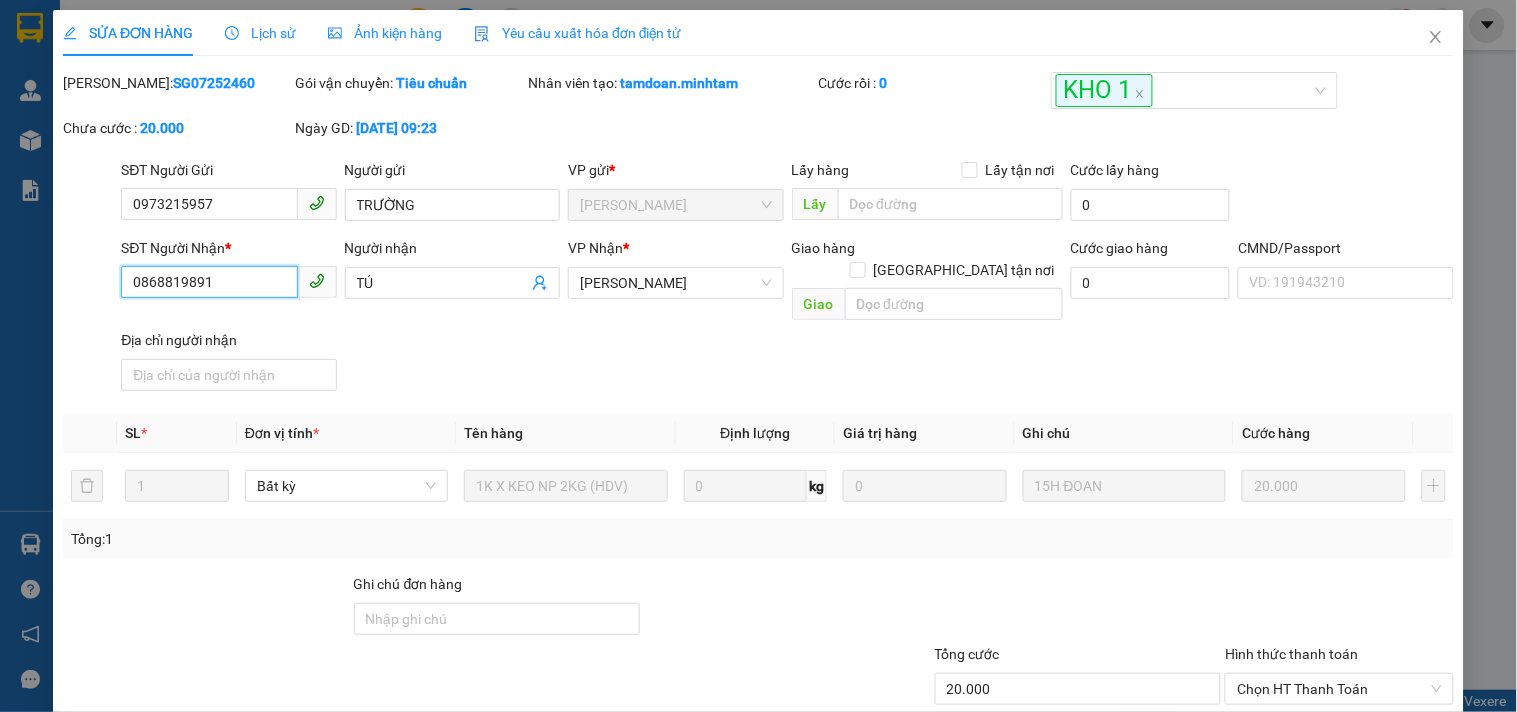 click on "0868819891" at bounding box center (209, 282) 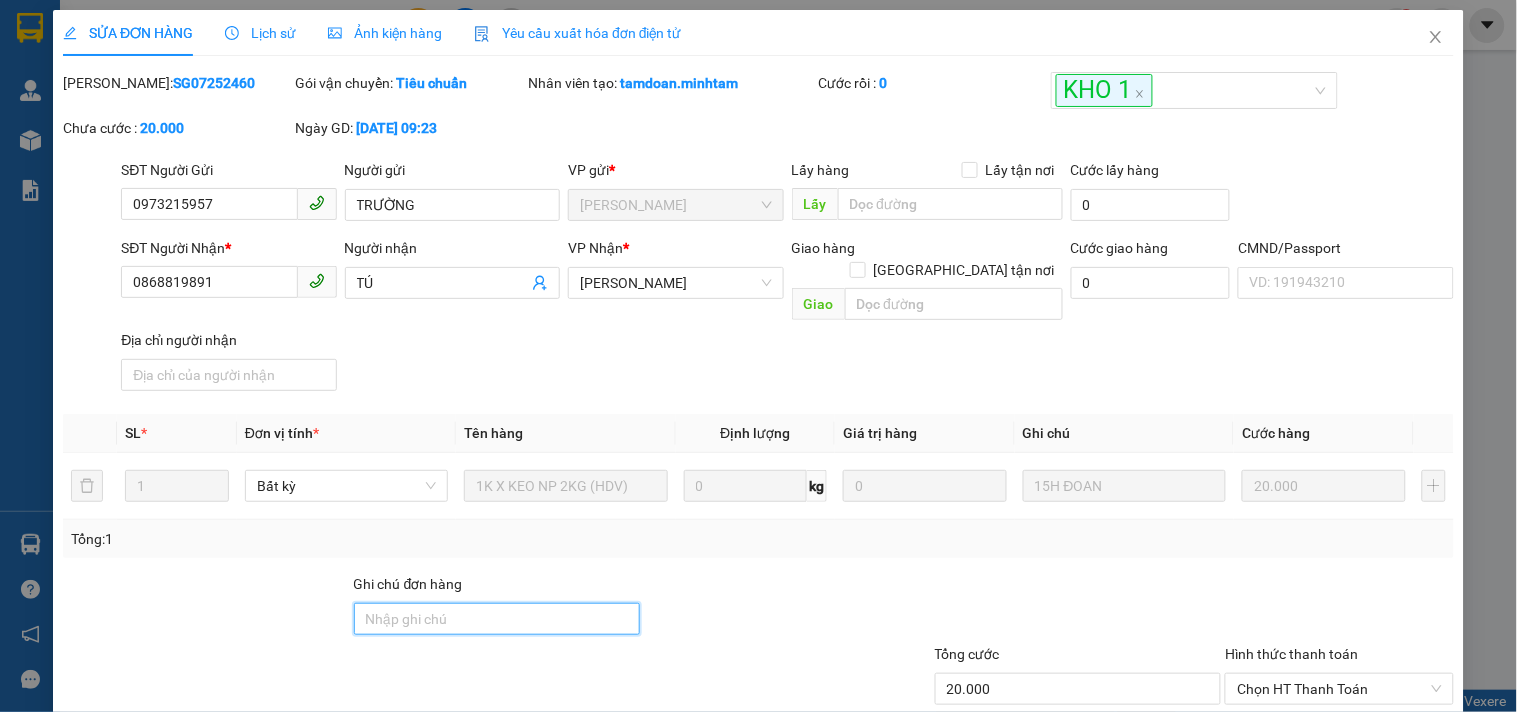 click on "Ghi chú đơn hàng" at bounding box center (497, 619) 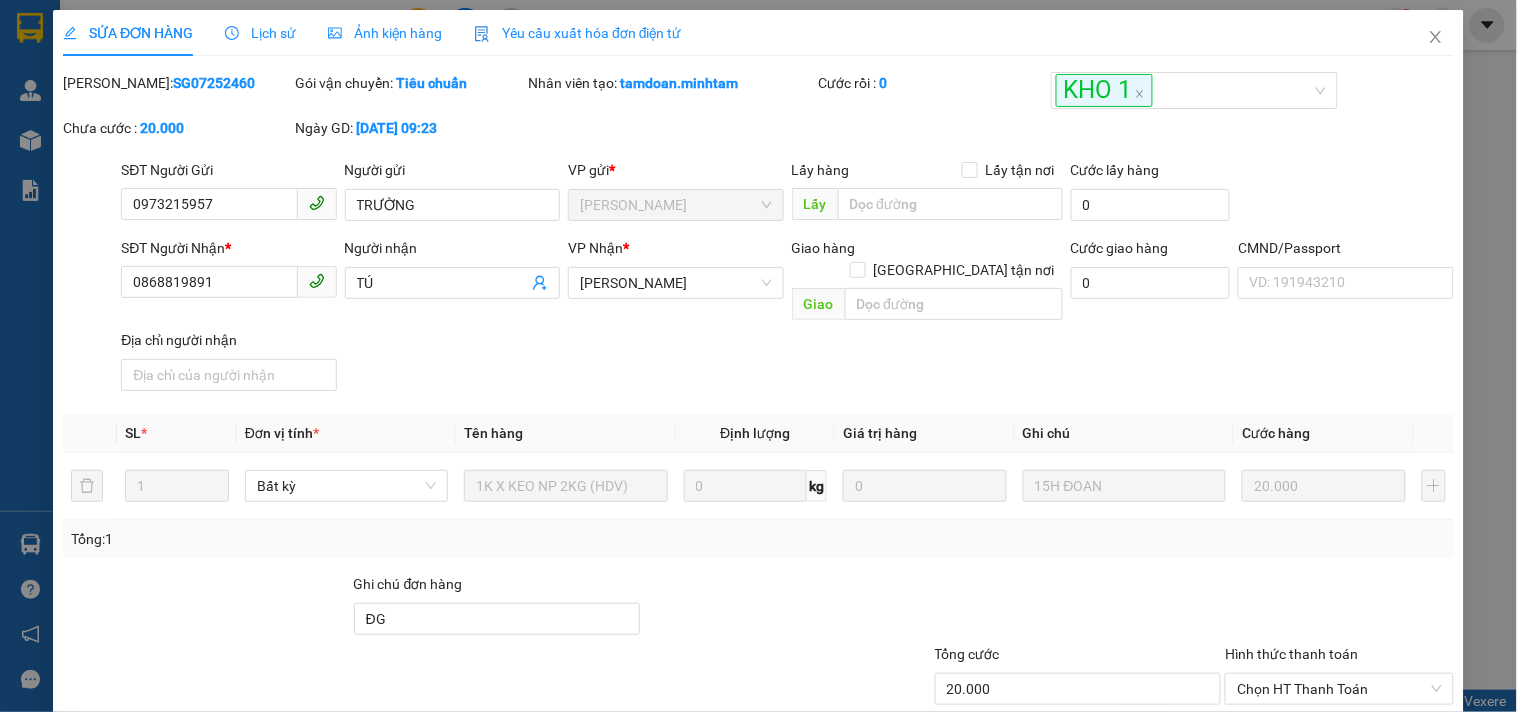 click at bounding box center [1078, 608] 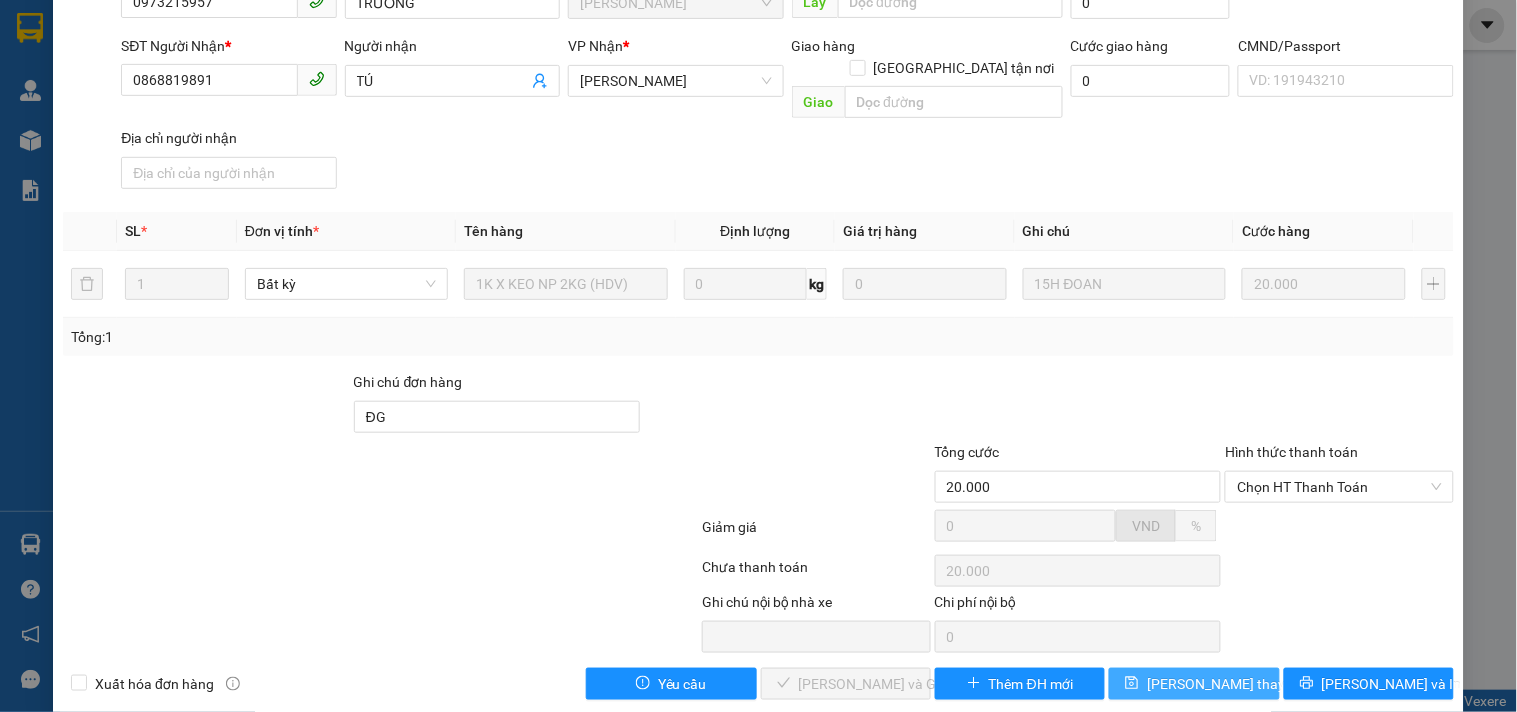 click 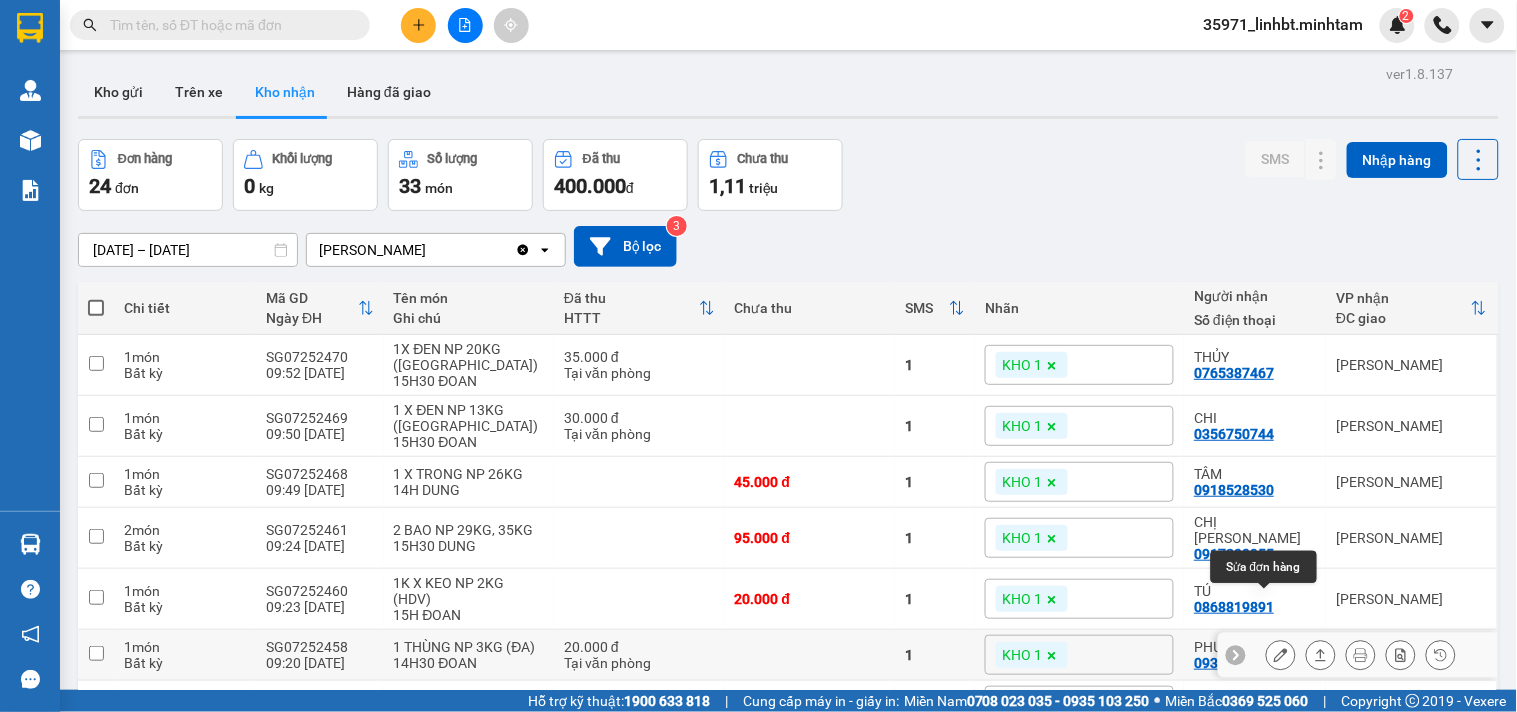 click 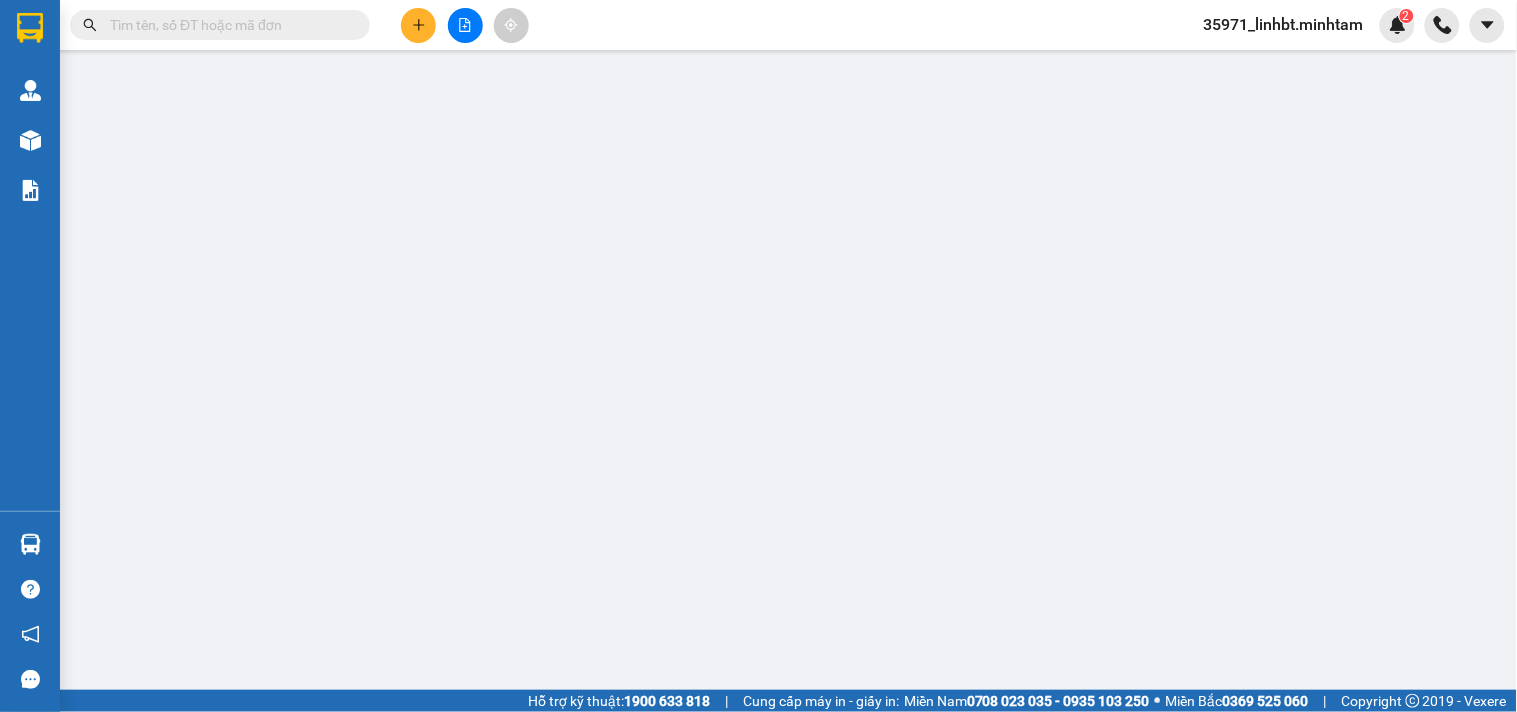 type on "0937200466" 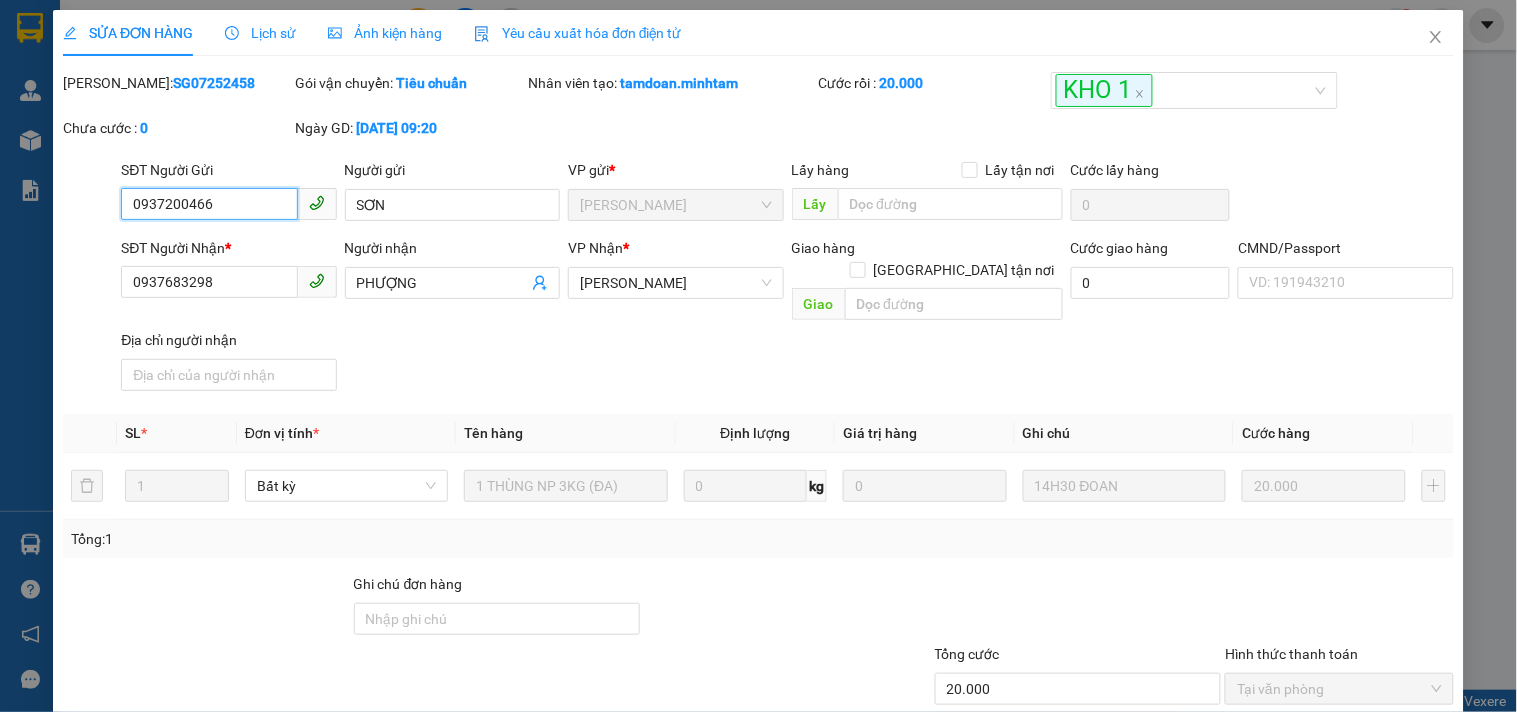 click on "0937683298" at bounding box center [228, 283] 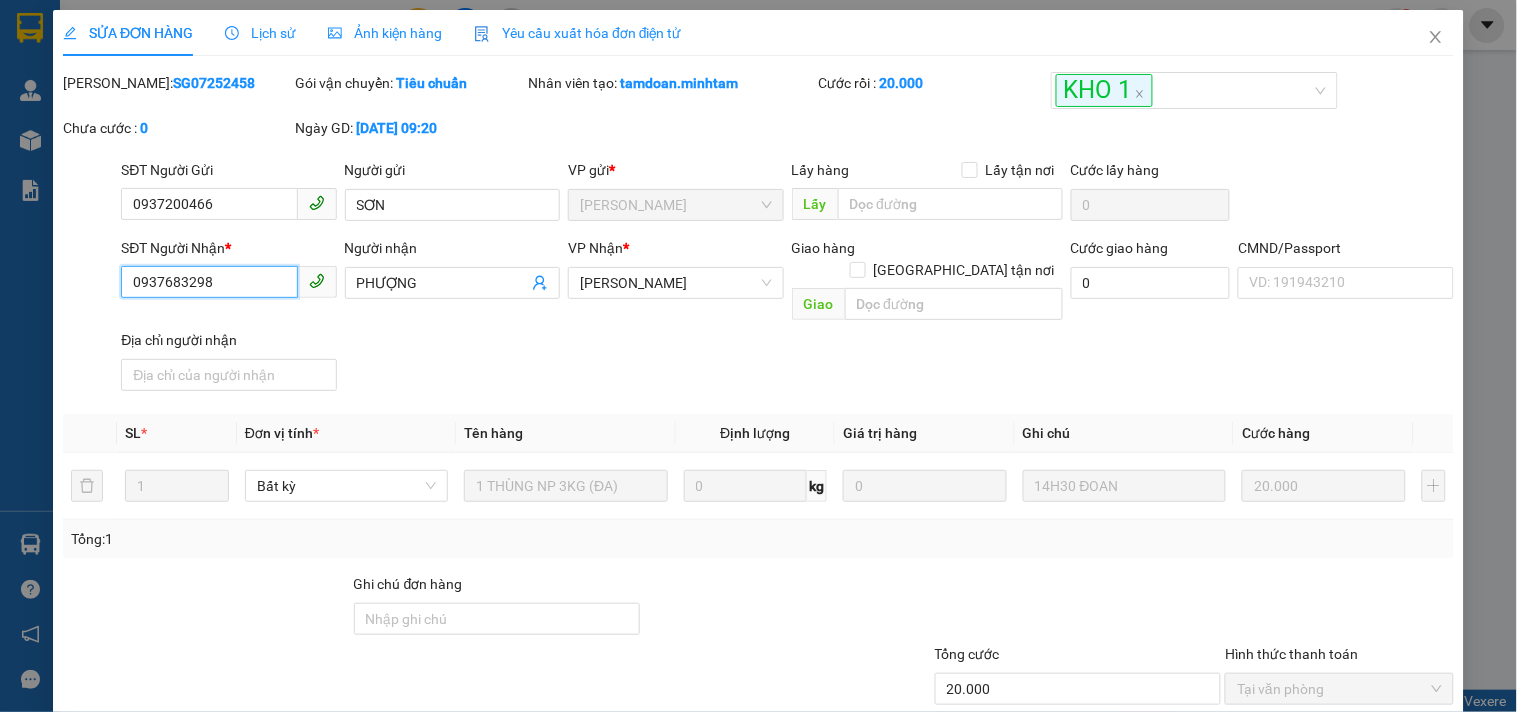 click on "0937683298" at bounding box center (209, 282) 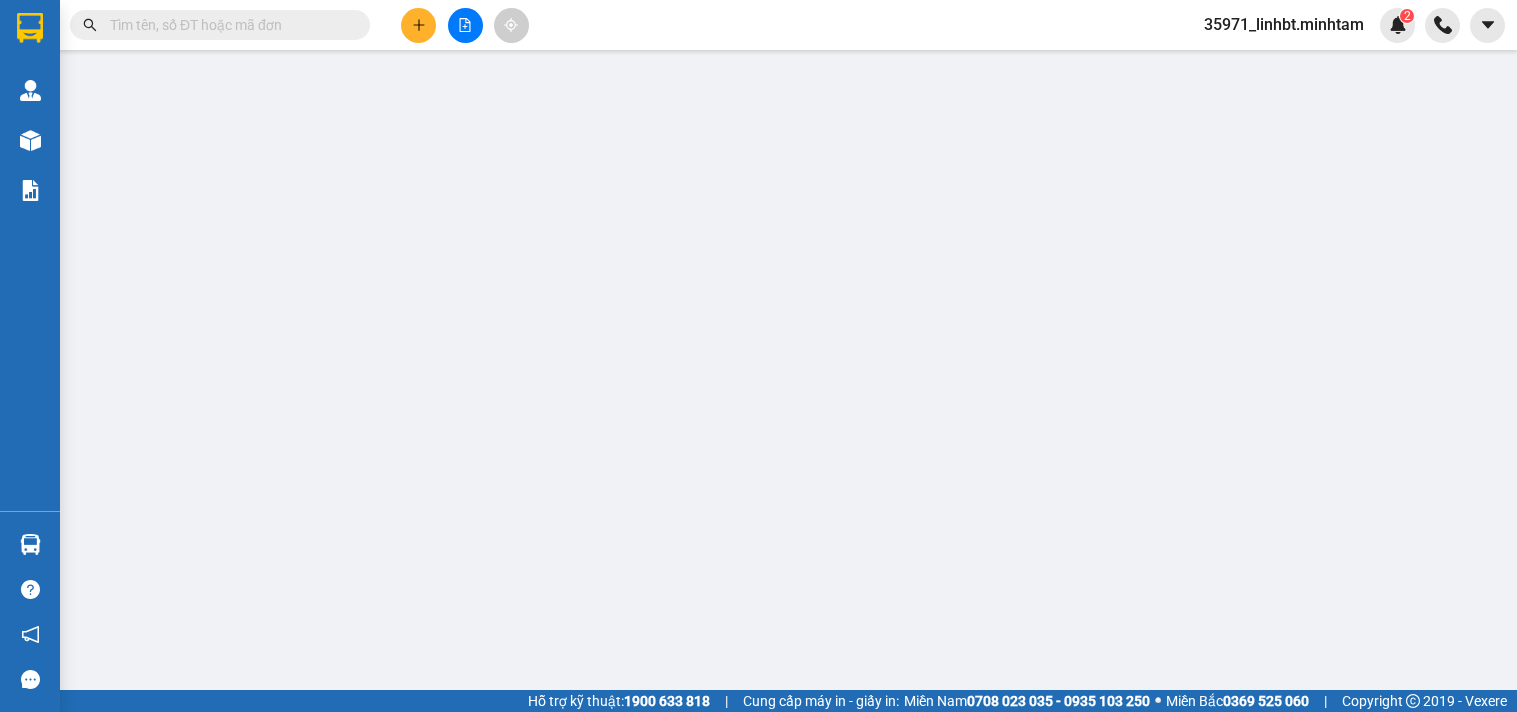 type on "0937200466" 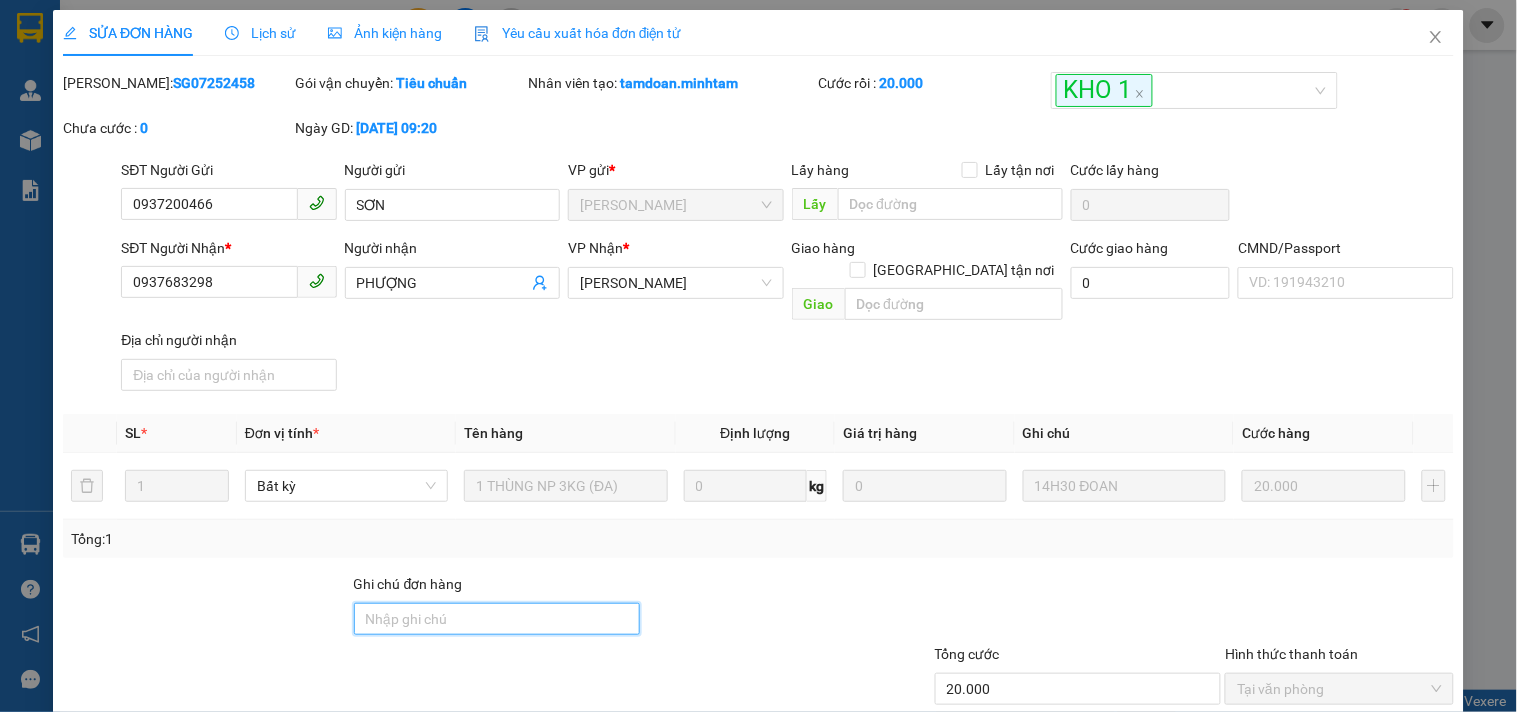 click on "Ghi chú đơn hàng" at bounding box center (497, 619) 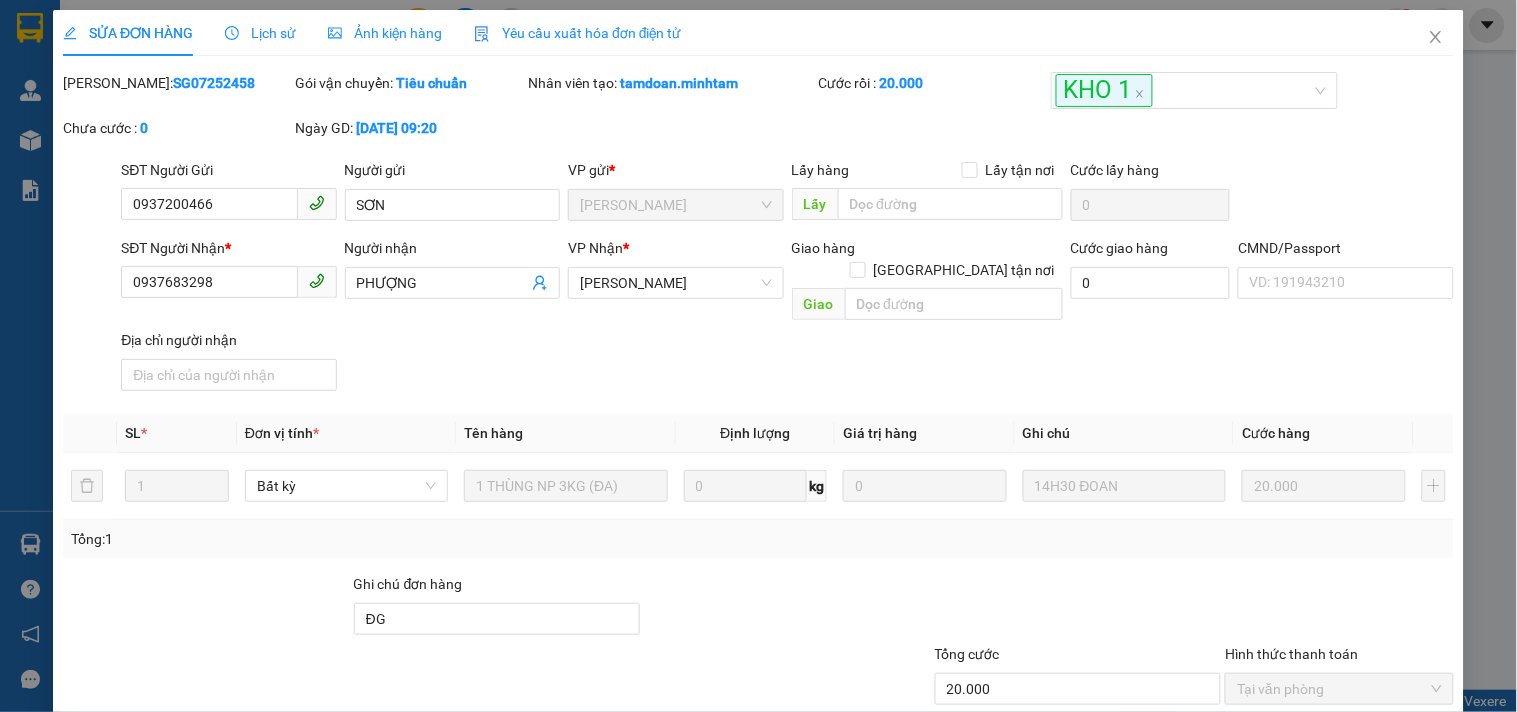 click at bounding box center [787, 608] 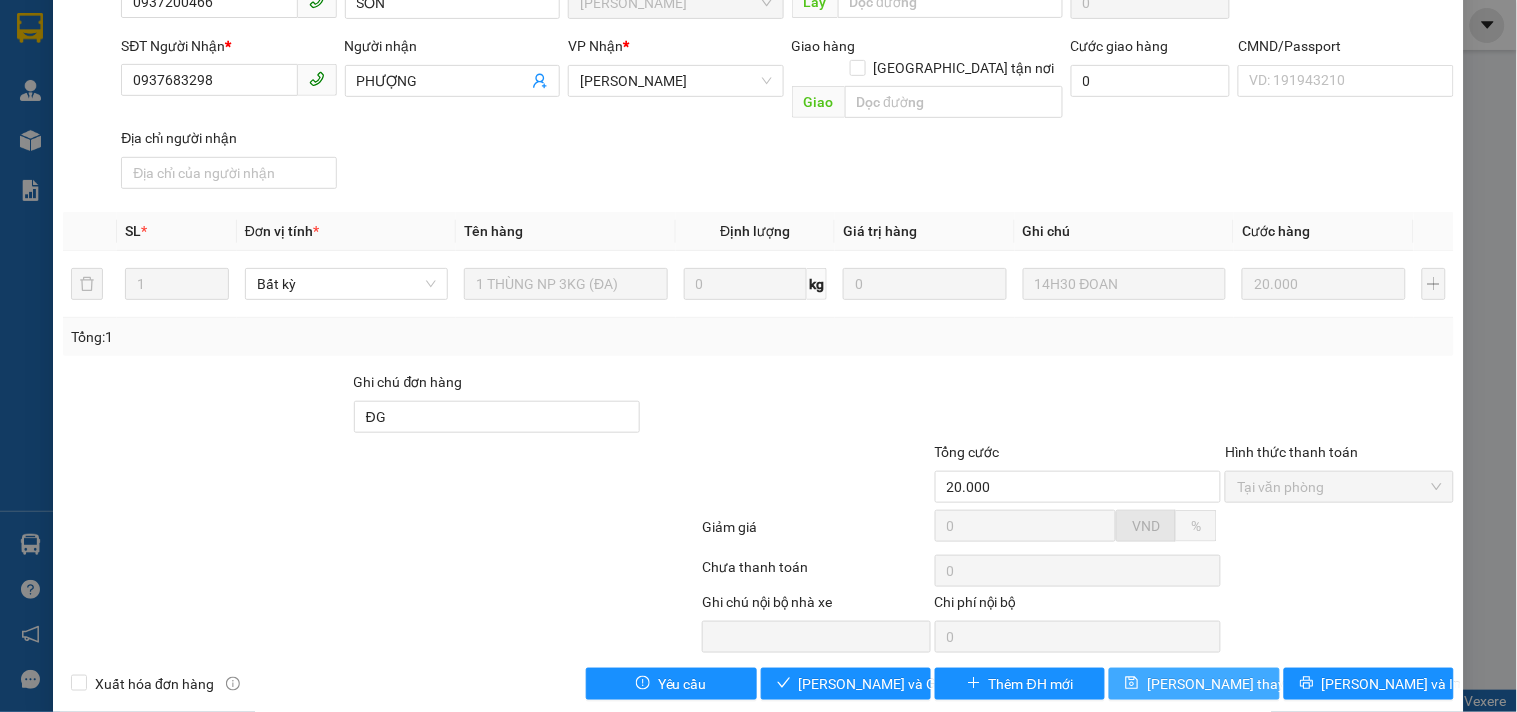click on "[PERSON_NAME] thay đổi" at bounding box center (1194, 684) 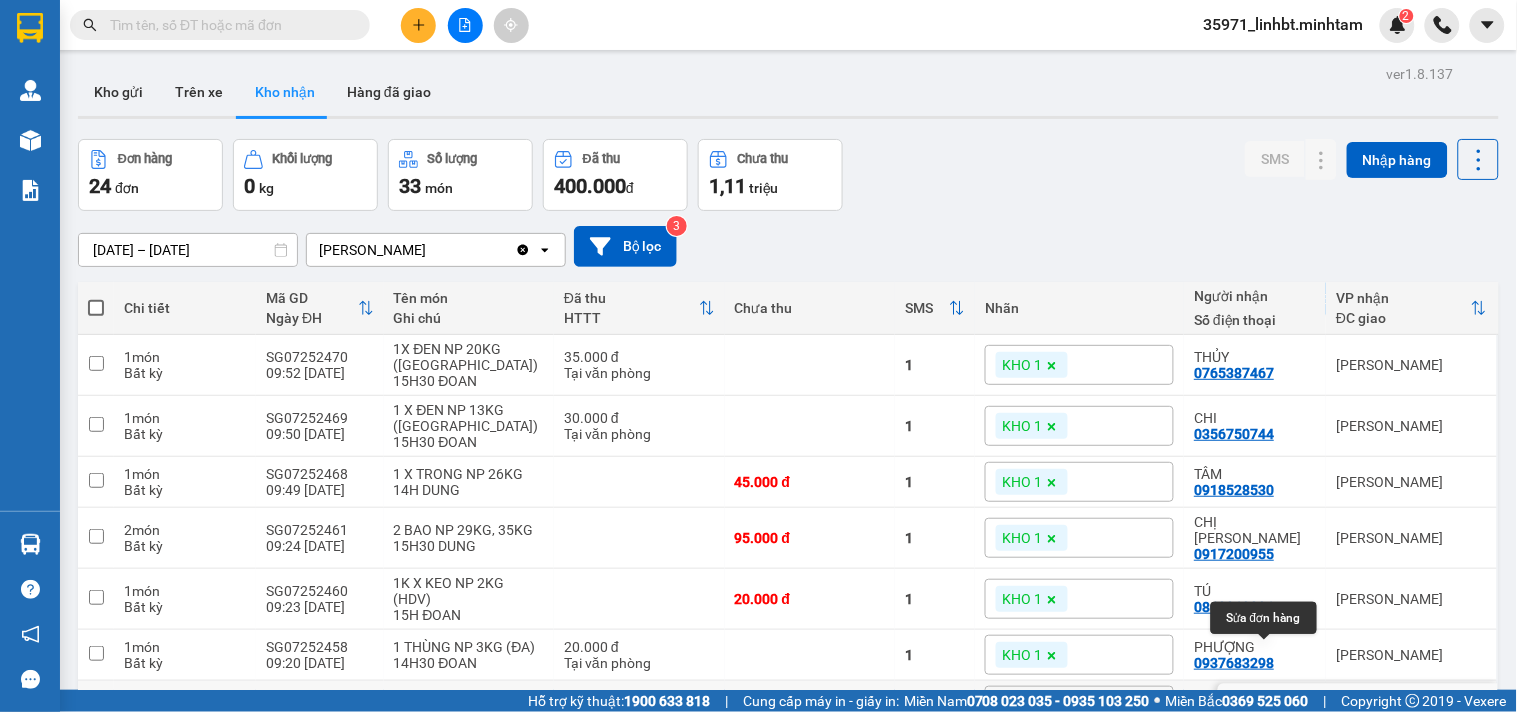 click 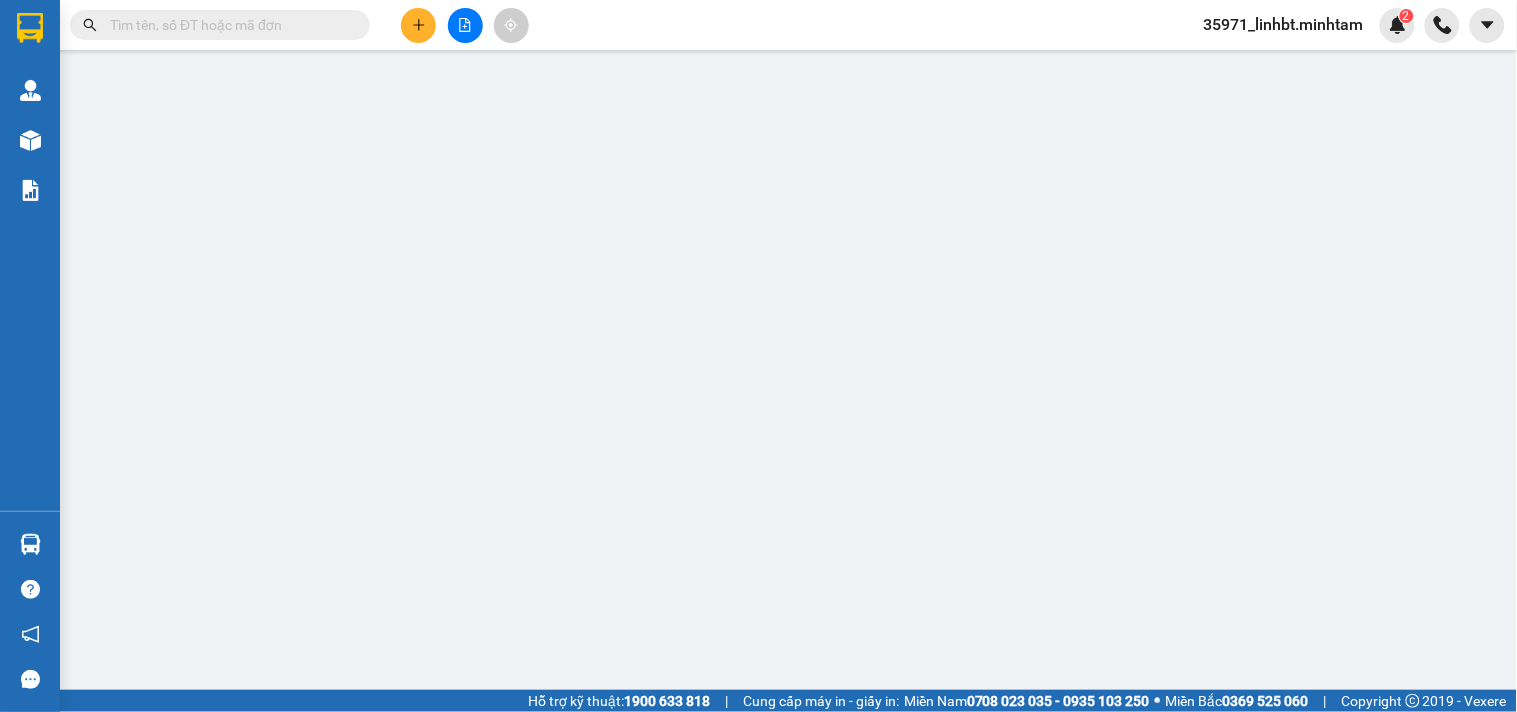 type on "0903659916" 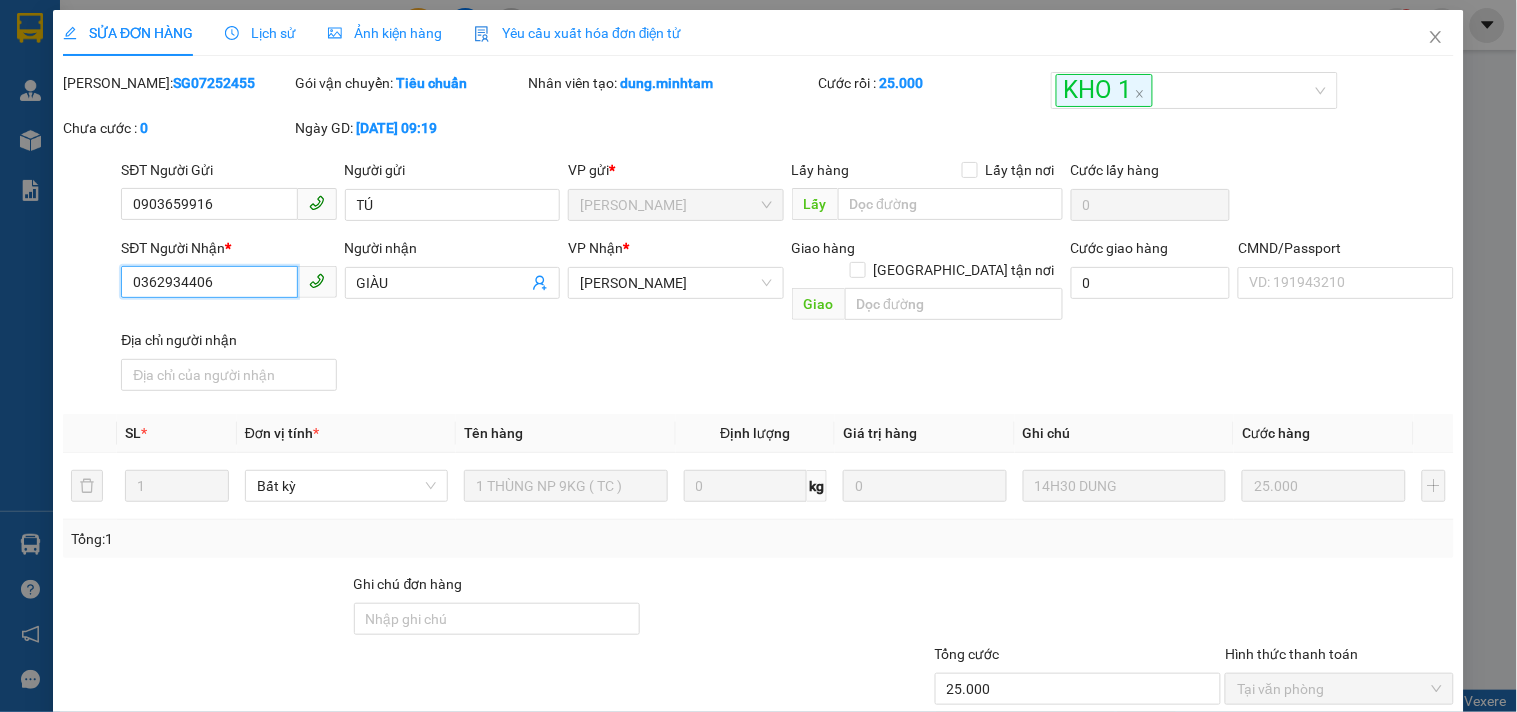 click on "0362934406" at bounding box center [209, 282] 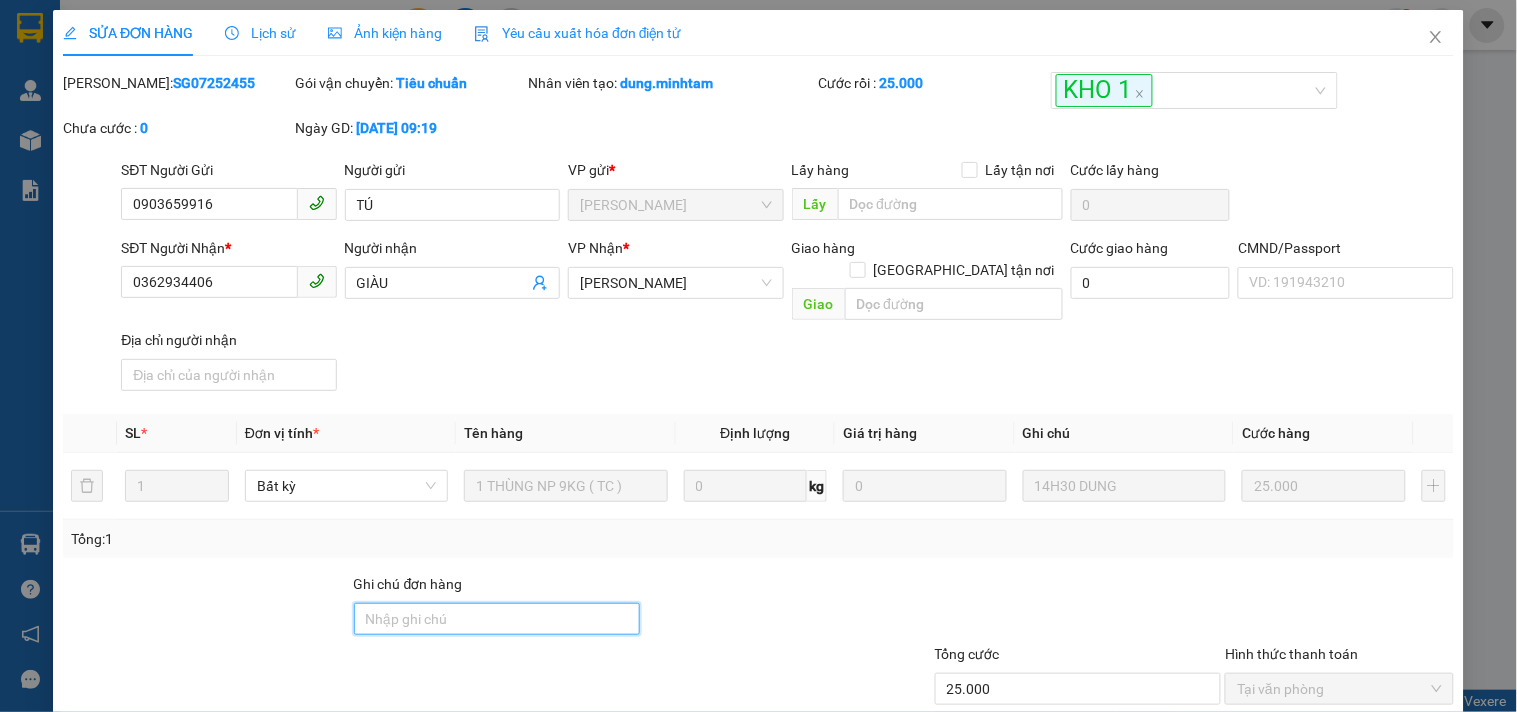 click on "Ghi chú đơn hàng" at bounding box center [497, 619] 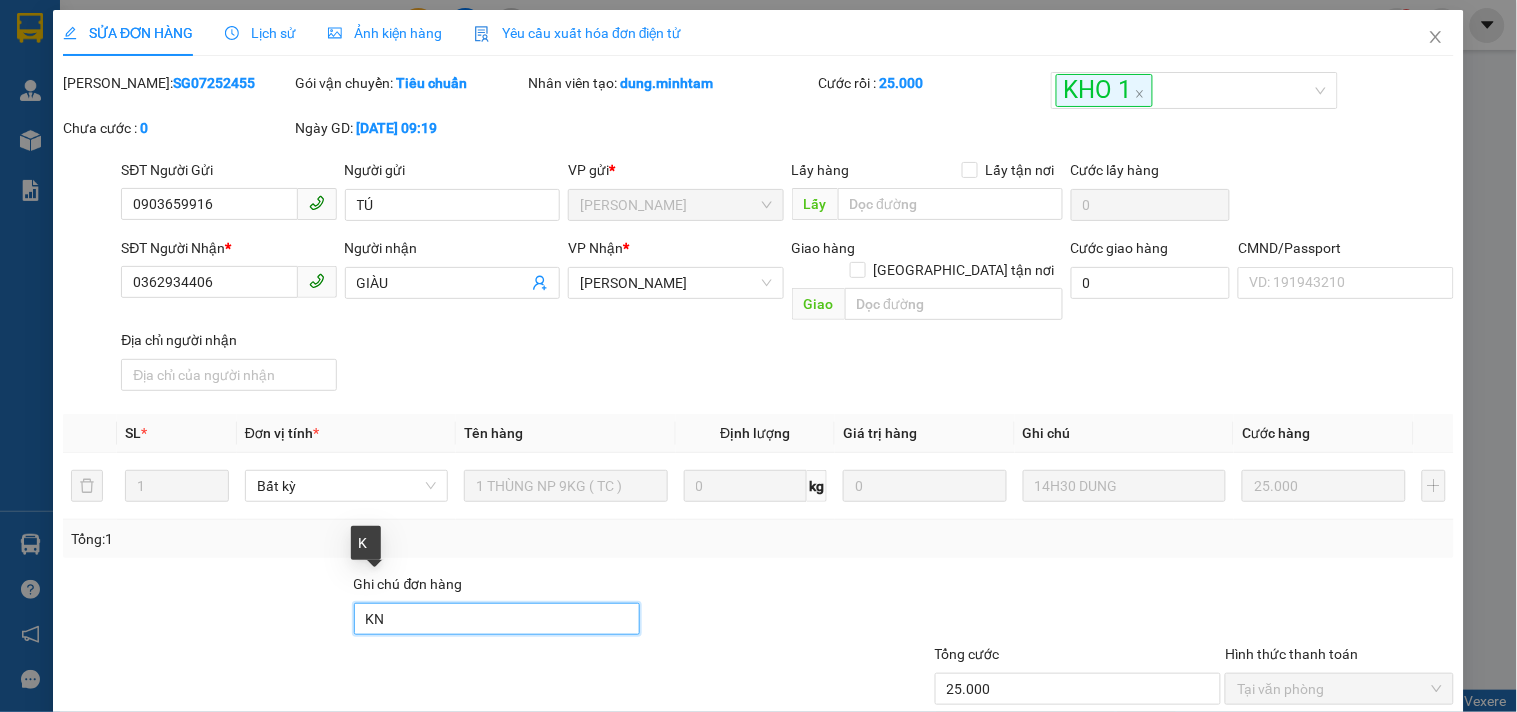type on "K" 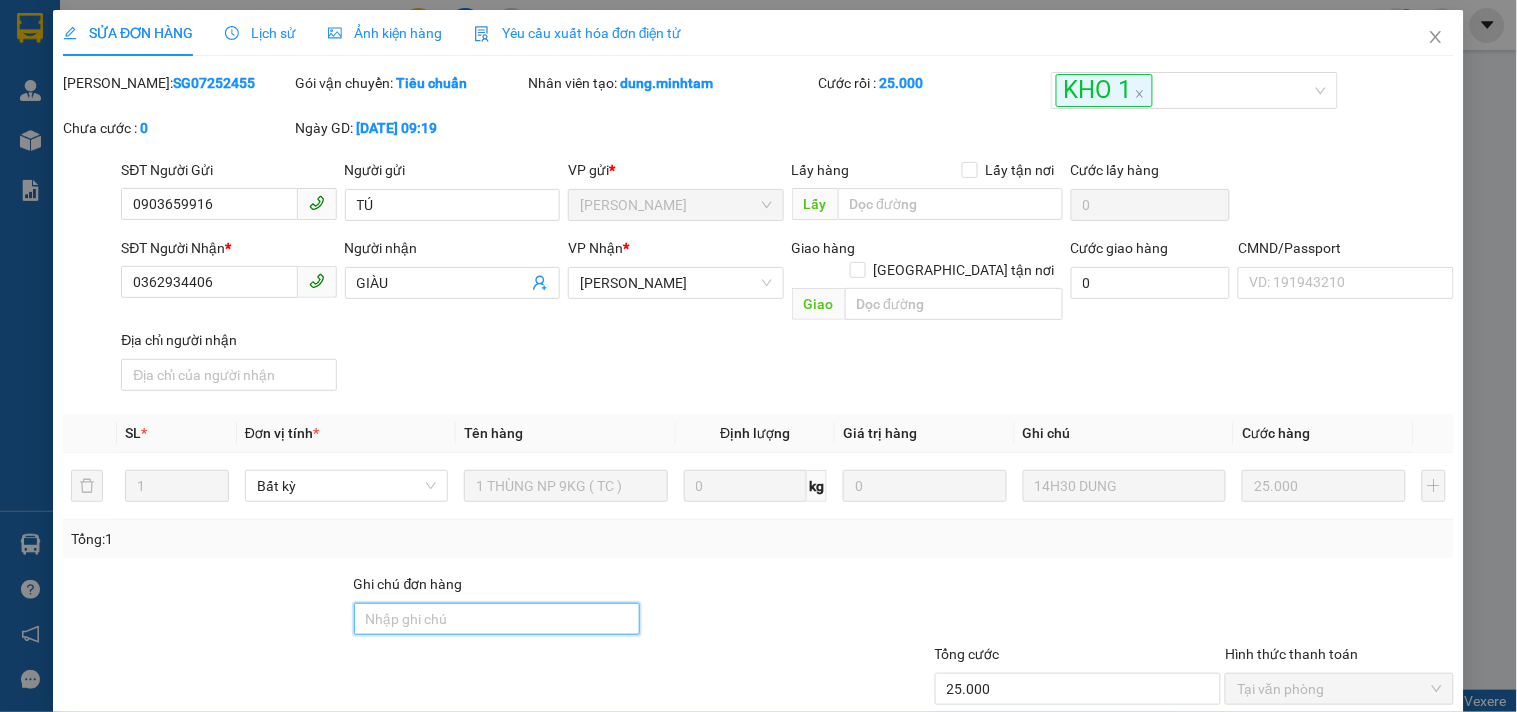 click on "Ghi chú đơn hàng" at bounding box center [497, 619] 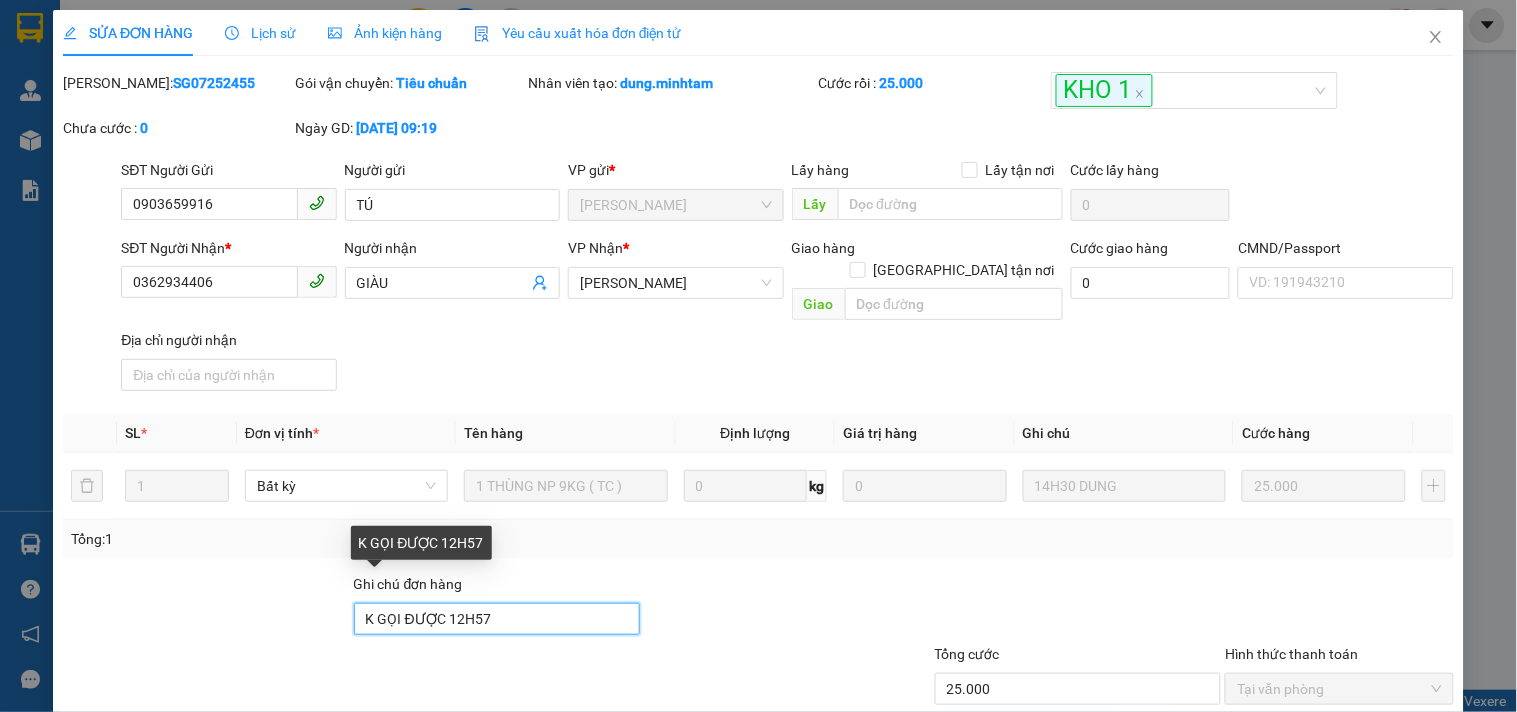 scroll, scrollTop: 202, scrollLeft: 0, axis: vertical 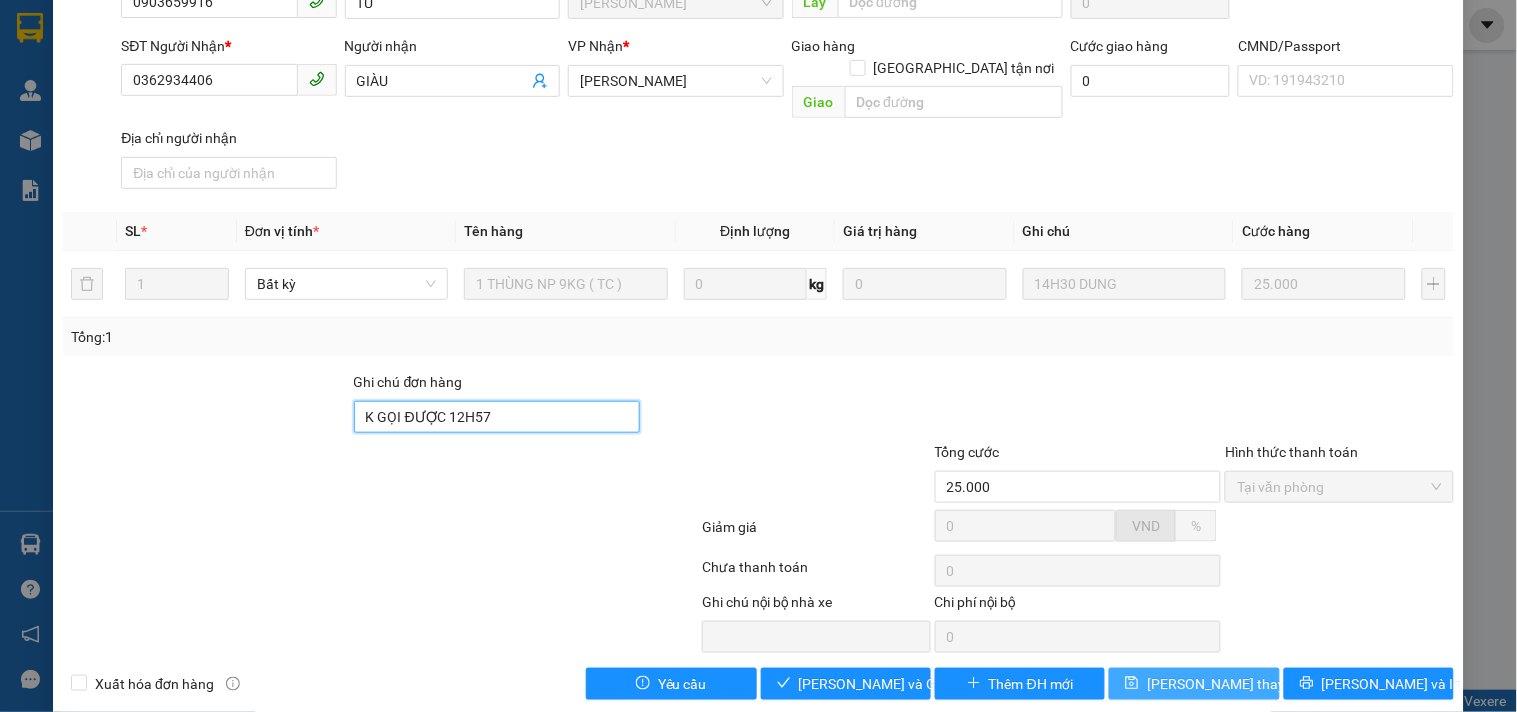 type on "K GỌI ĐƯỢC 12H57" 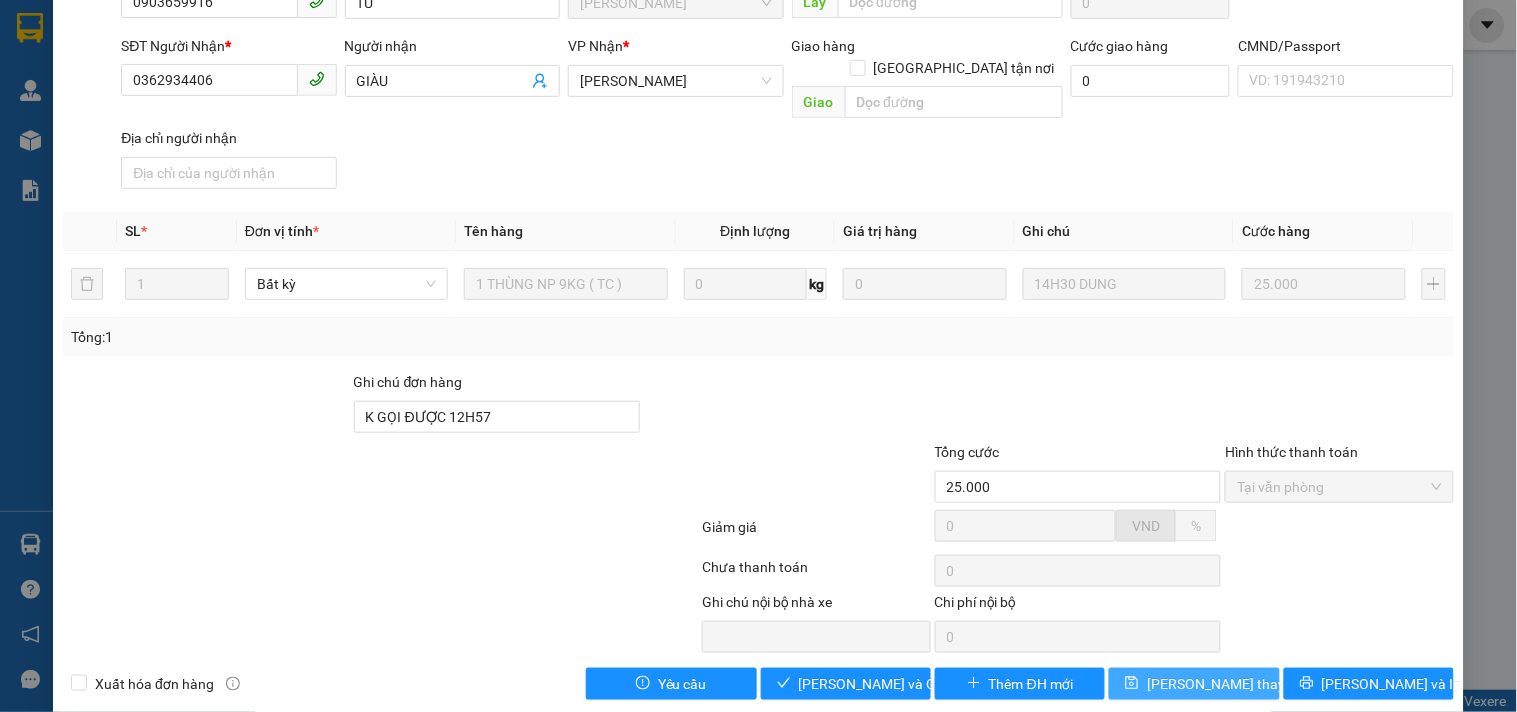 click on "[PERSON_NAME] thay đổi" at bounding box center [1227, 684] 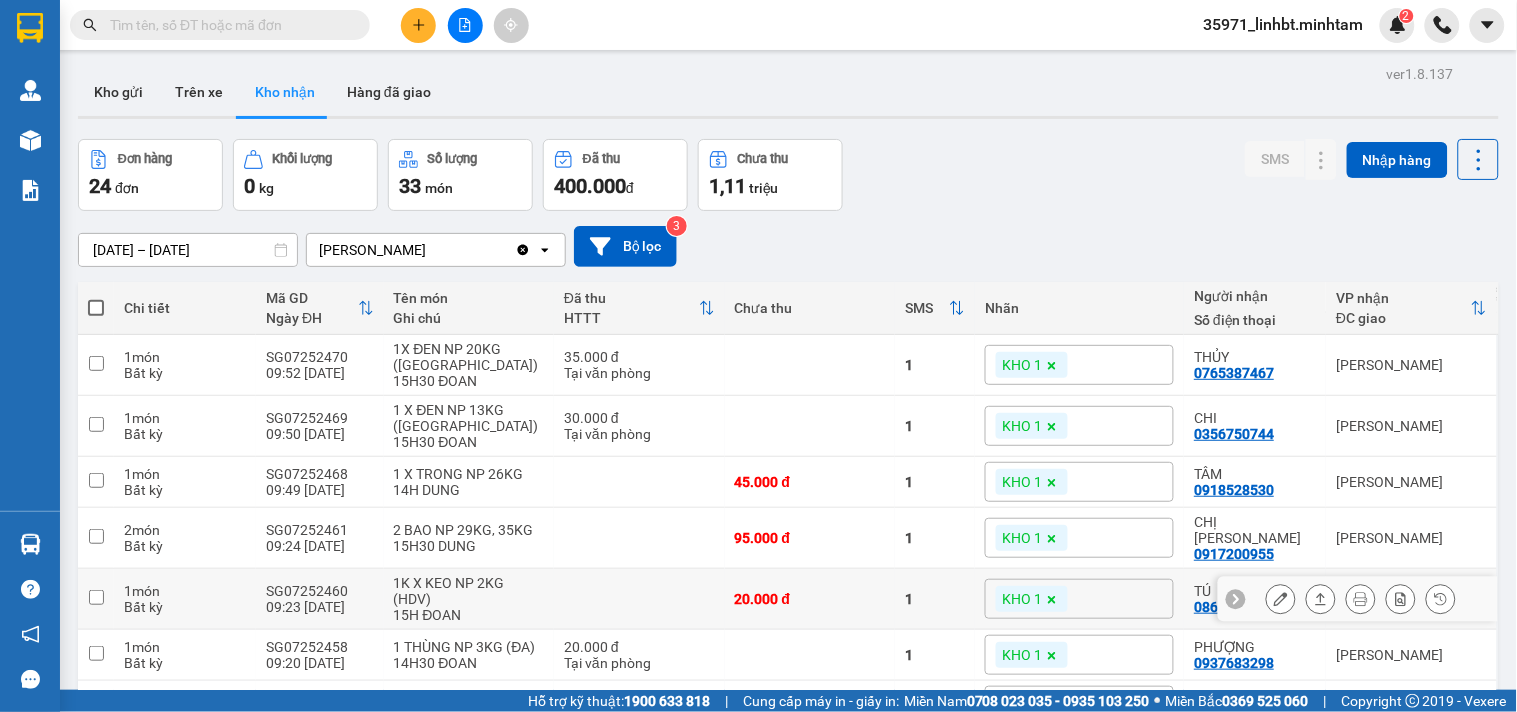scroll, scrollTop: 185, scrollLeft: 0, axis: vertical 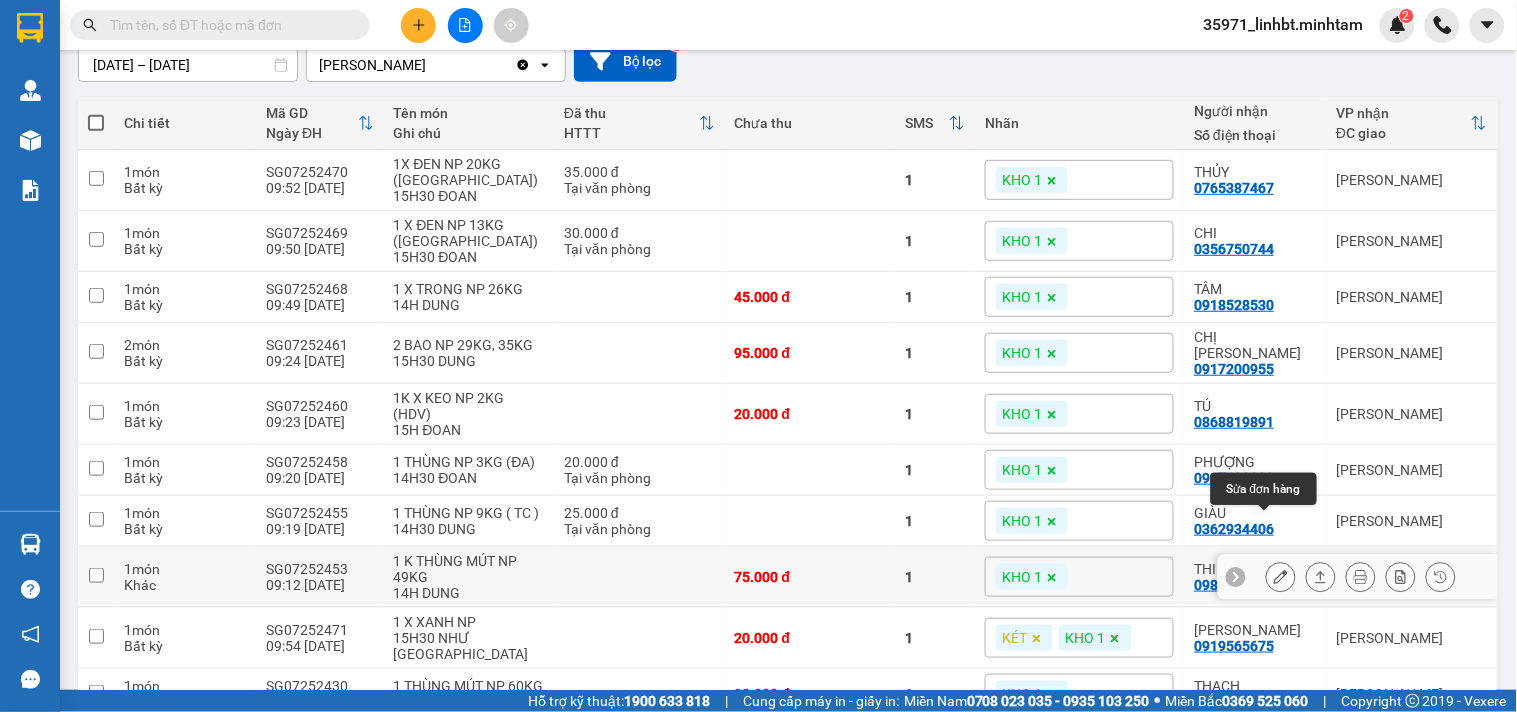 click 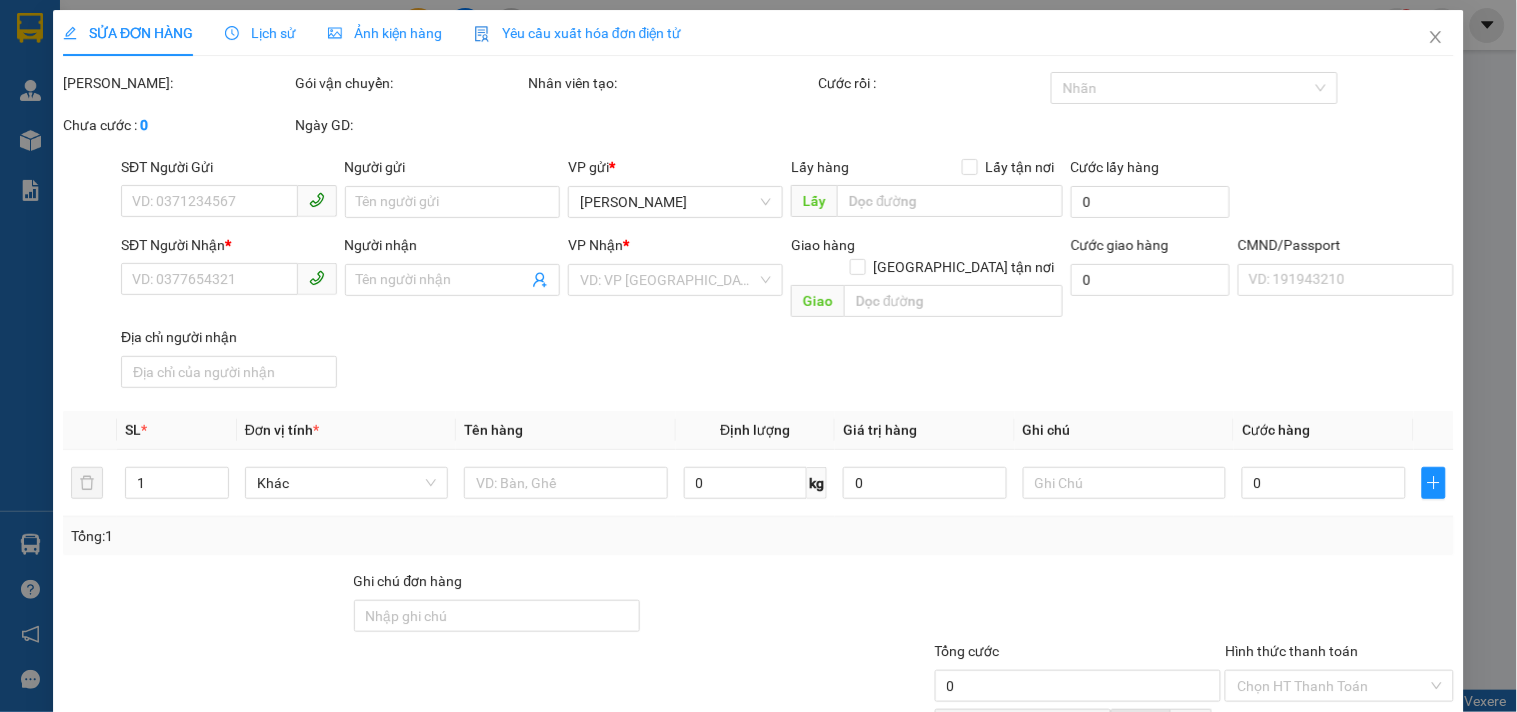 scroll, scrollTop: 0, scrollLeft: 0, axis: both 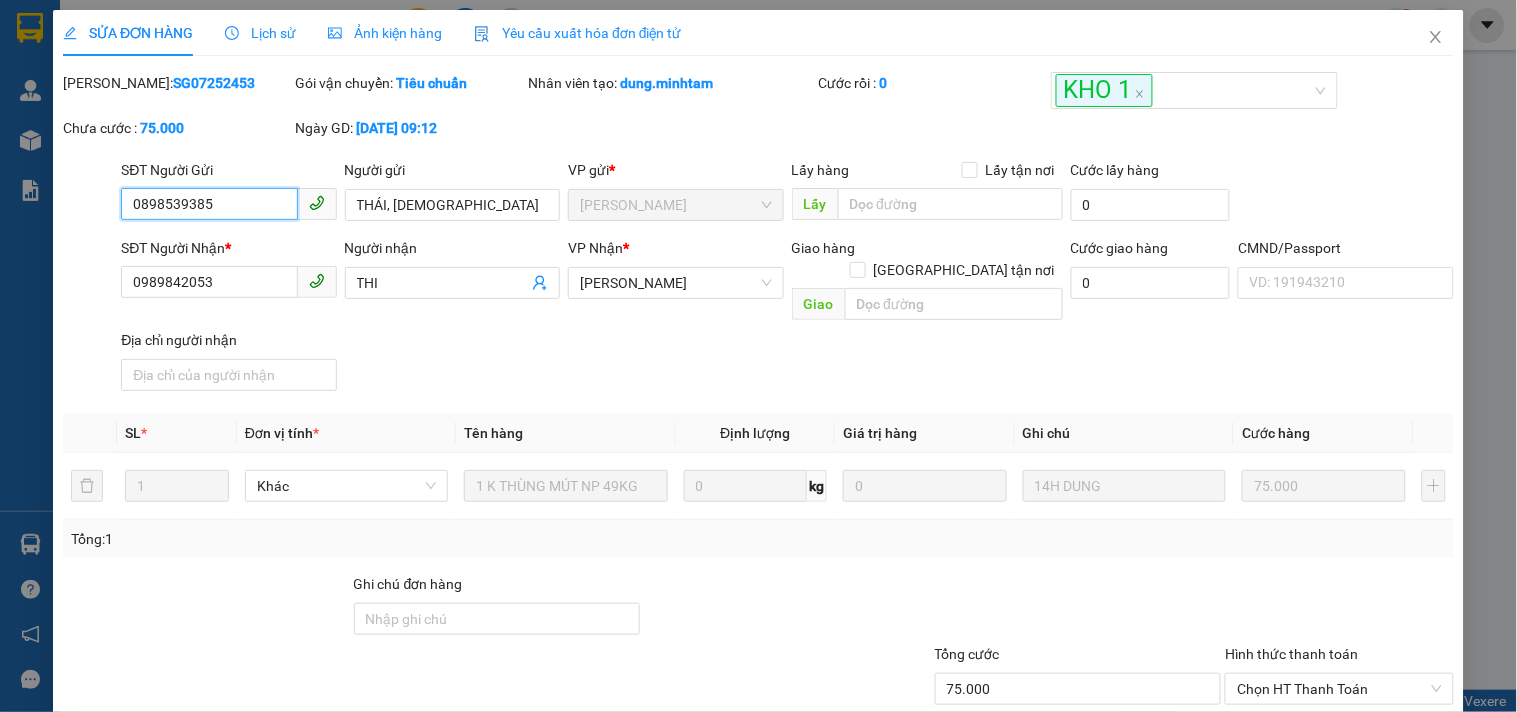 click on "0898539385" at bounding box center (209, 204) 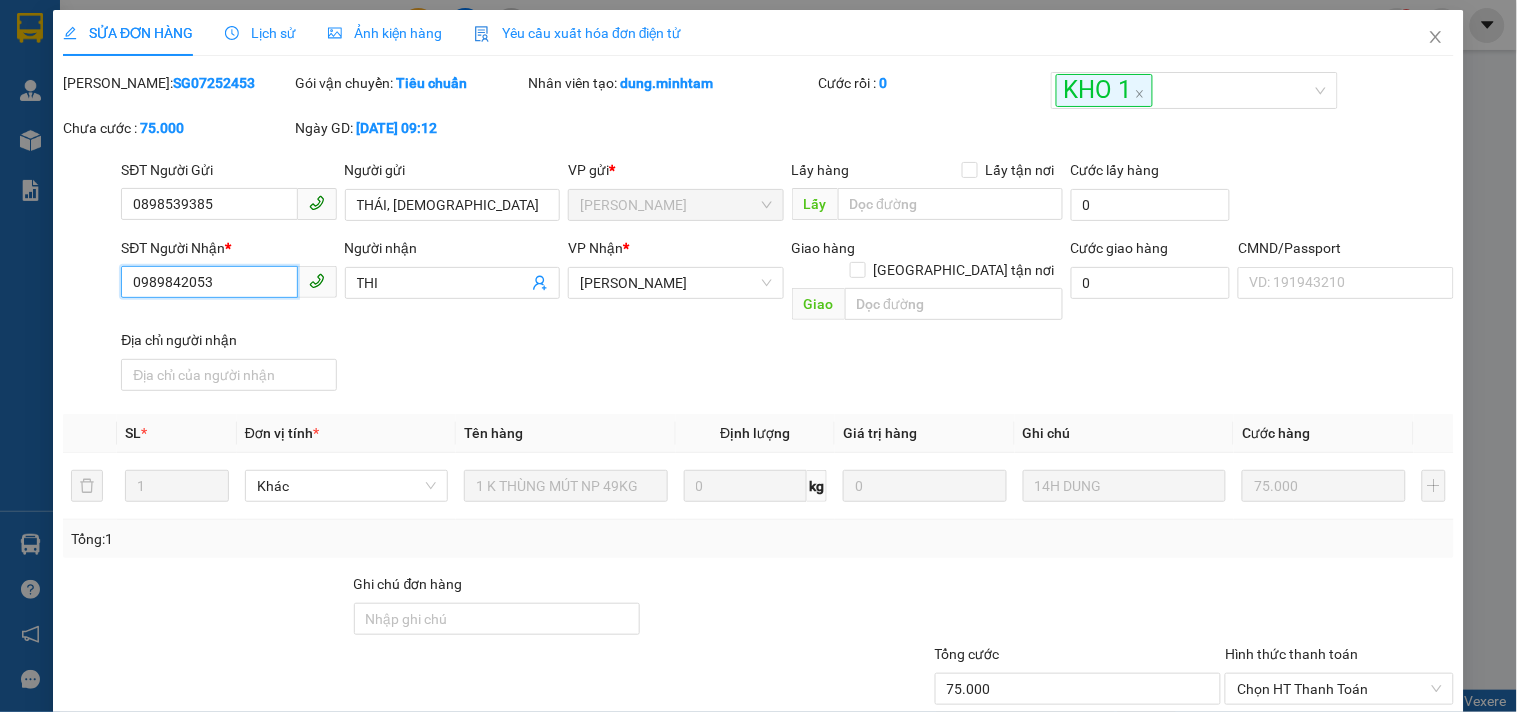 click on "0989842053" at bounding box center (209, 282) 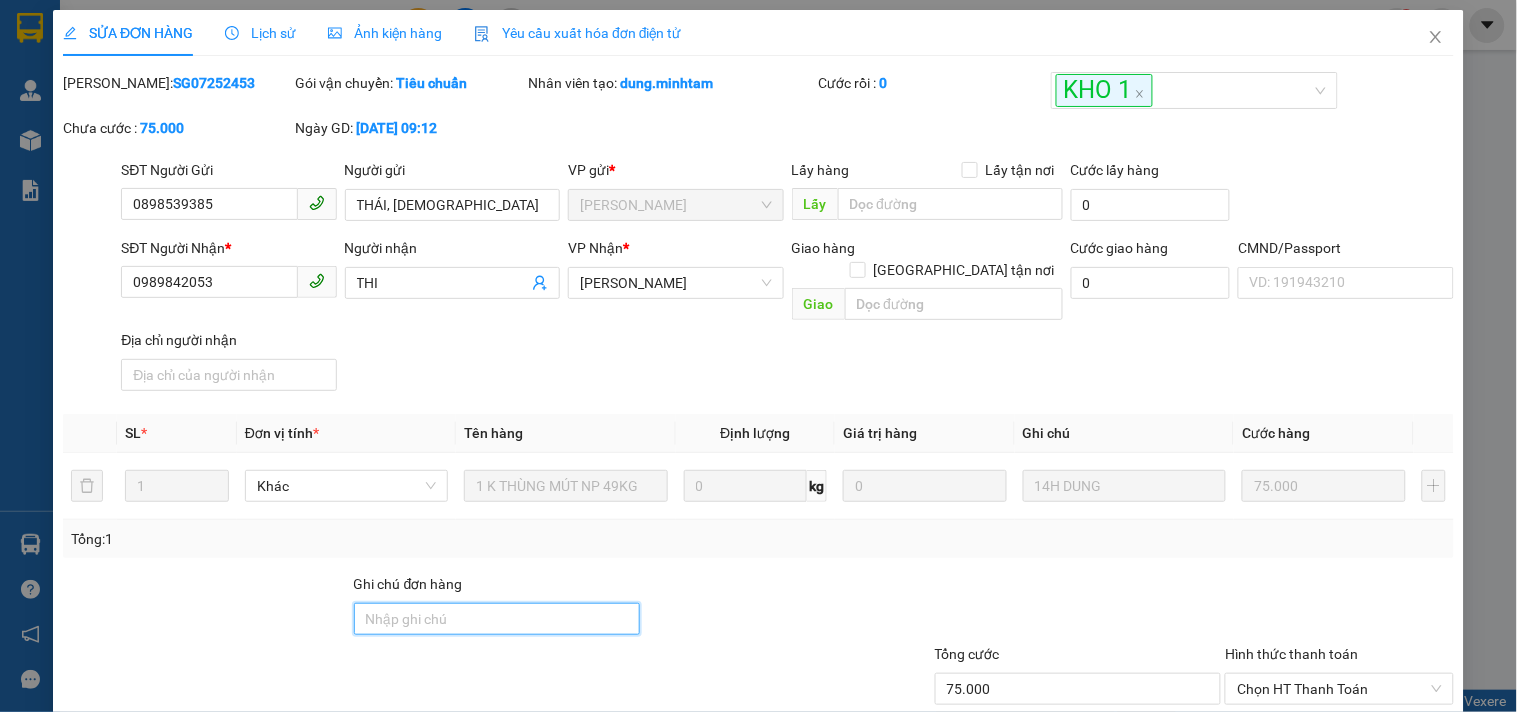click on "Ghi chú đơn hàng" at bounding box center (497, 619) 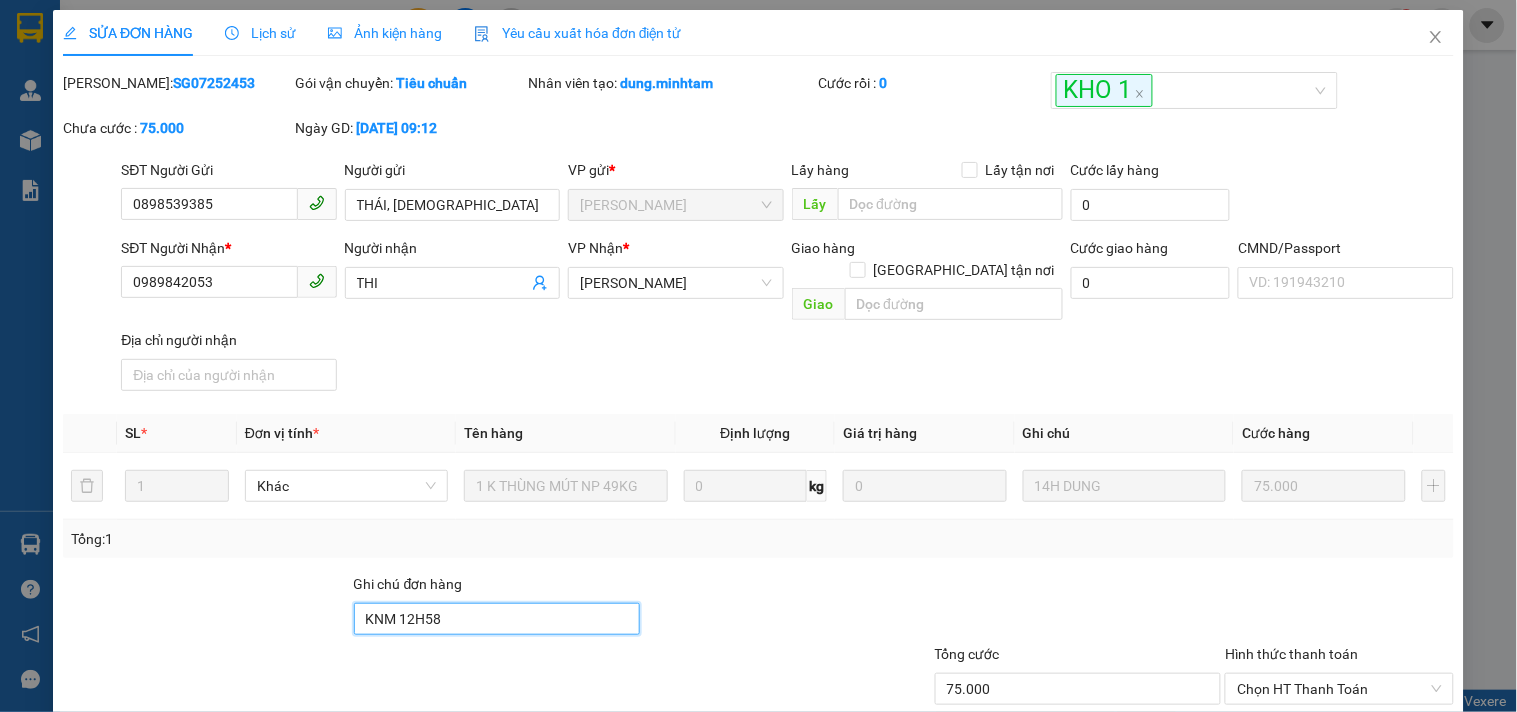 scroll, scrollTop: 202, scrollLeft: 0, axis: vertical 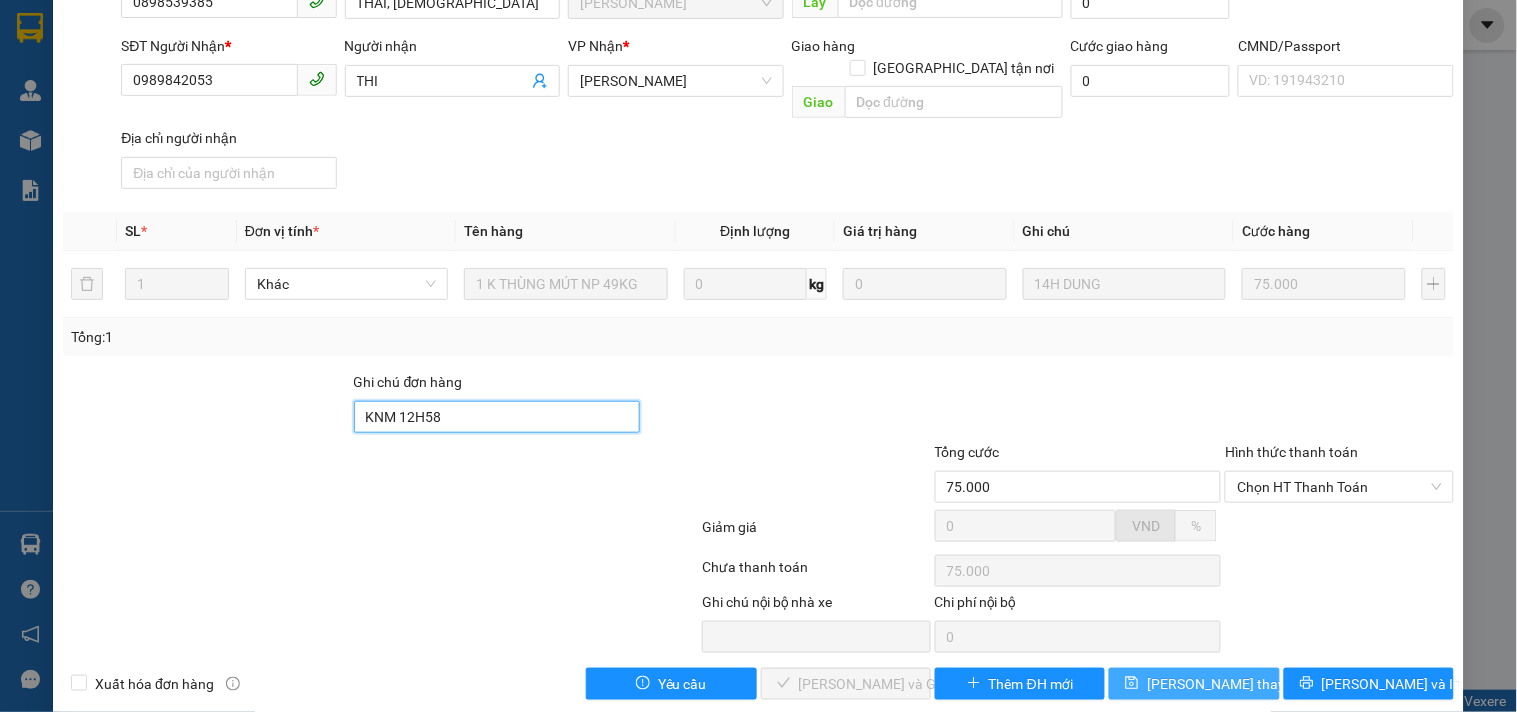 type on "KNM 12H58" 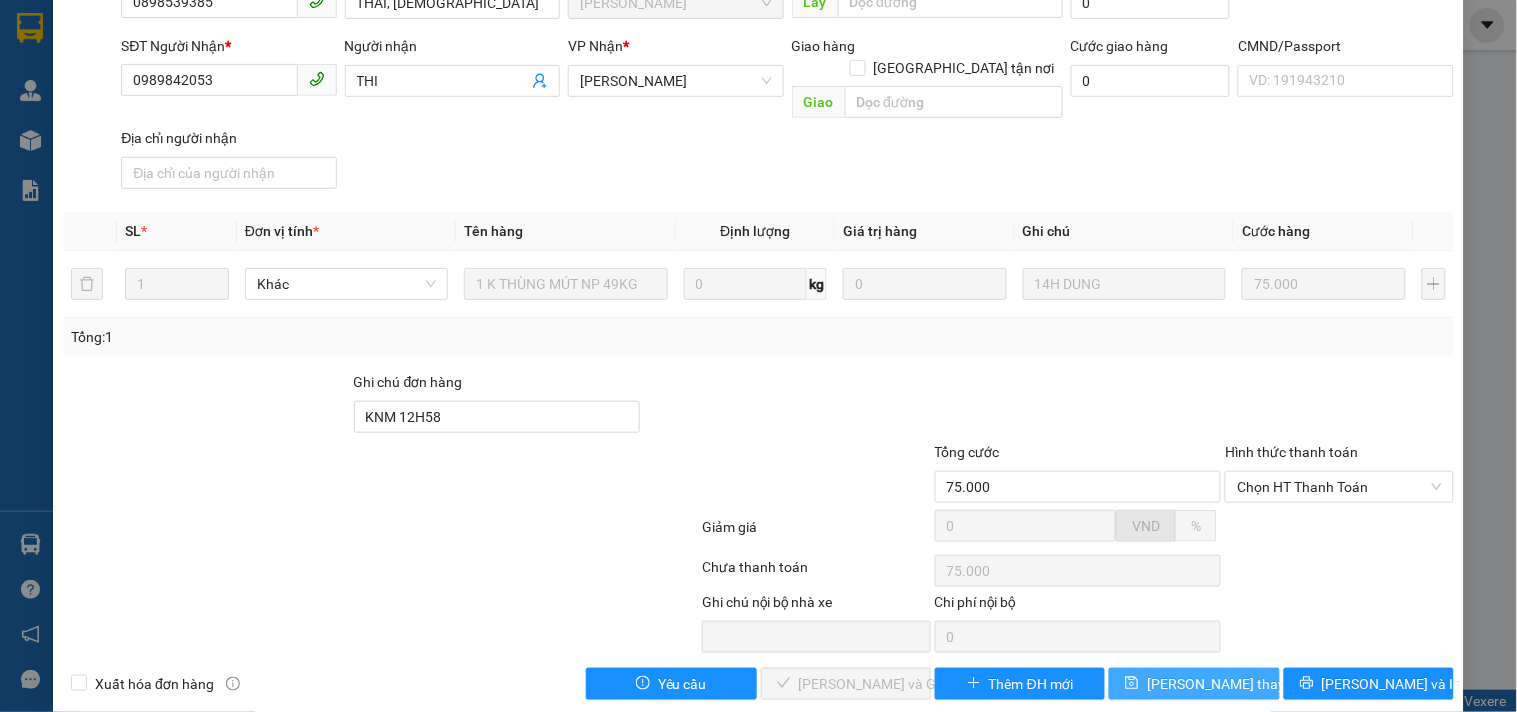 click on "[PERSON_NAME] thay đổi" at bounding box center [1194, 684] 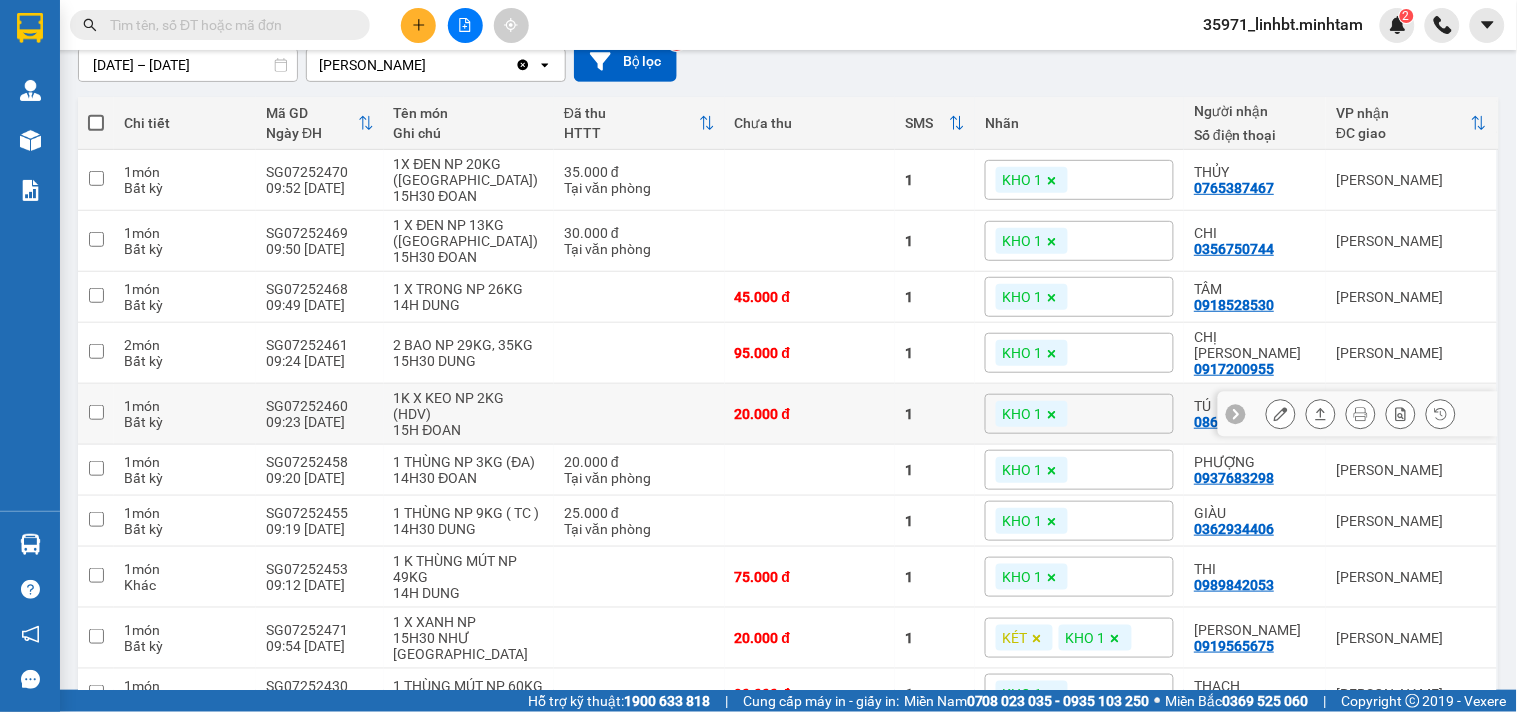 scroll, scrollTop: 246, scrollLeft: 0, axis: vertical 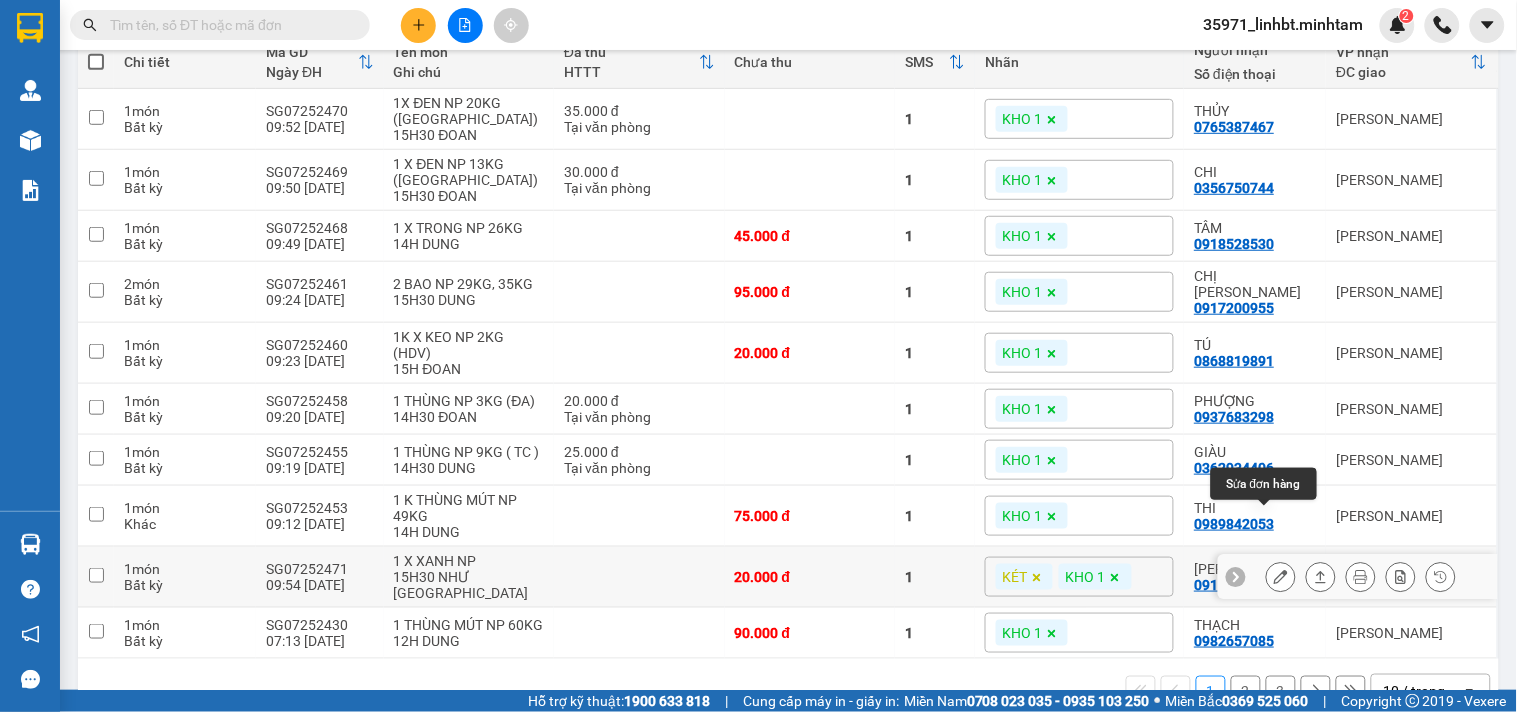 click 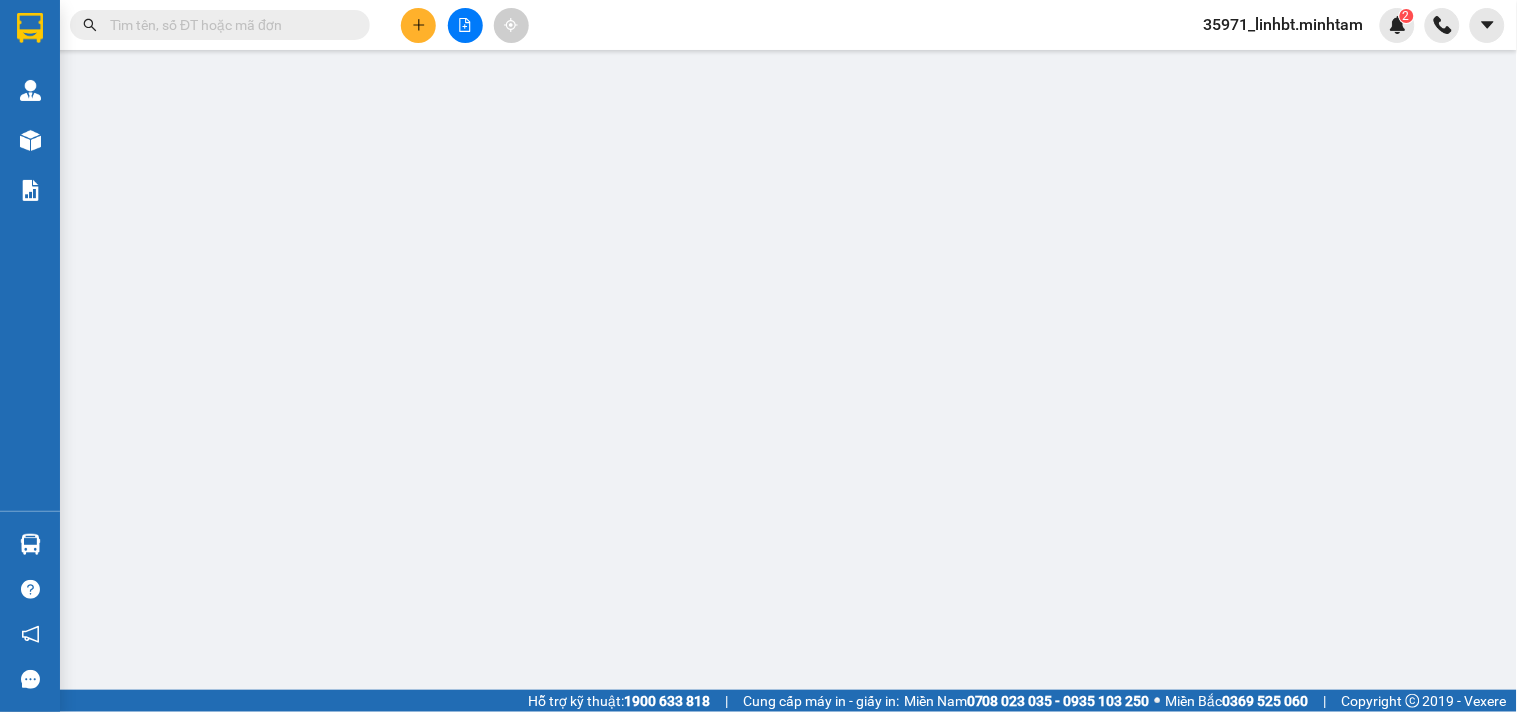 type on "0944321182" 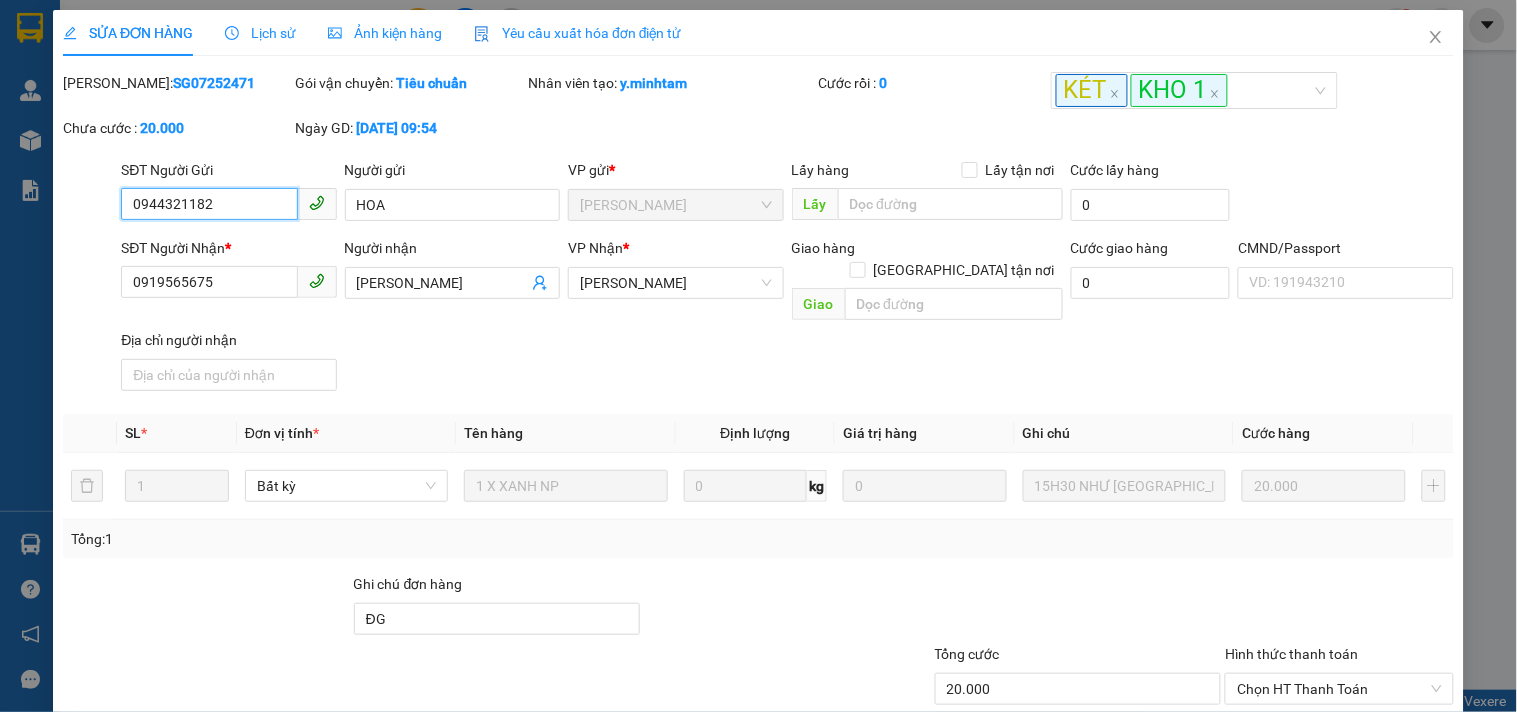 scroll, scrollTop: 0, scrollLeft: 0, axis: both 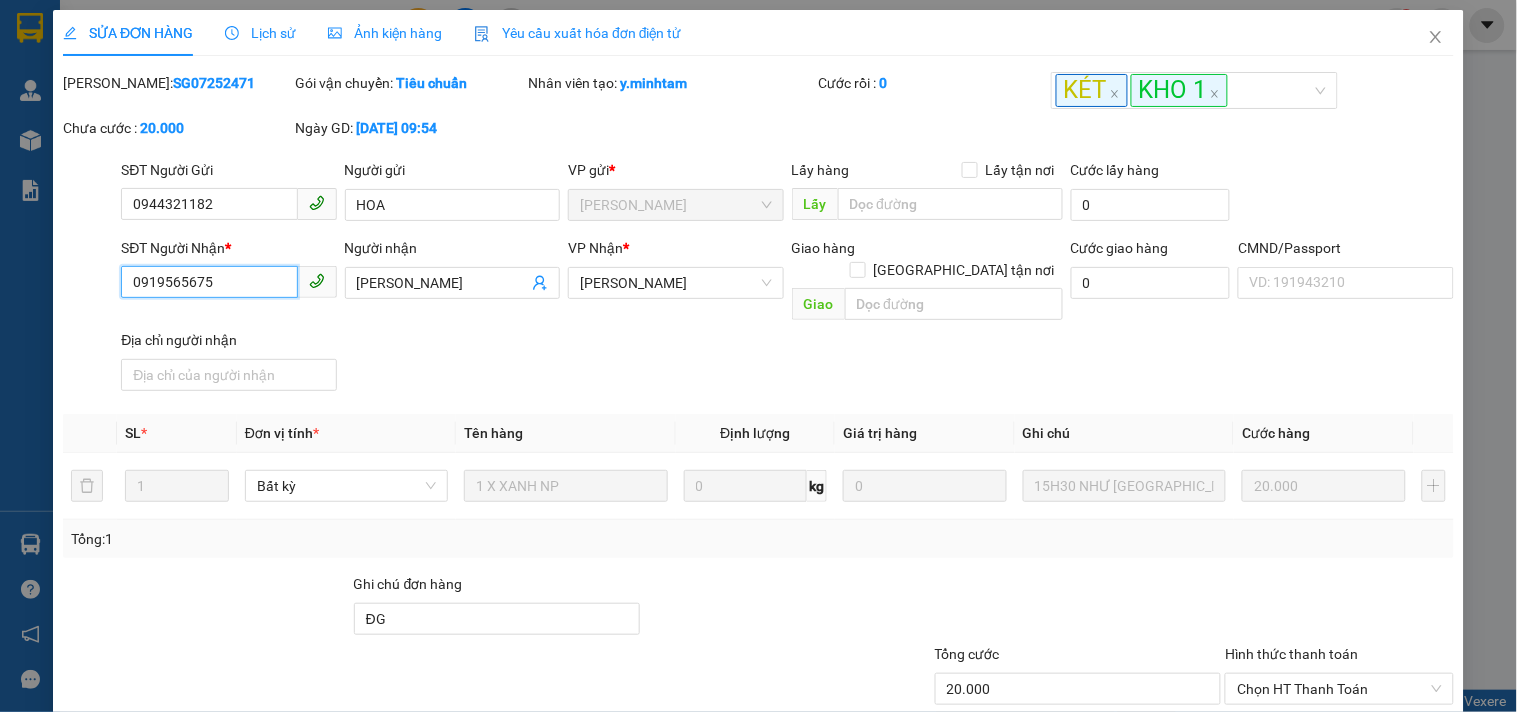 click on "0919565675" at bounding box center (209, 282) 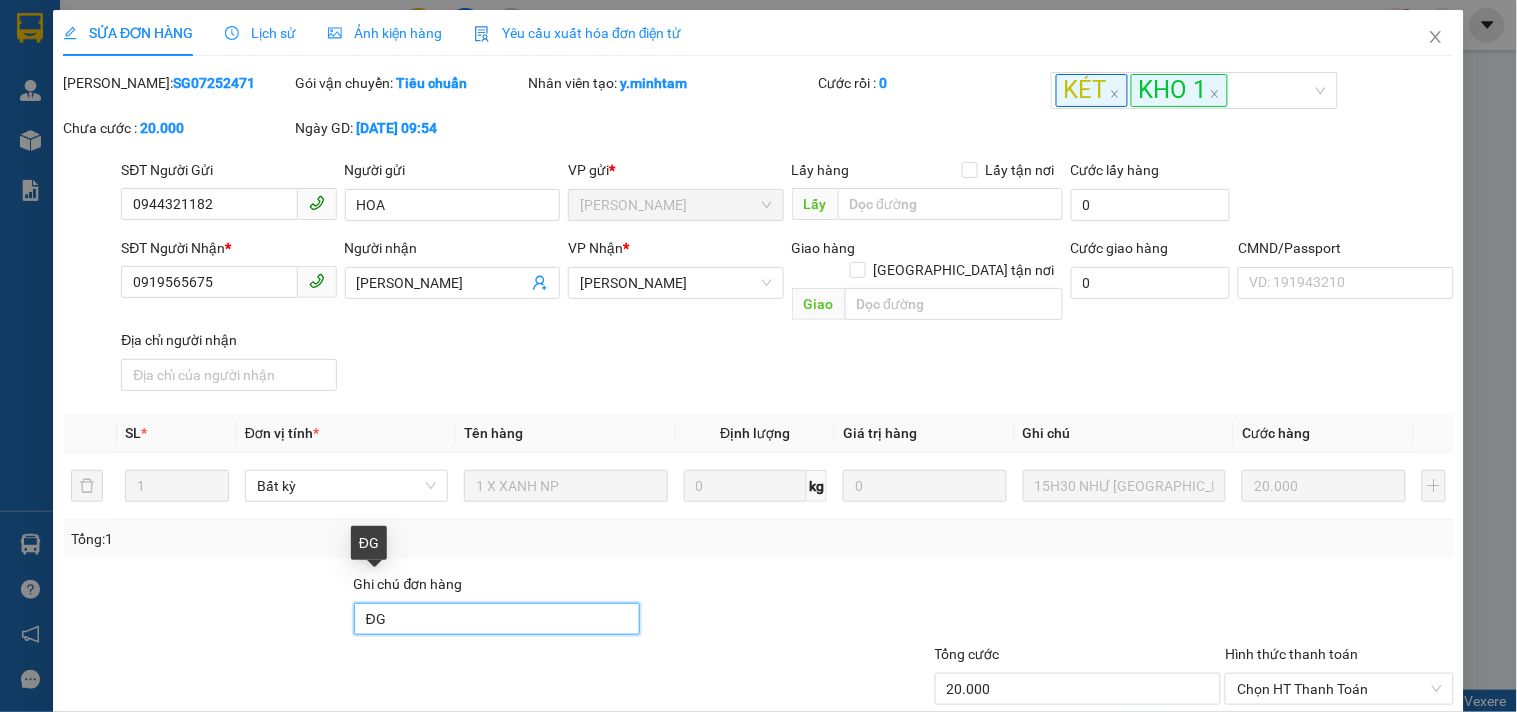 click on "ĐG" at bounding box center [497, 619] 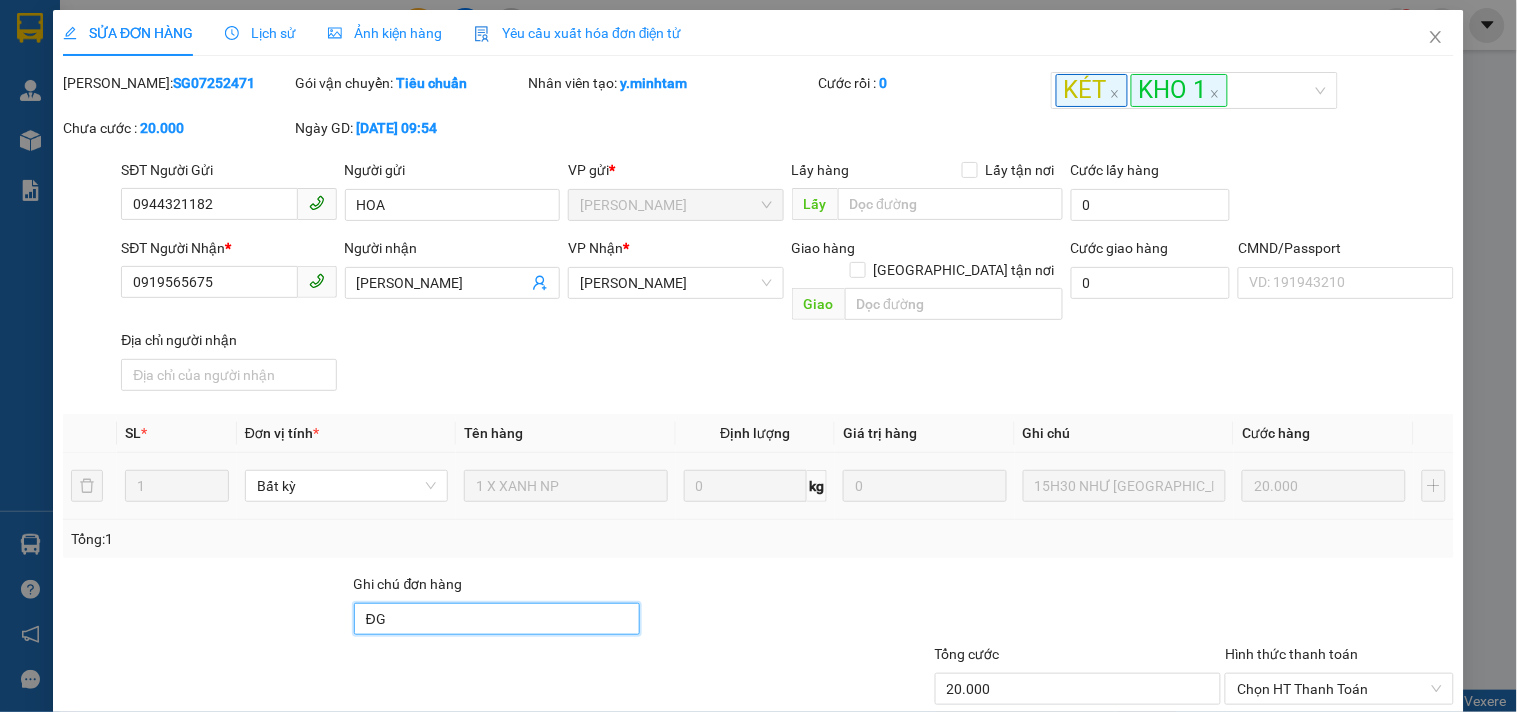 scroll, scrollTop: 202, scrollLeft: 0, axis: vertical 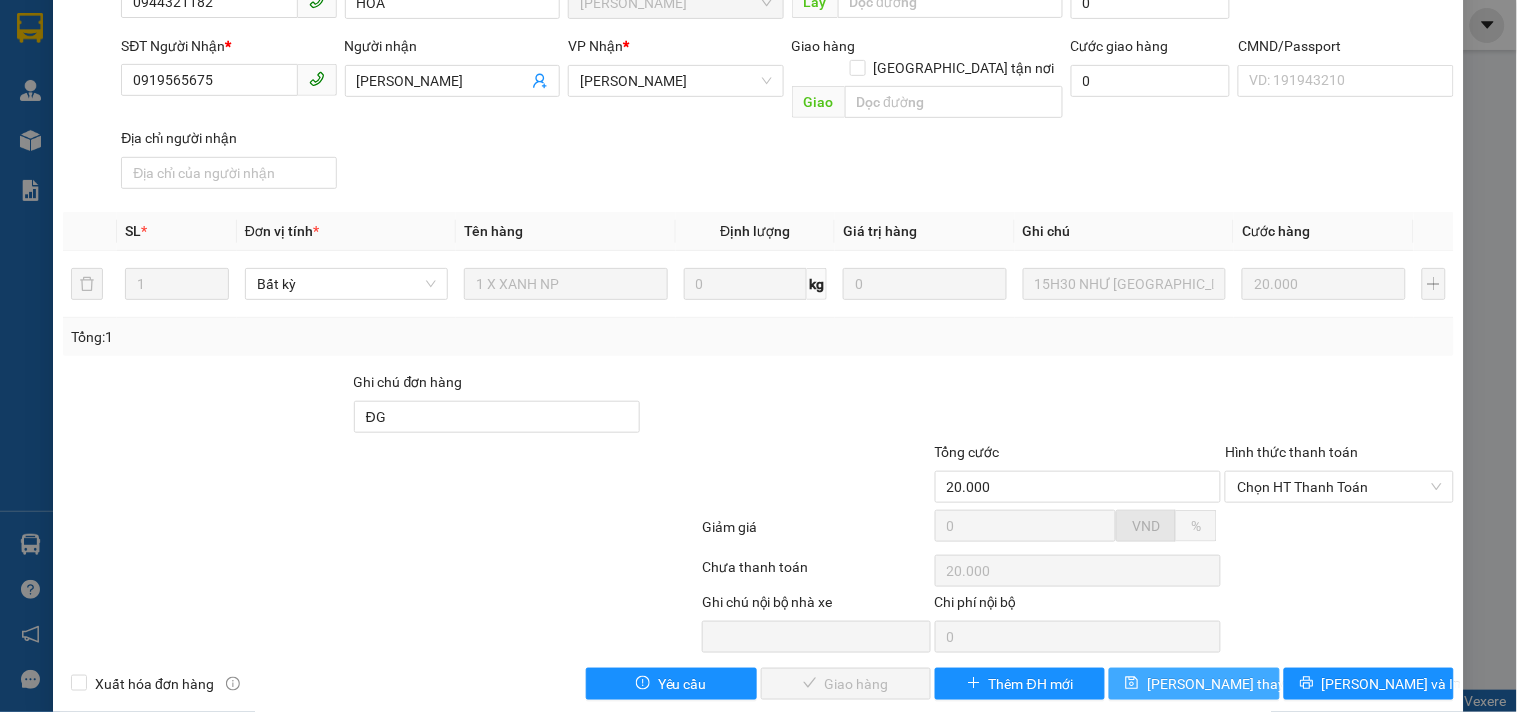 click on "[PERSON_NAME] thay đổi" at bounding box center (1227, 684) 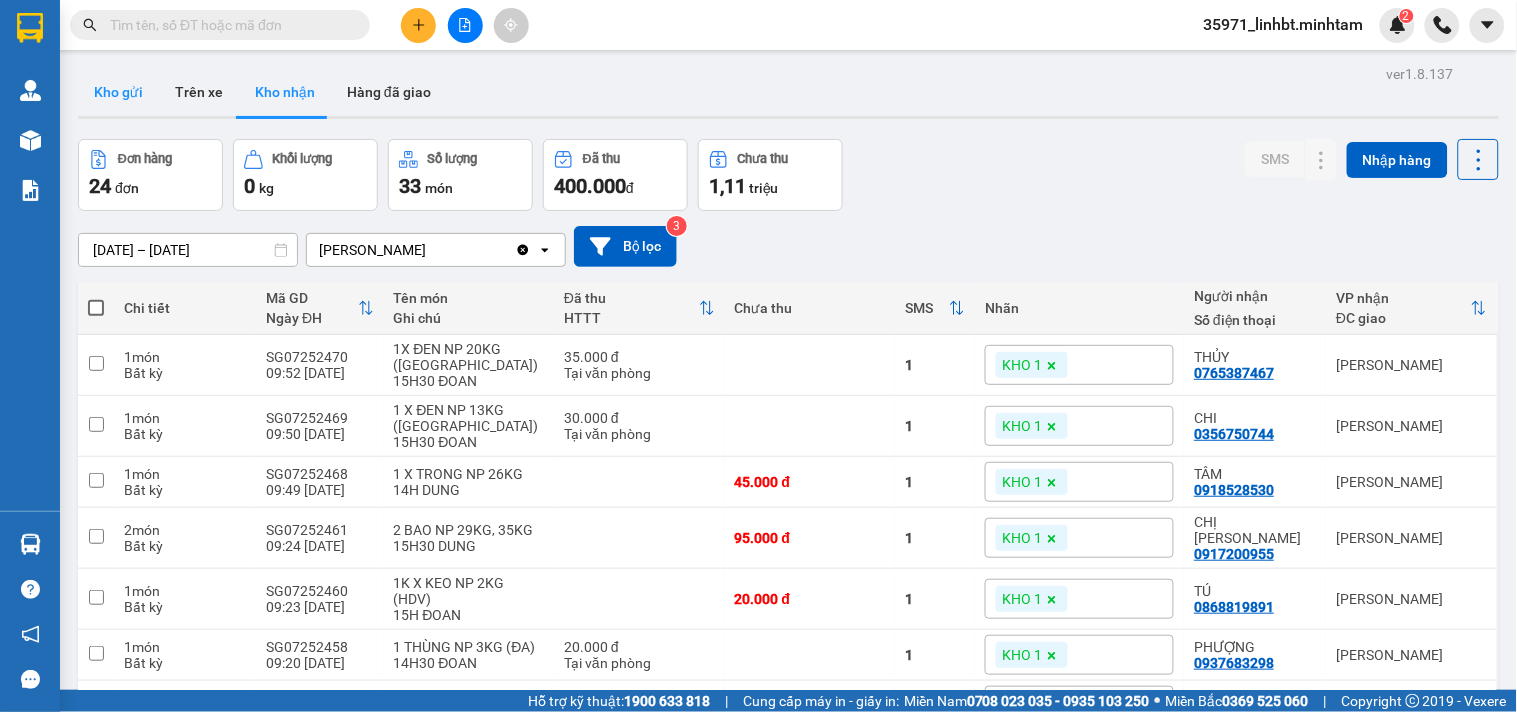 click on "Kho gửi" at bounding box center [118, 92] 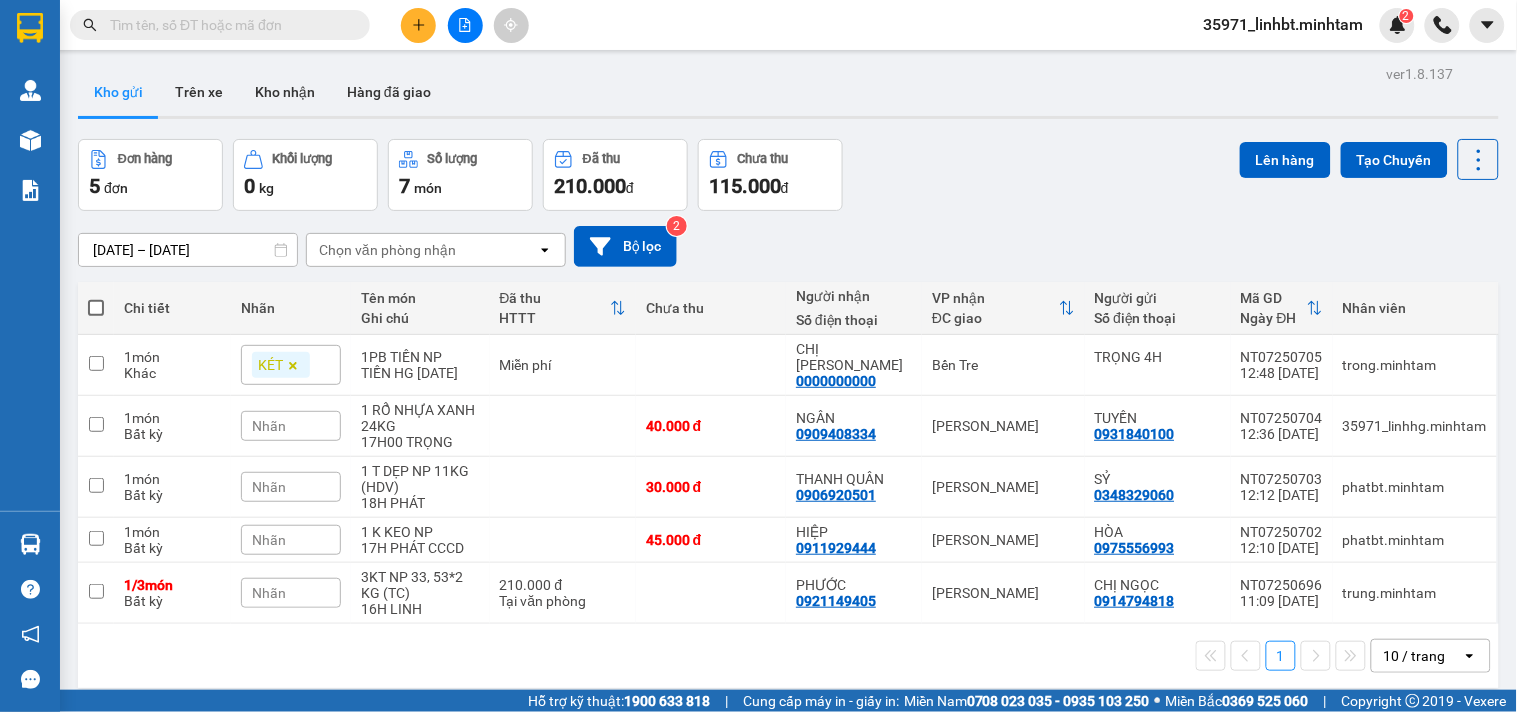 click at bounding box center [96, 308] 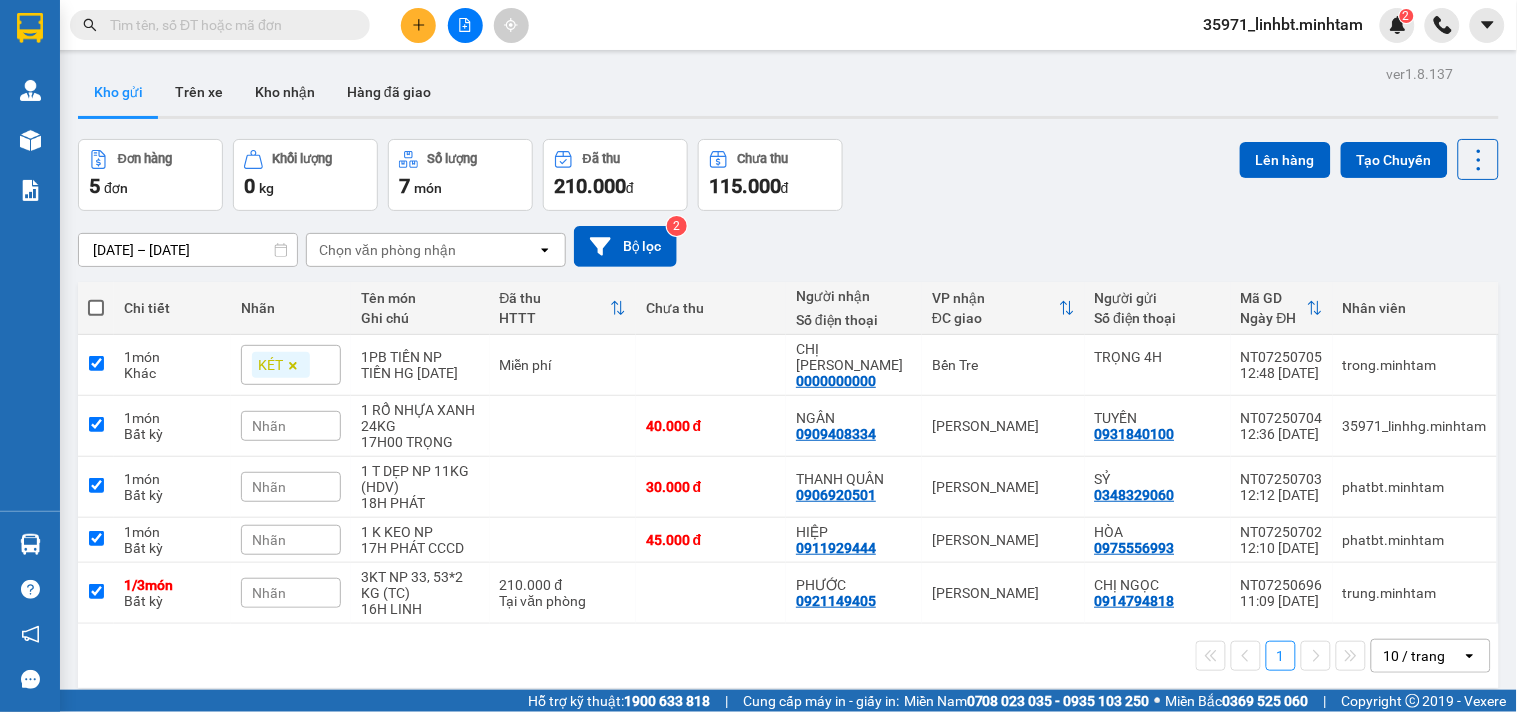 checkbox on "true" 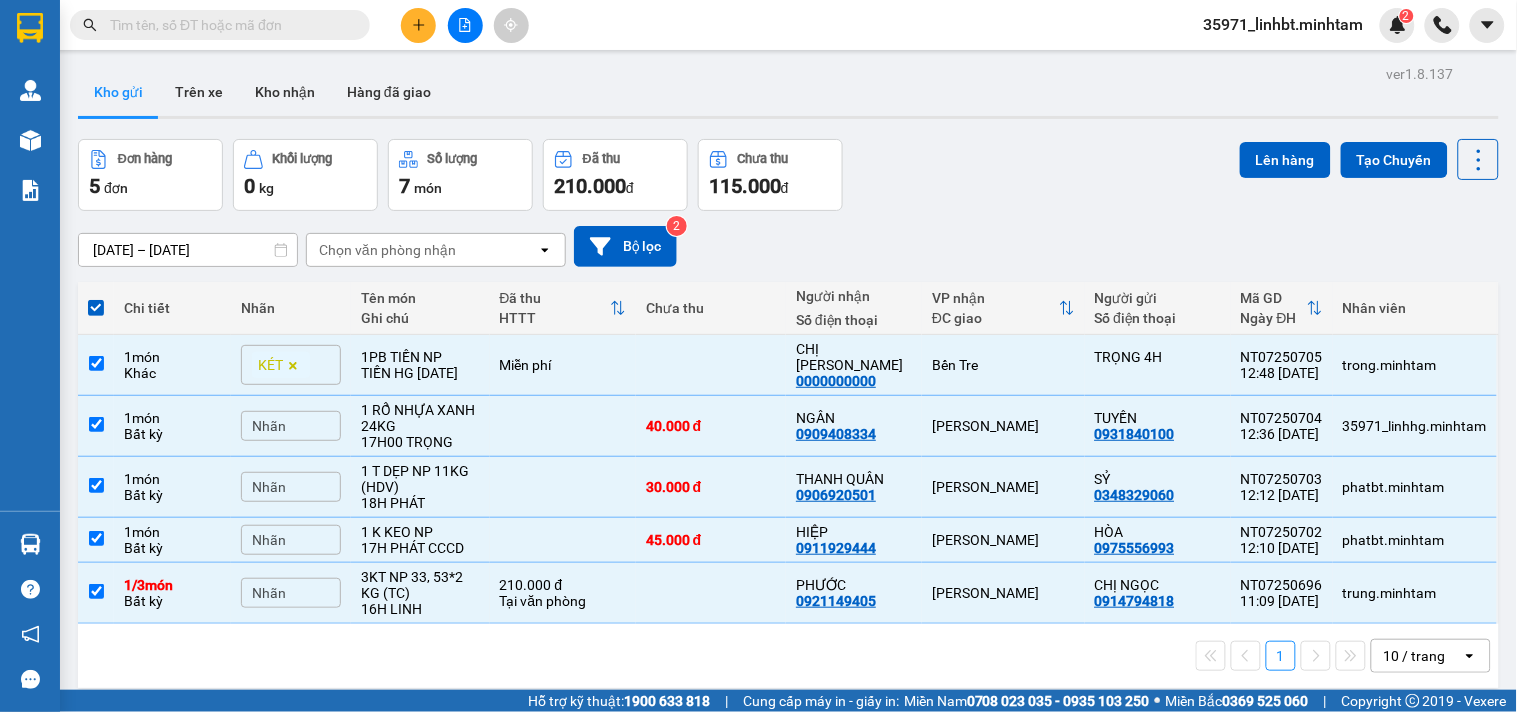 click on "10 / trang" at bounding box center [1415, 656] 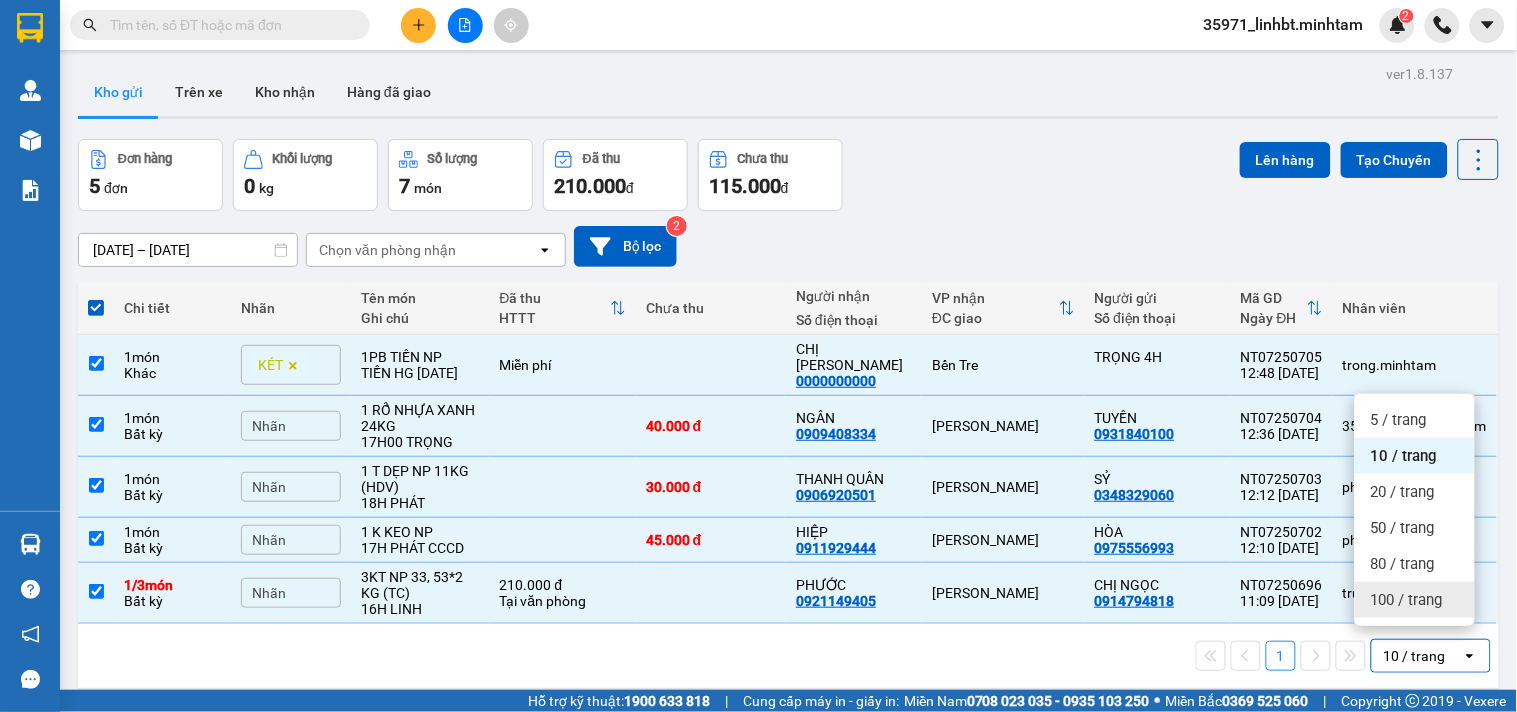 click on "100 / trang" at bounding box center (1407, 600) 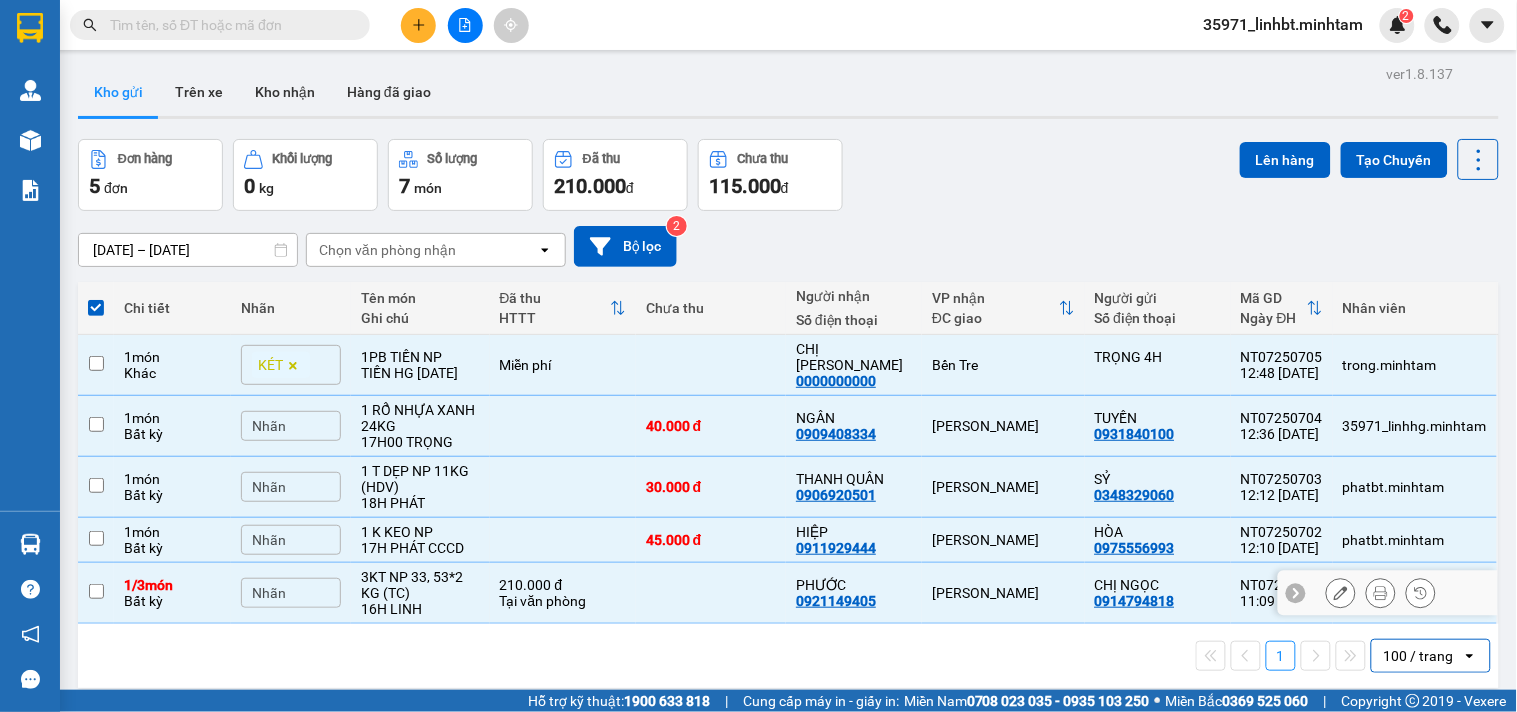 checkbox on "false" 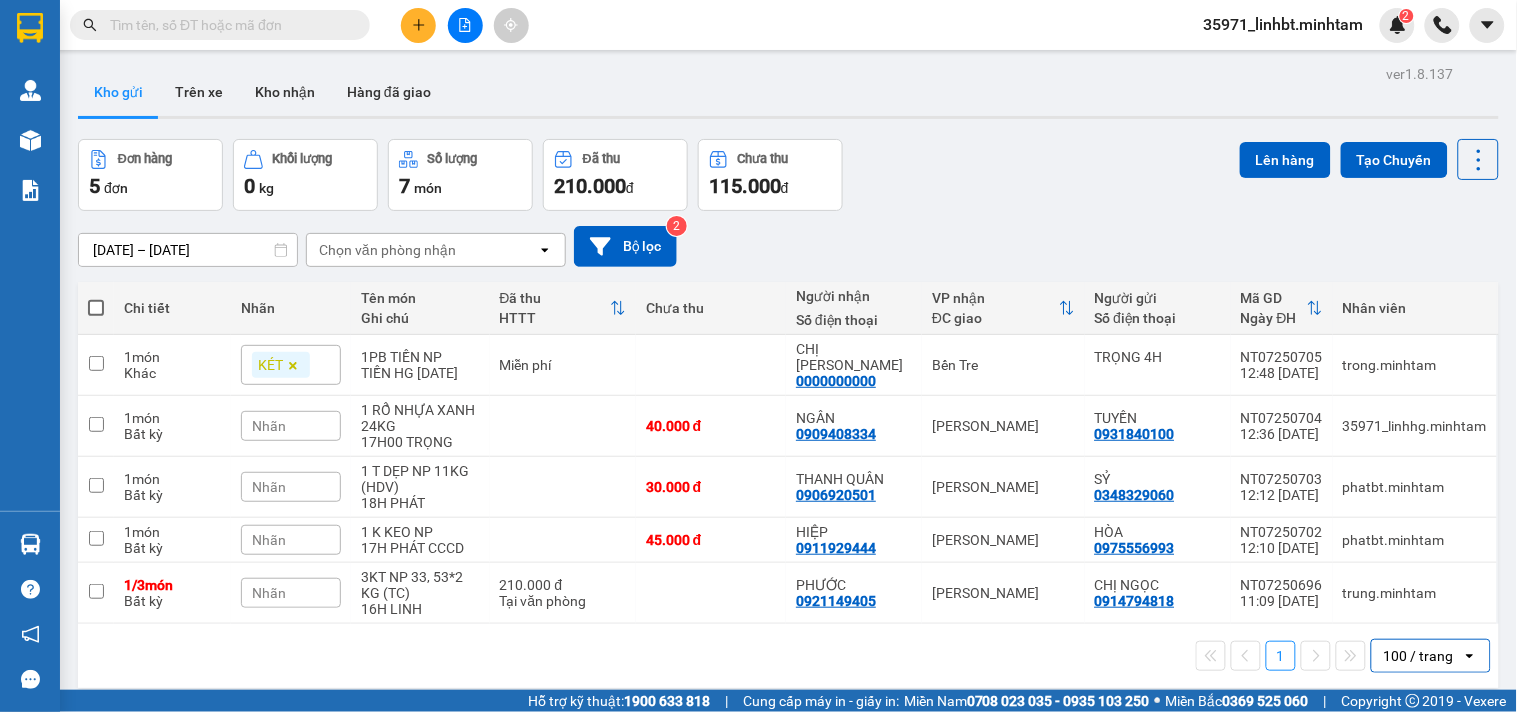 click at bounding box center [96, 308] 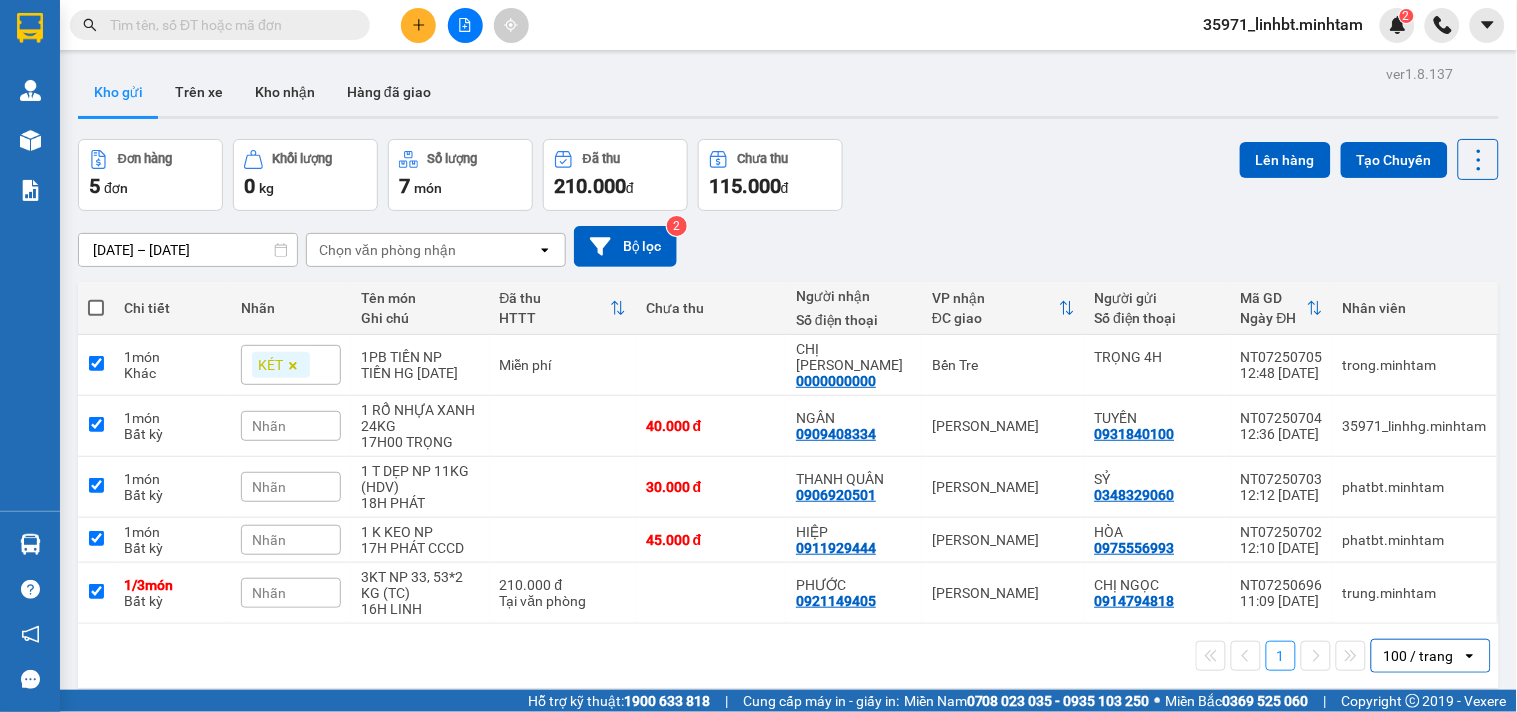 checkbox on "true" 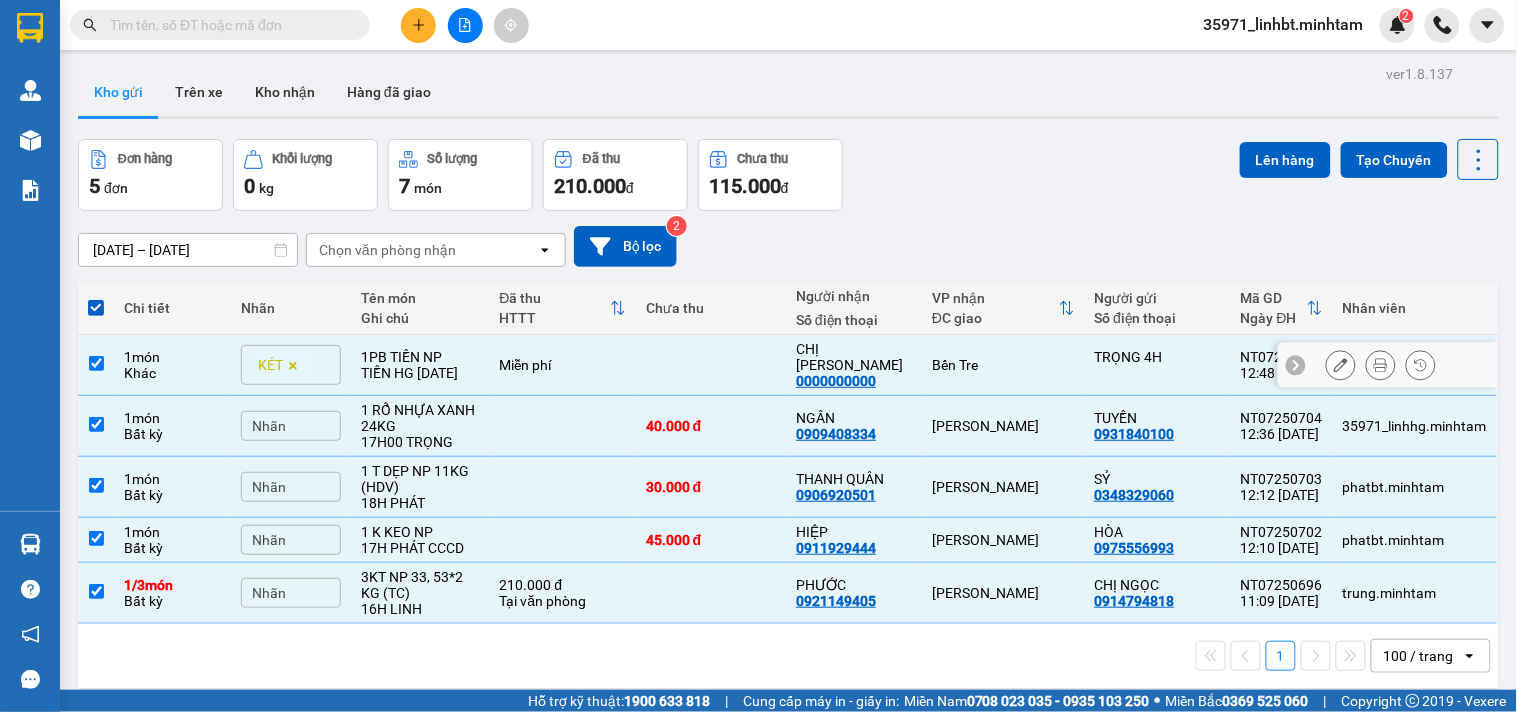 click at bounding box center [711, 365] 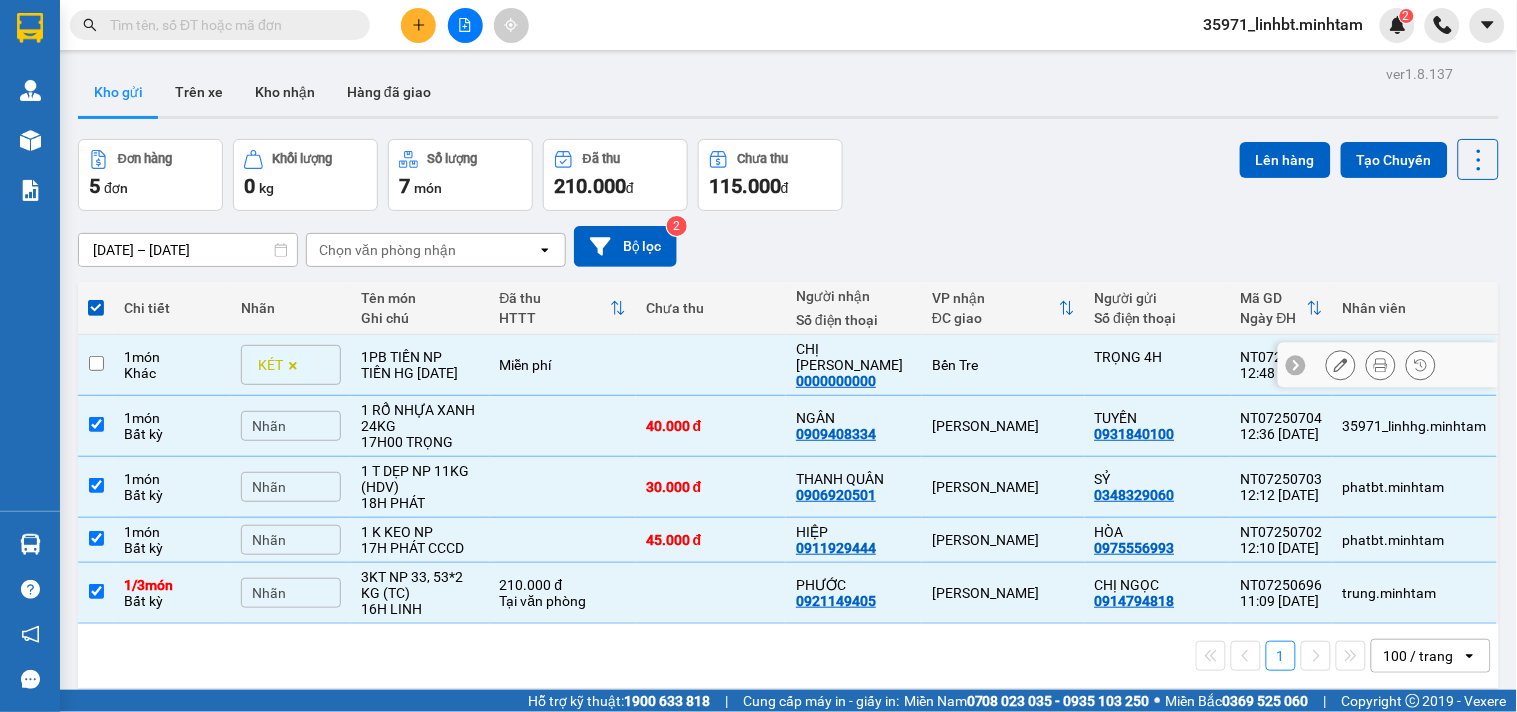 checkbox on "false" 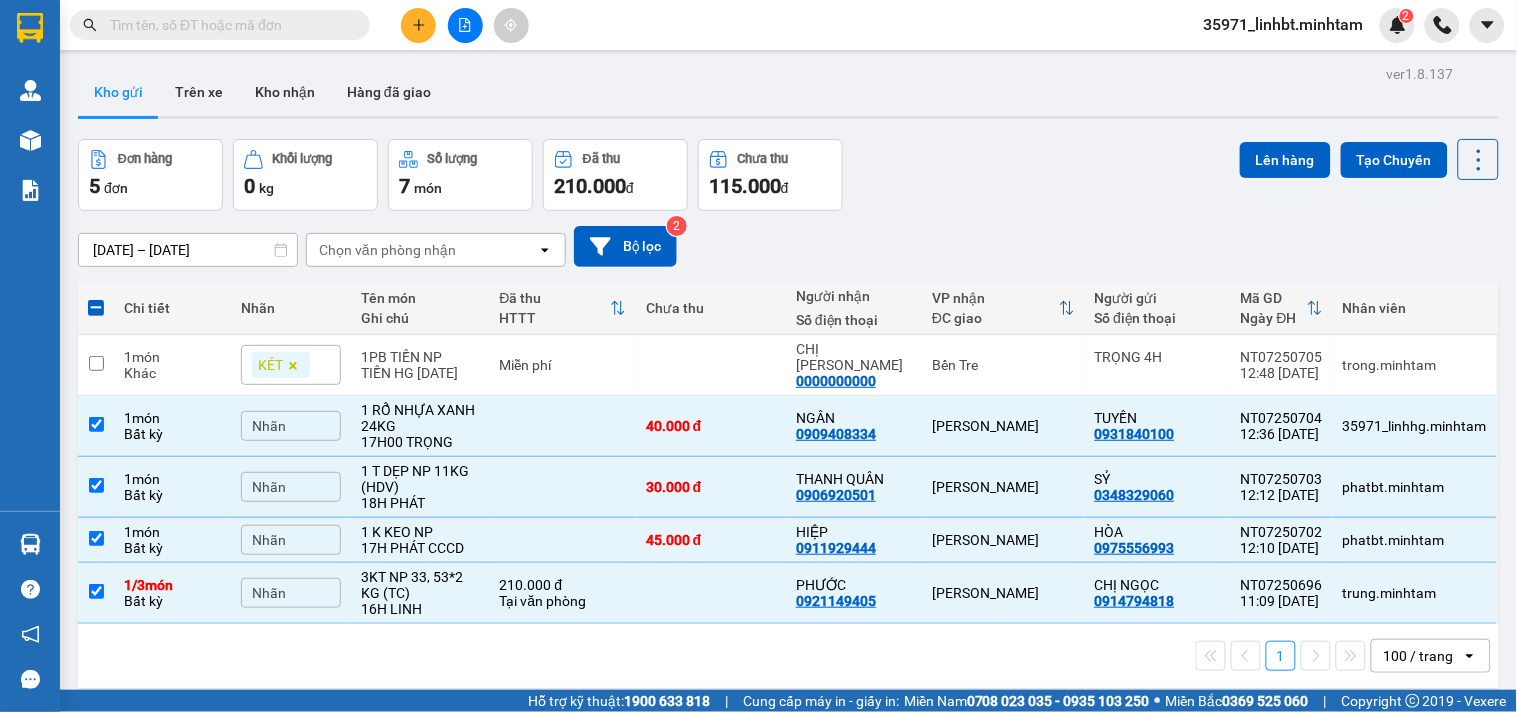 click on "Nhãn" at bounding box center (291, 540) 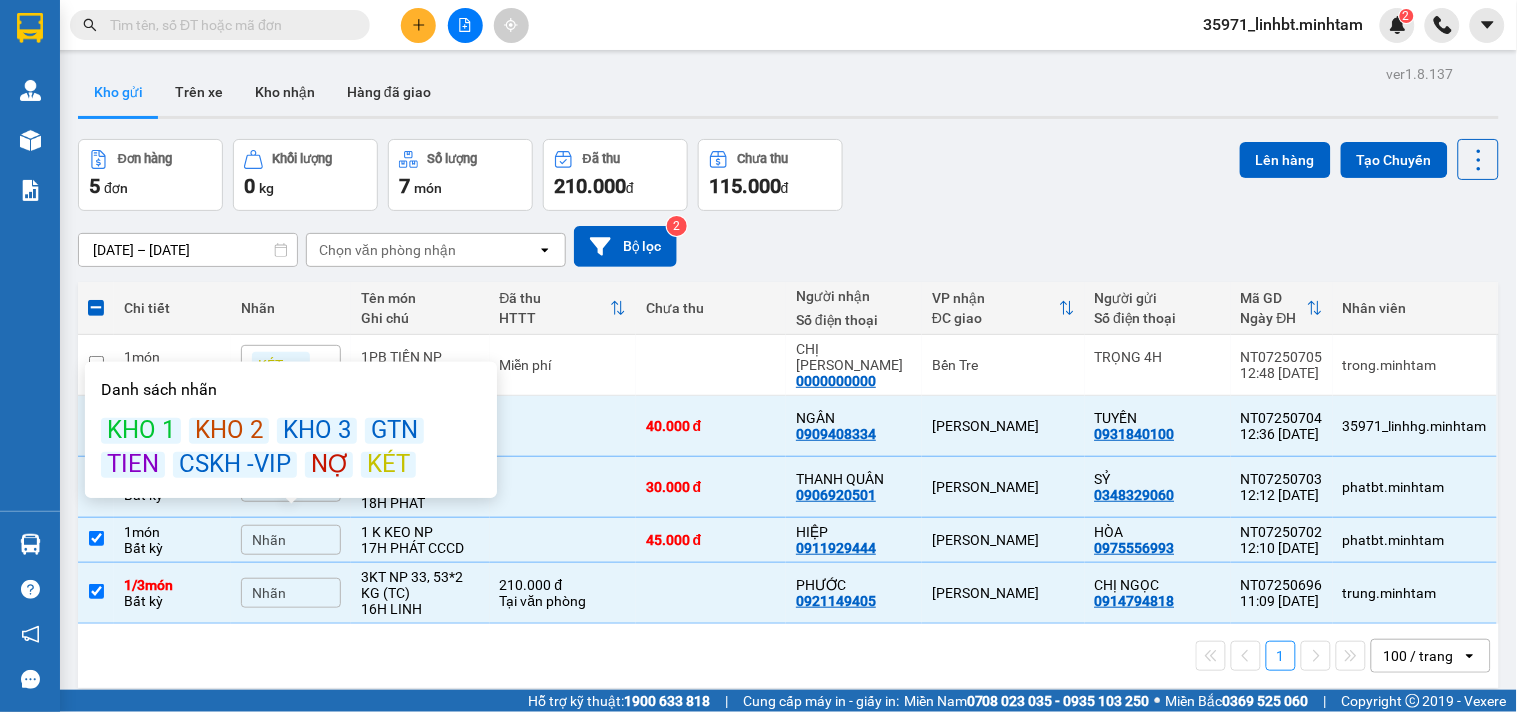 click on "KÉT" at bounding box center [388, 465] 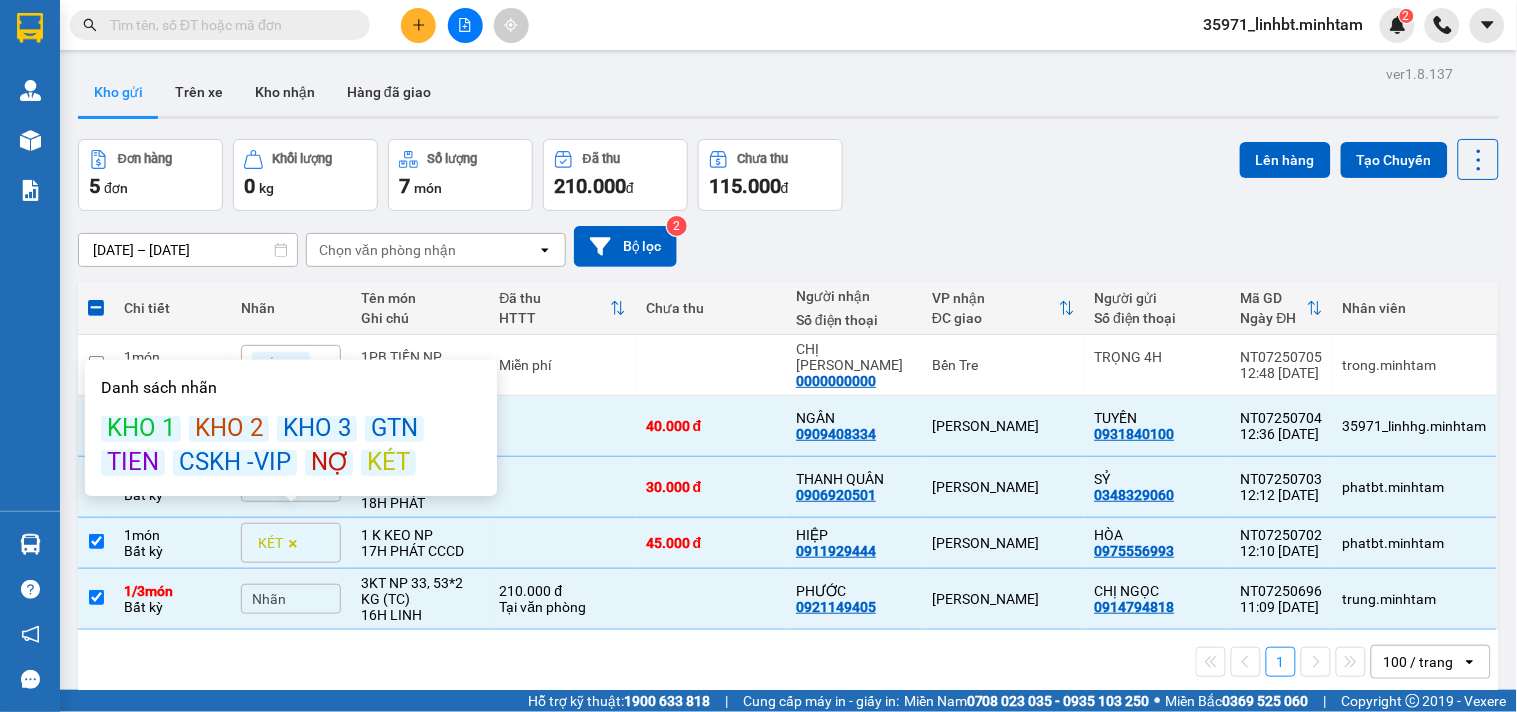 click on "08/07/2025 – 10/07/2025 Press the down arrow key to interact with the calendar and select a date. Press the escape button to close the calendar. Selected date range is from 08/07/2025 to 10/07/2025. Chọn văn phòng nhận open Bộ lọc 2" at bounding box center [788, 246] 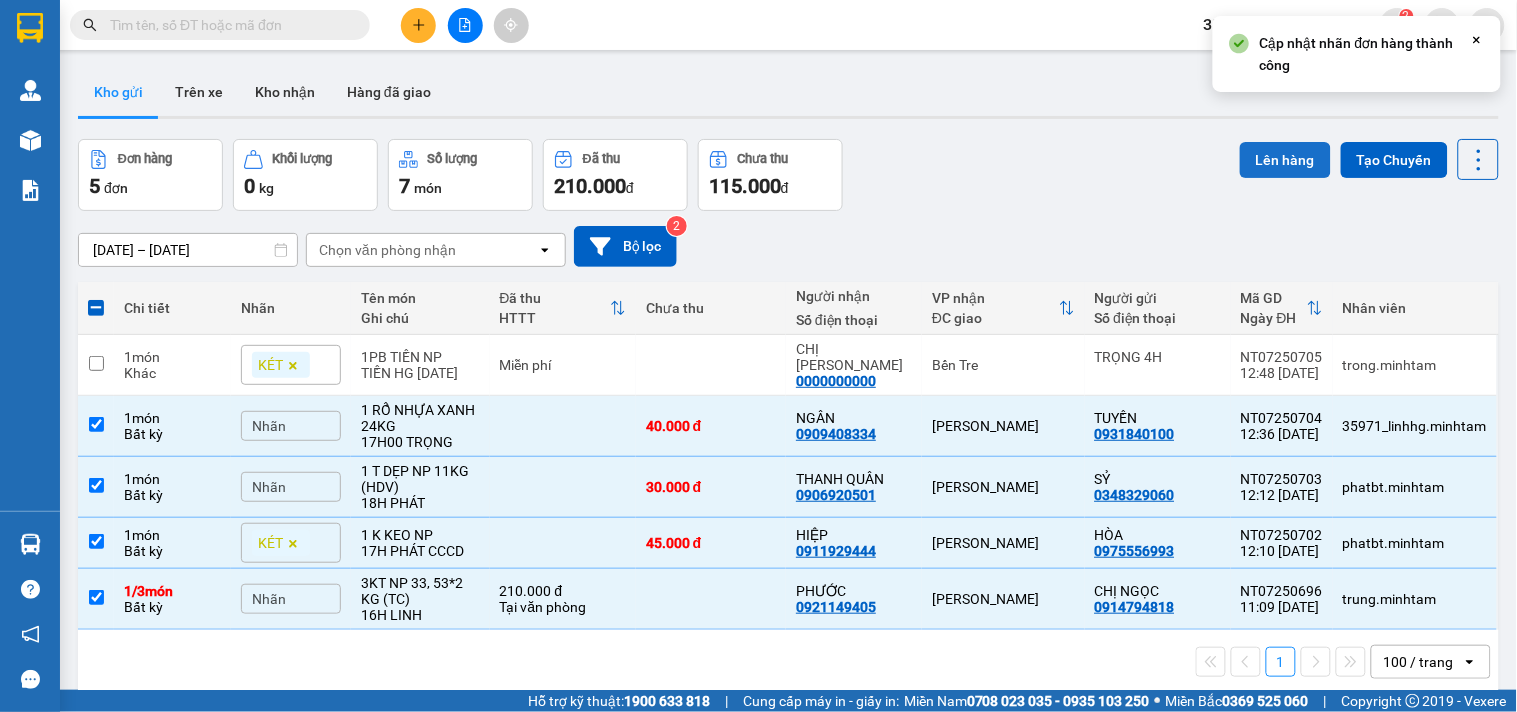 click on "Lên hàng" at bounding box center [1285, 160] 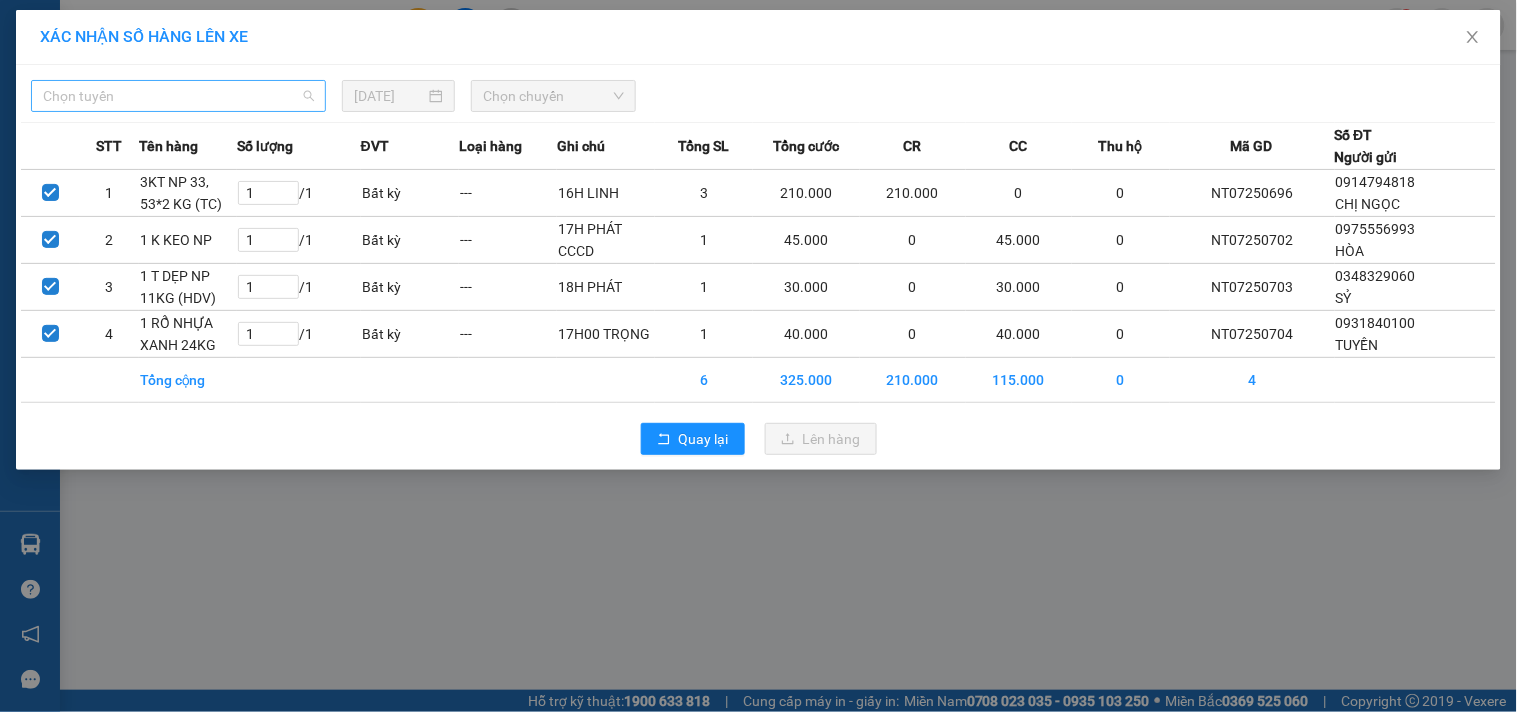 click on "Chọn tuyến" at bounding box center [178, 96] 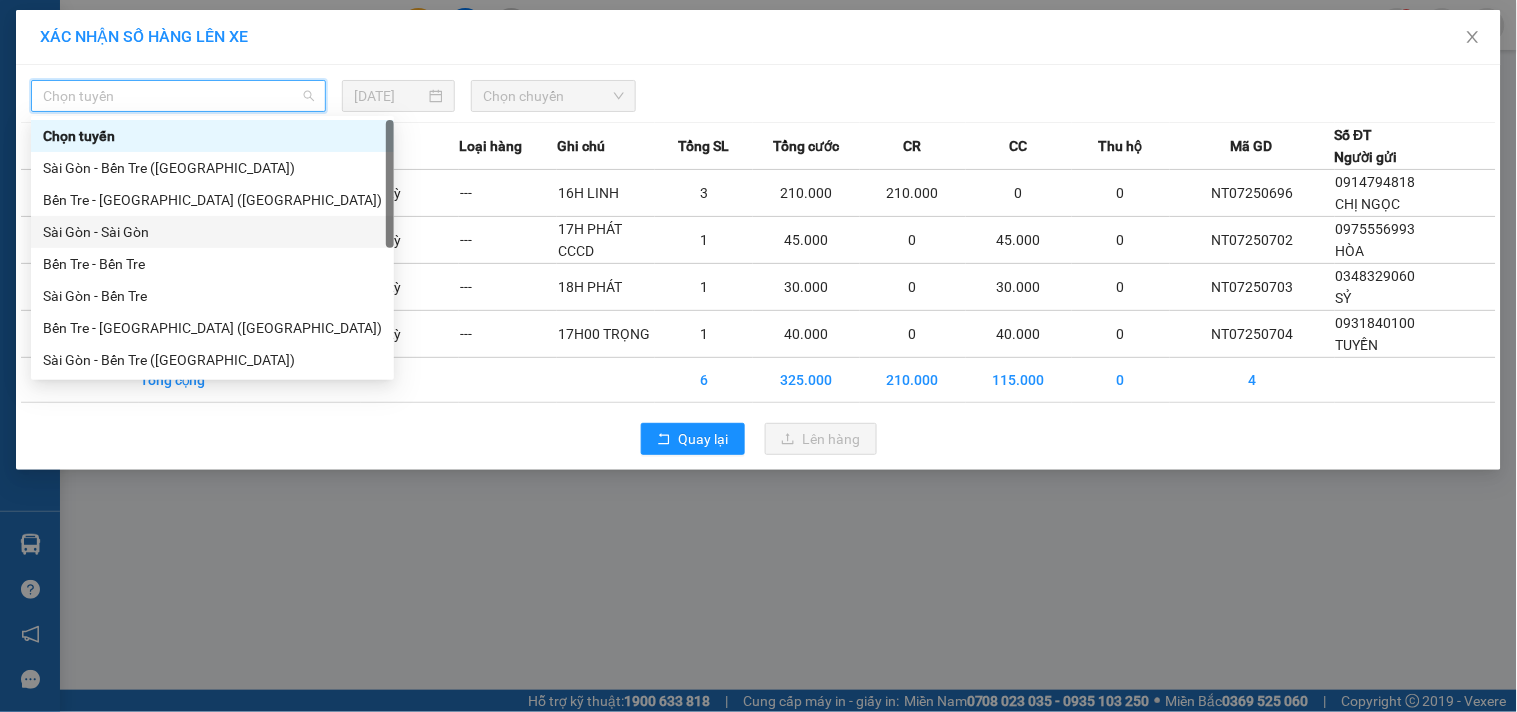 scroll, scrollTop: 32, scrollLeft: 0, axis: vertical 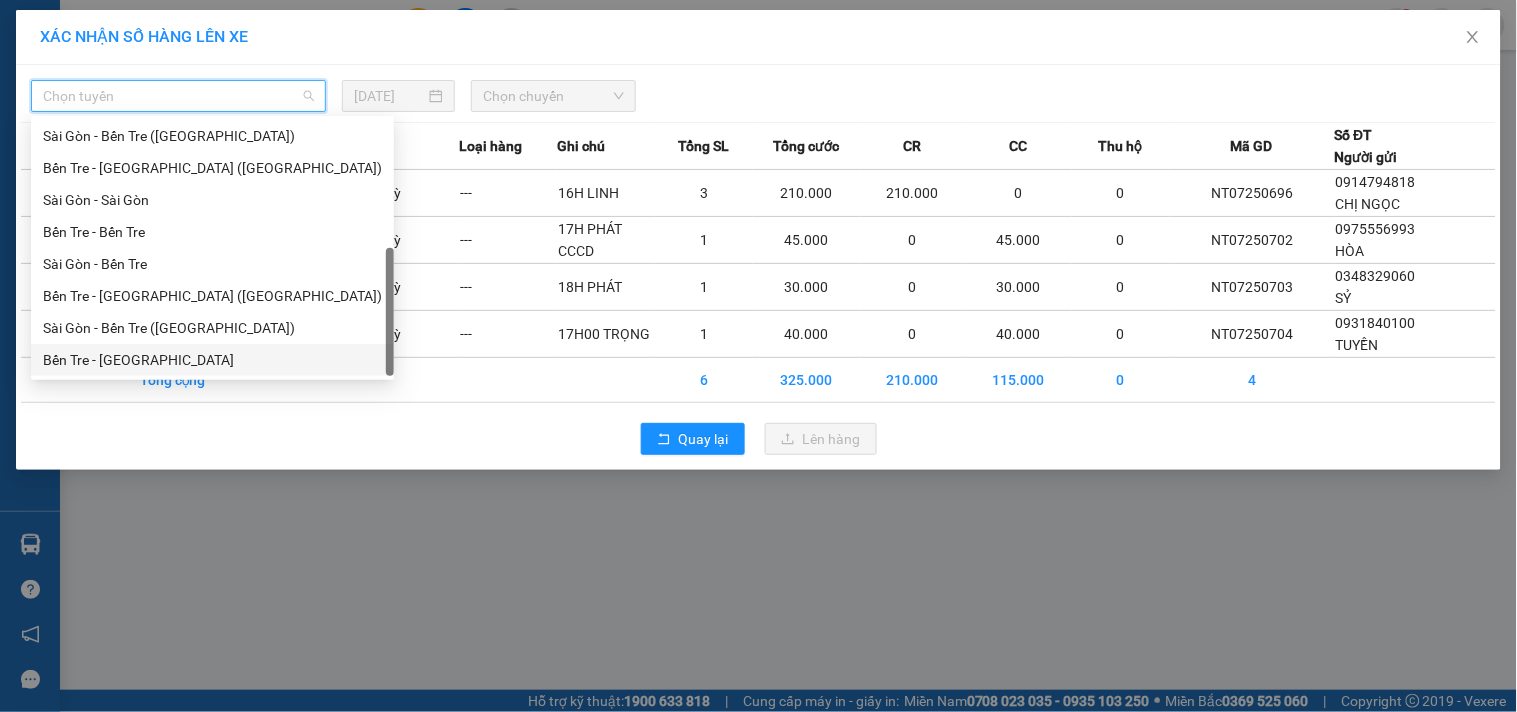 click on "Bến Tre - Sài Gòn" at bounding box center [212, 360] 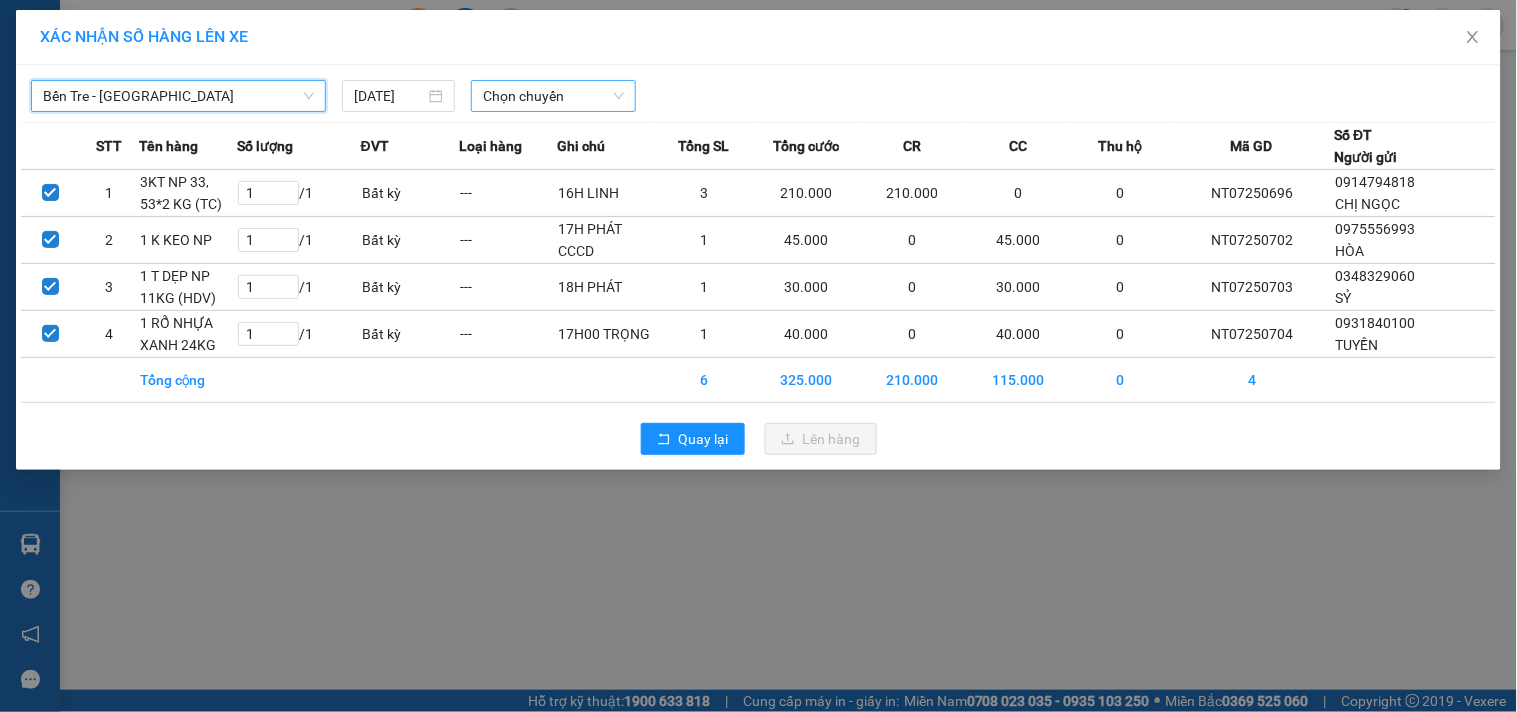 click on "Chọn chuyến" at bounding box center (553, 96) 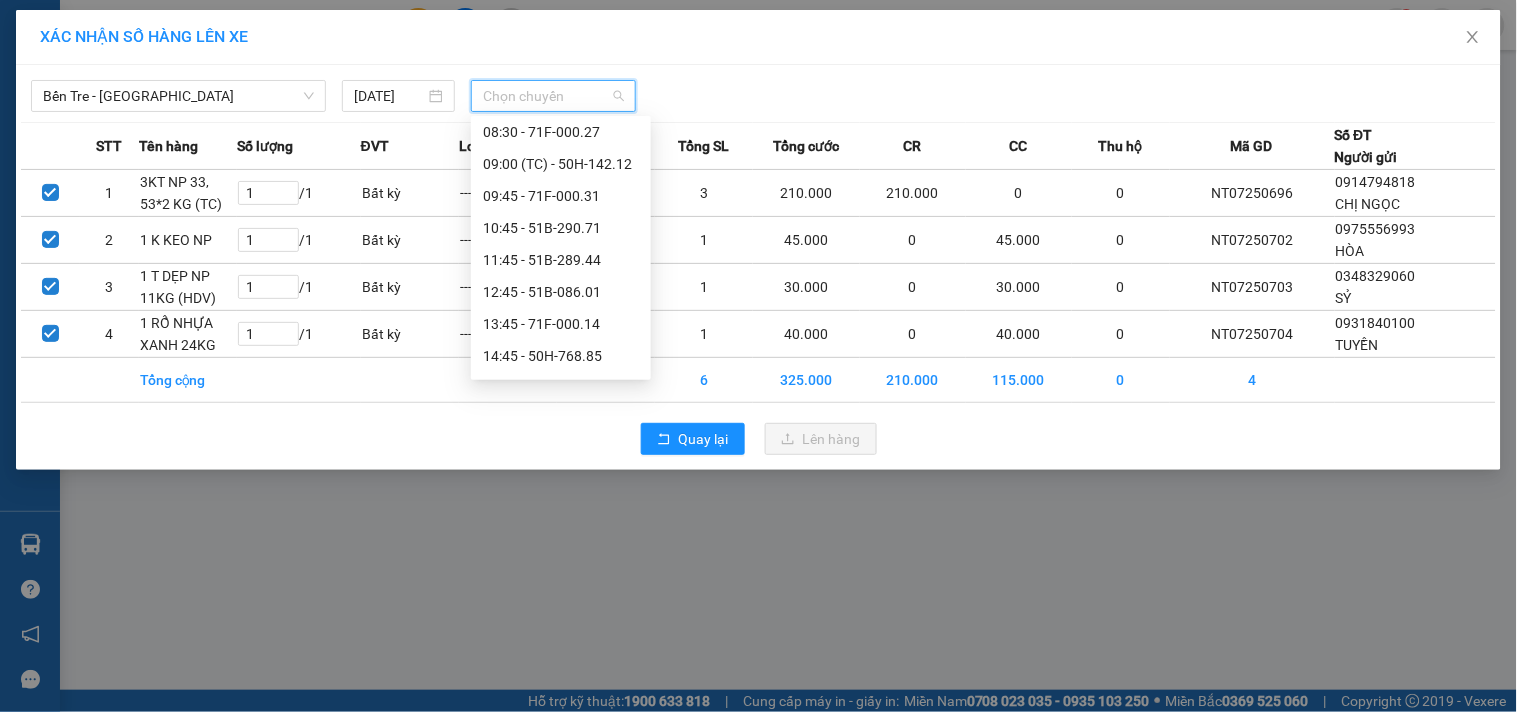 scroll, scrollTop: 277, scrollLeft: 0, axis: vertical 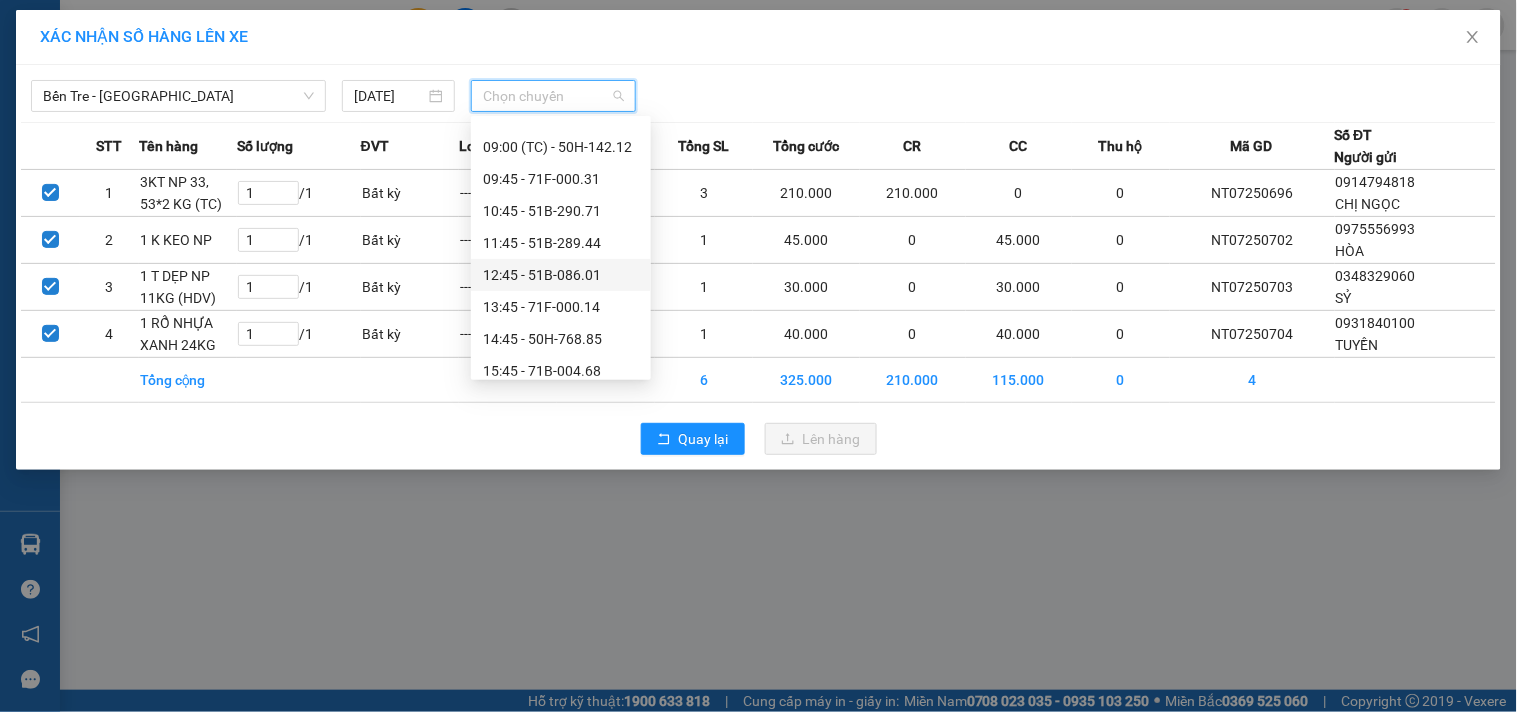 click on "12:45     - 51B-086.01" at bounding box center (561, 275) 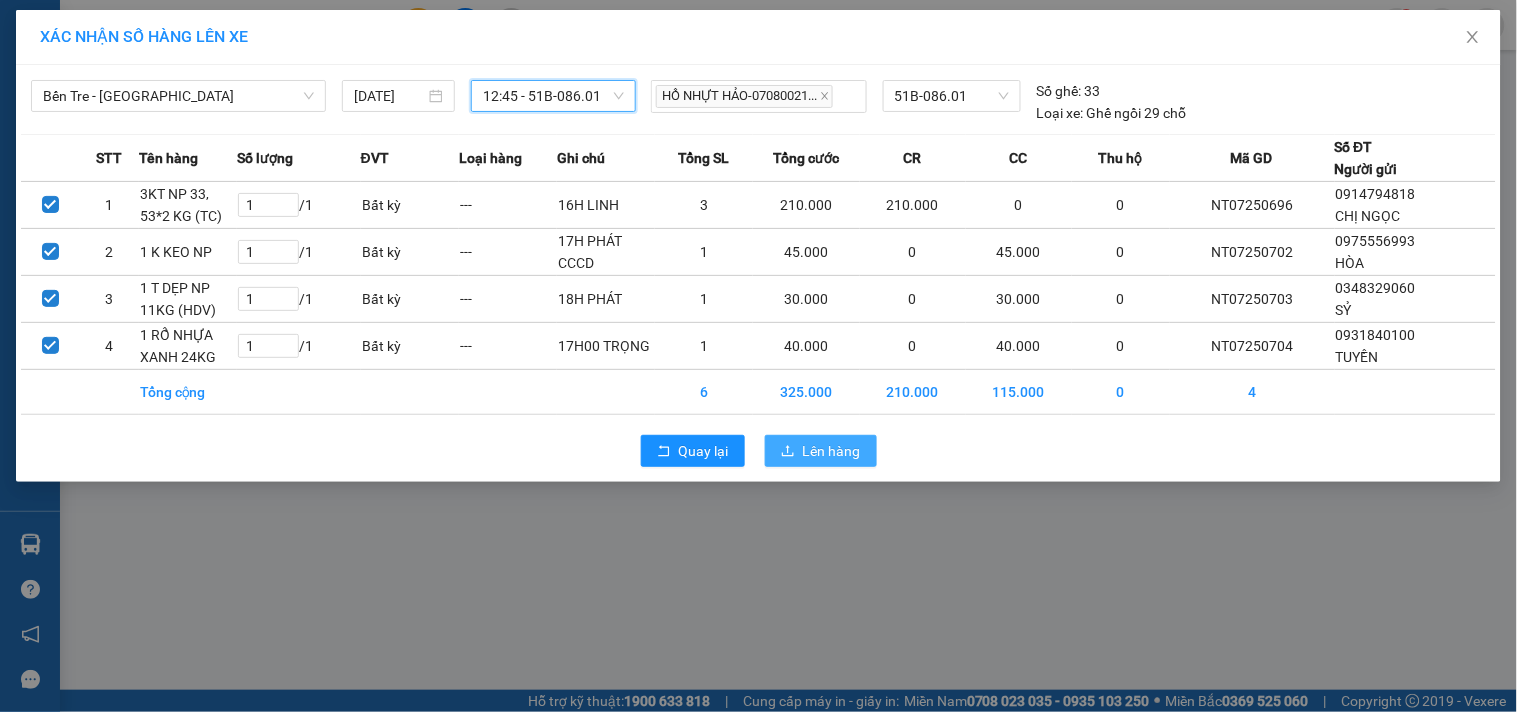click on "Lên hàng" at bounding box center (821, 451) 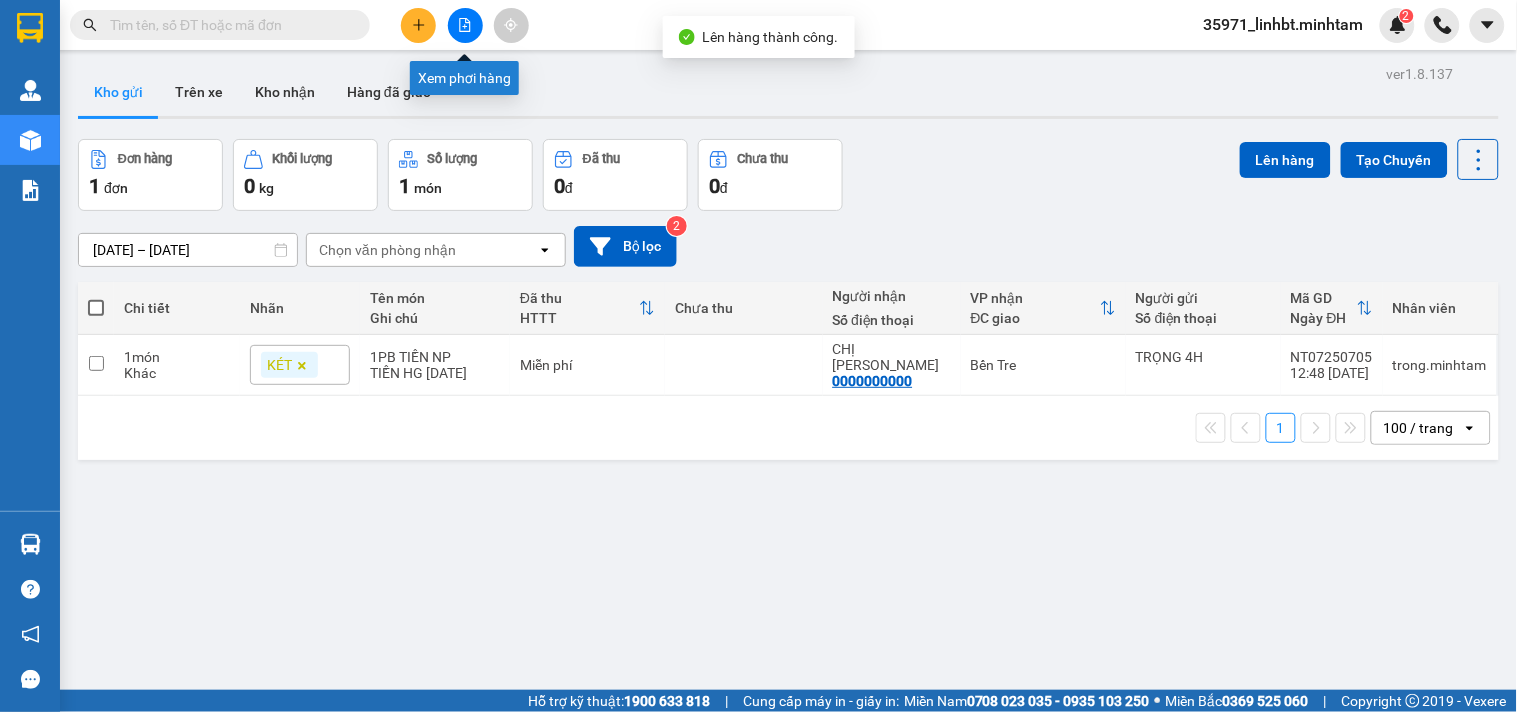 click at bounding box center [465, 25] 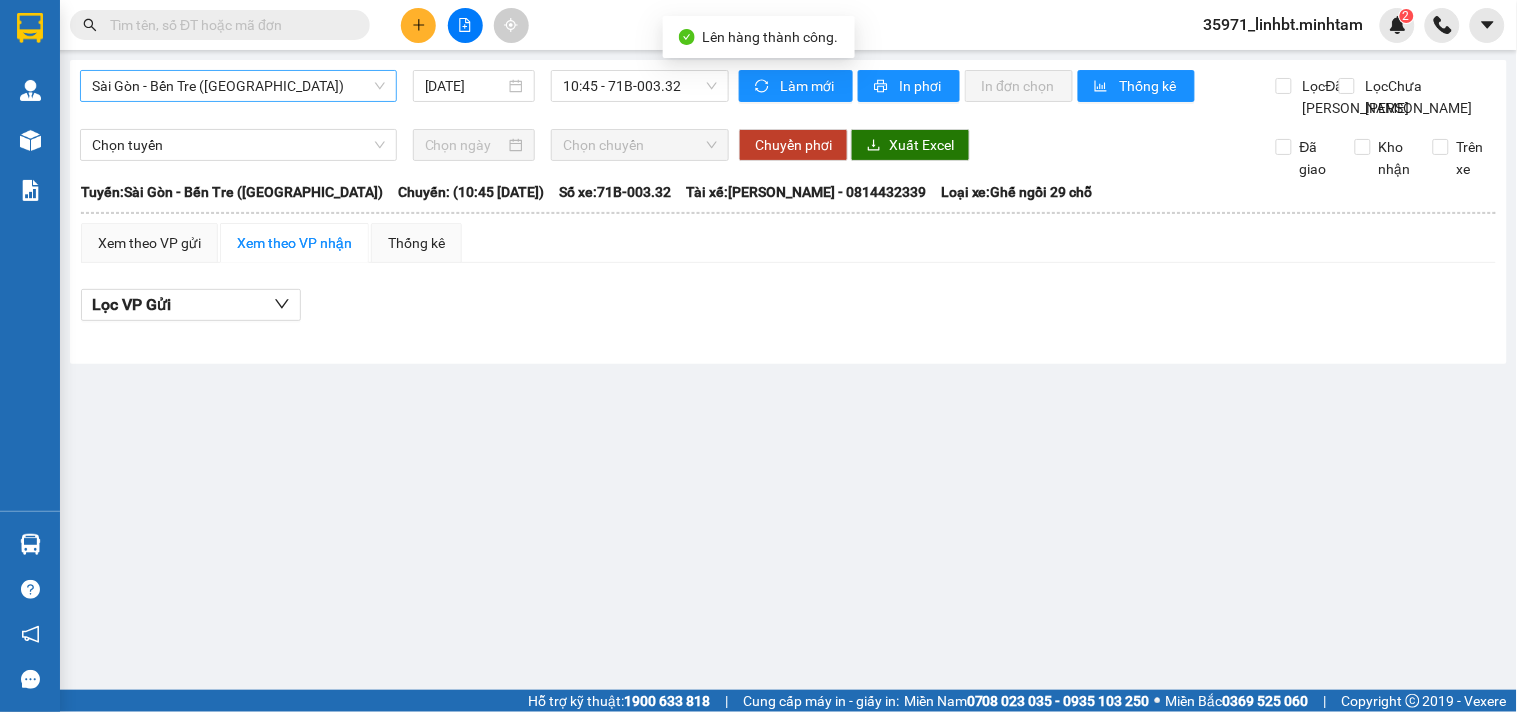 click on "Sài Gòn - Bến Tre (CN)" at bounding box center (238, 86) 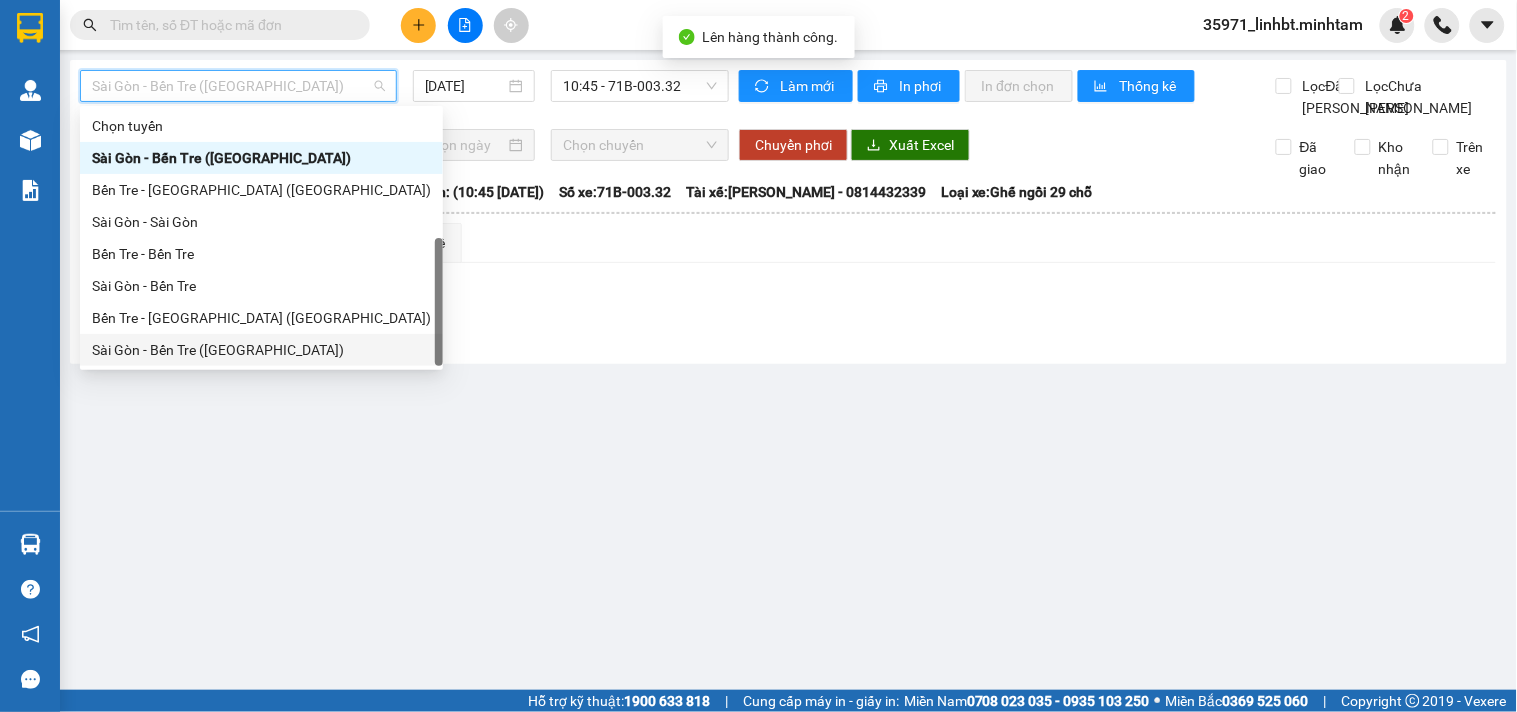 scroll, scrollTop: 32, scrollLeft: 0, axis: vertical 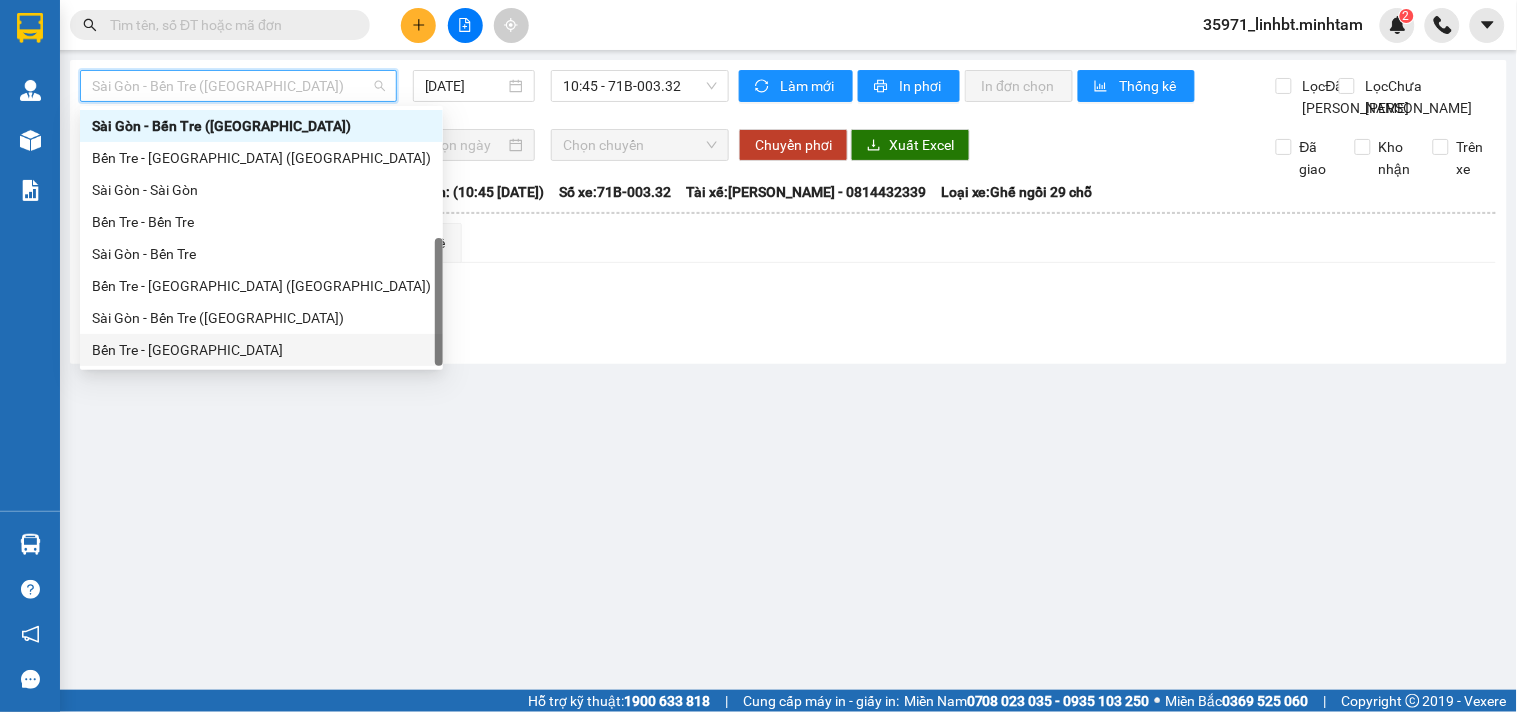 click on "Bến Tre - Sài Gòn" at bounding box center (261, 350) 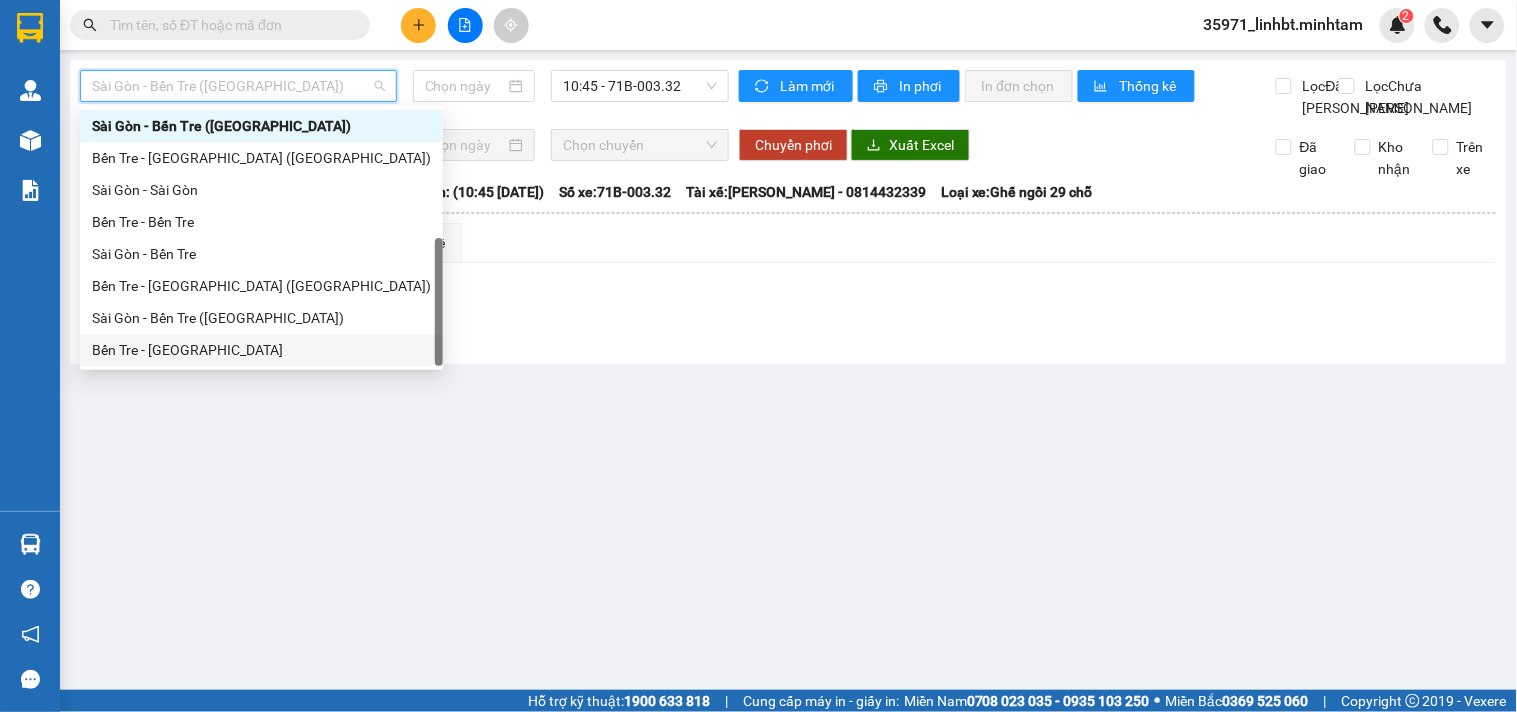 type on "[DATE]" 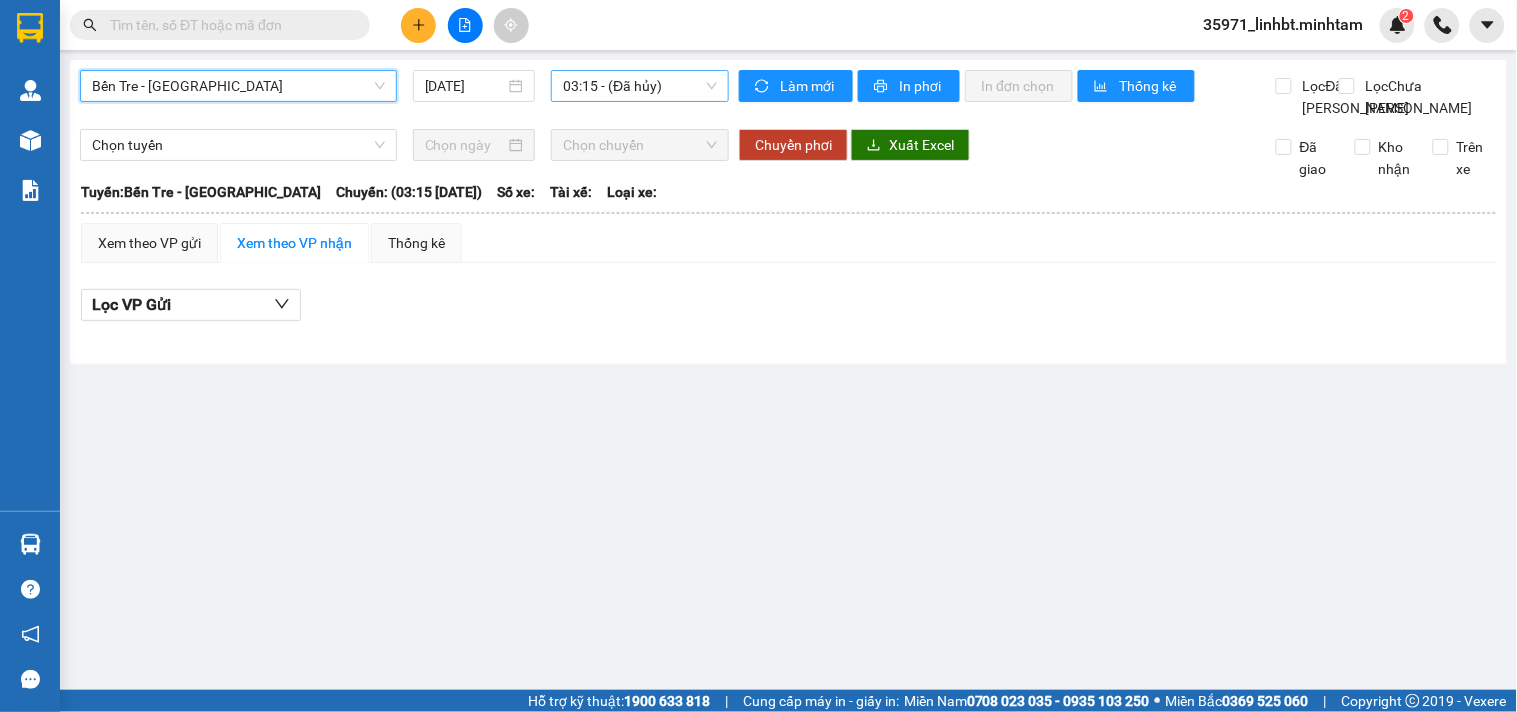 click on "03:15     - (Đã hủy)" at bounding box center (640, 86) 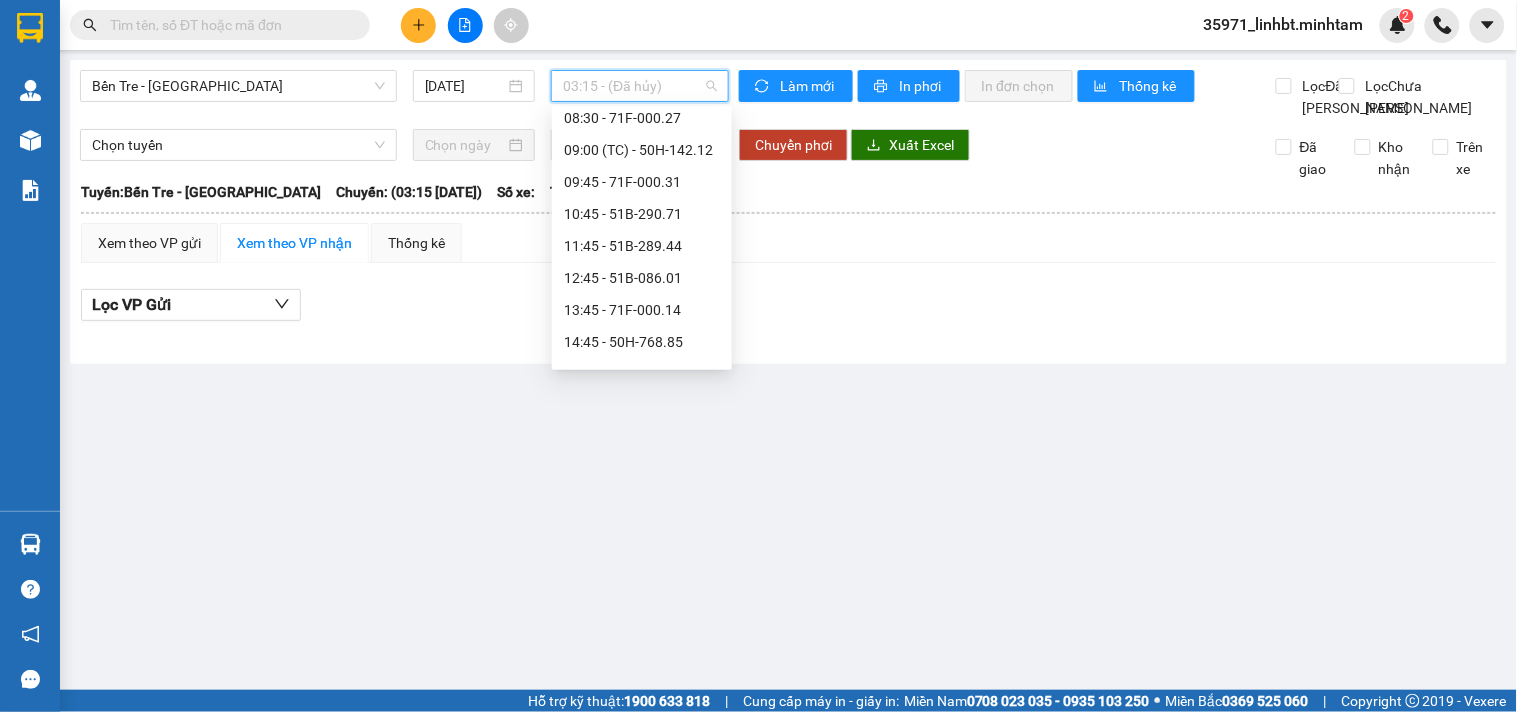 scroll, scrollTop: 267, scrollLeft: 0, axis: vertical 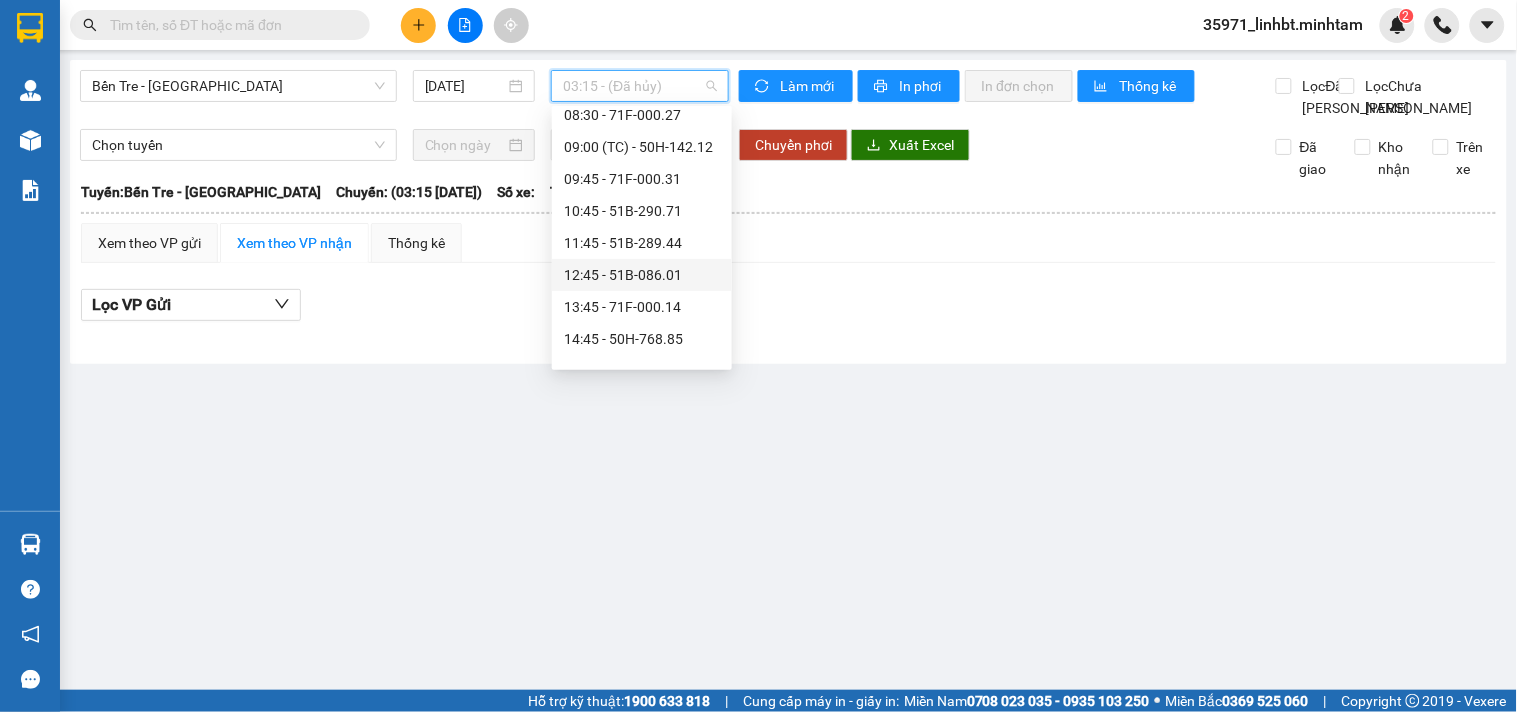 click on "12:45     - 51B-086.01" at bounding box center [642, 275] 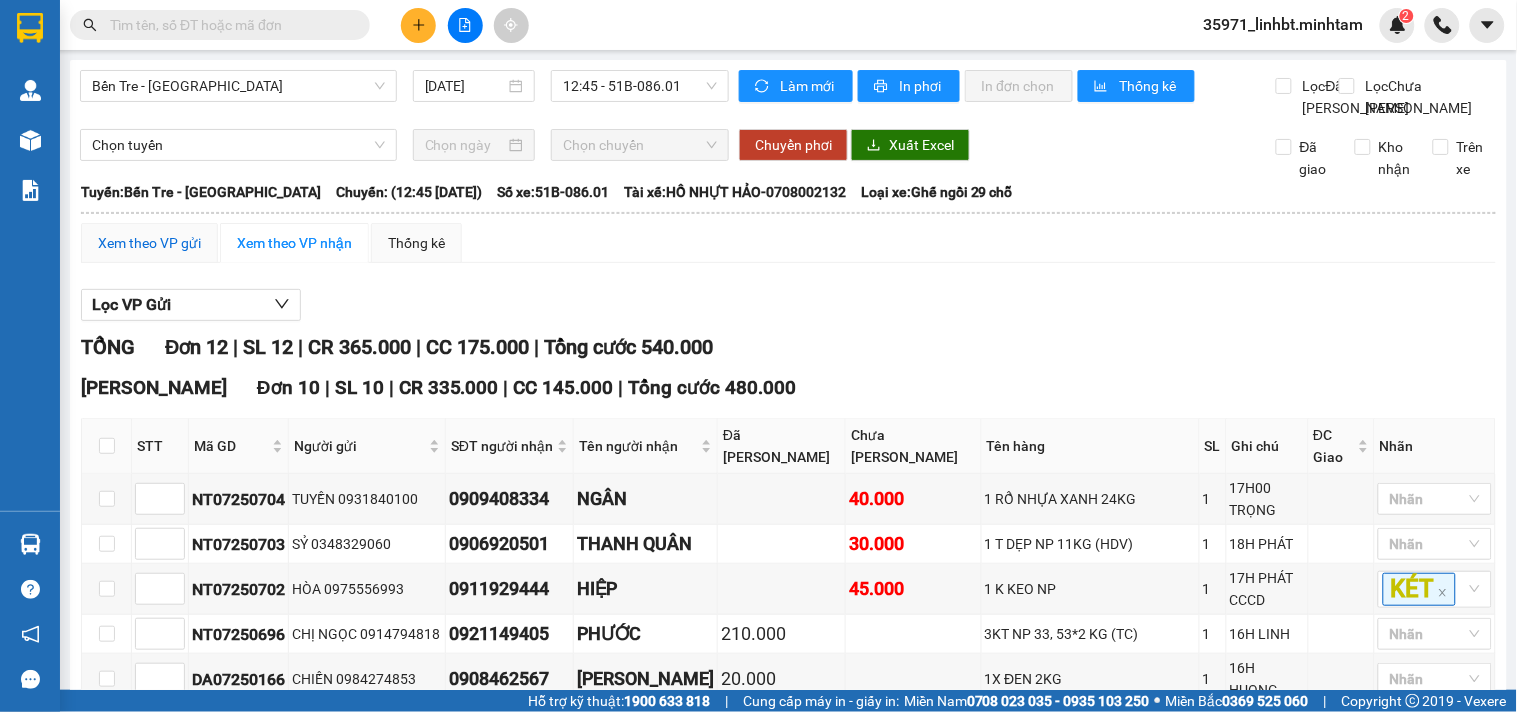 click on "Xem theo VP gửi" at bounding box center (149, 243) 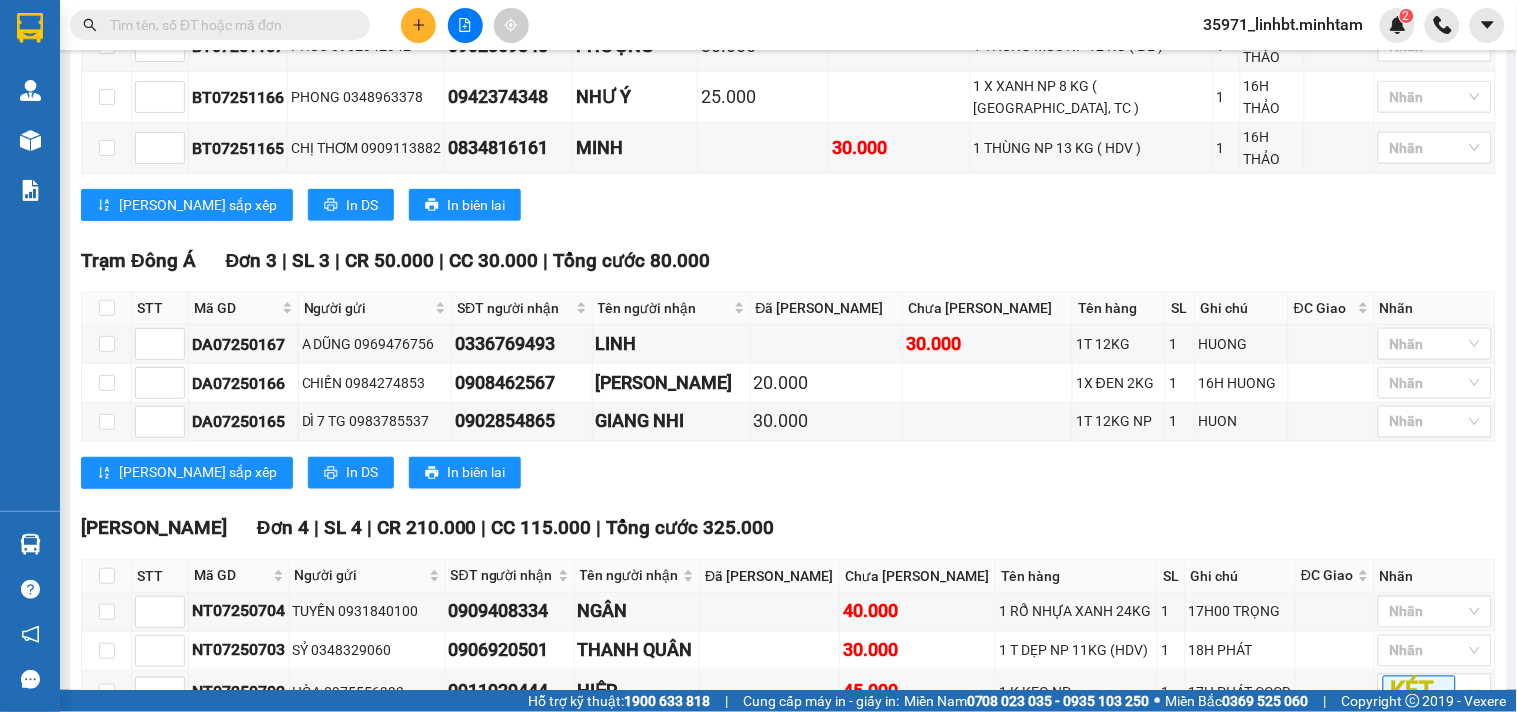 scroll, scrollTop: 688, scrollLeft: 0, axis: vertical 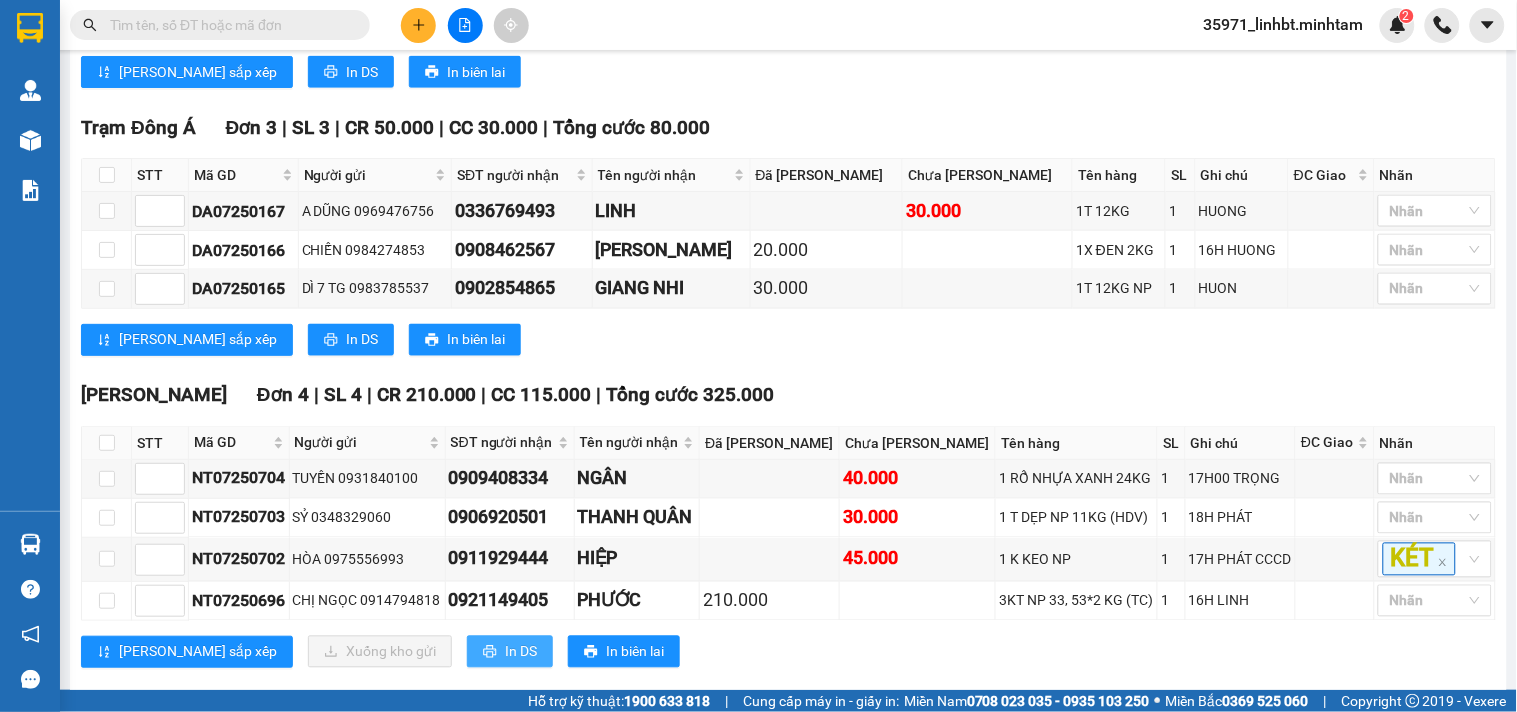 click on "In DS" at bounding box center (510, 652) 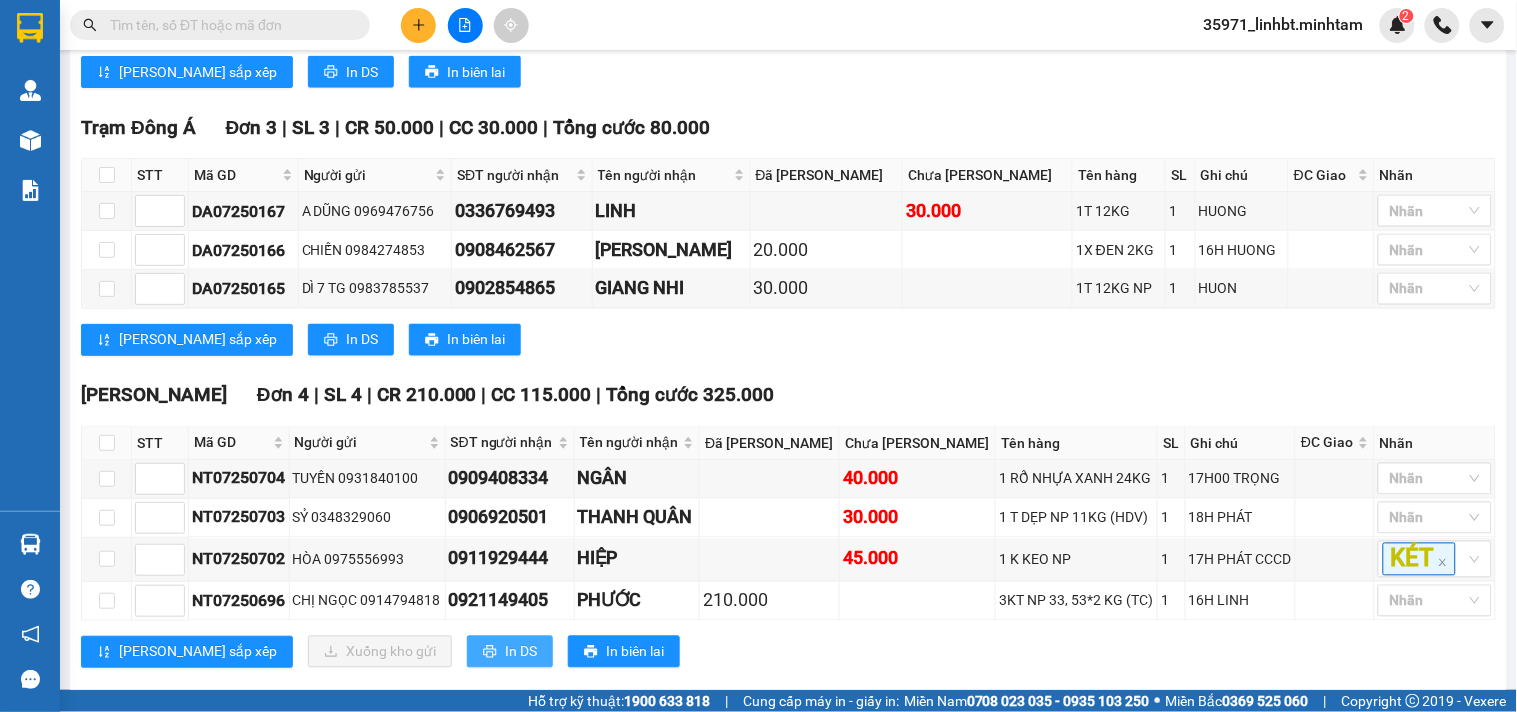 click on "In DS" at bounding box center (521, 652) 